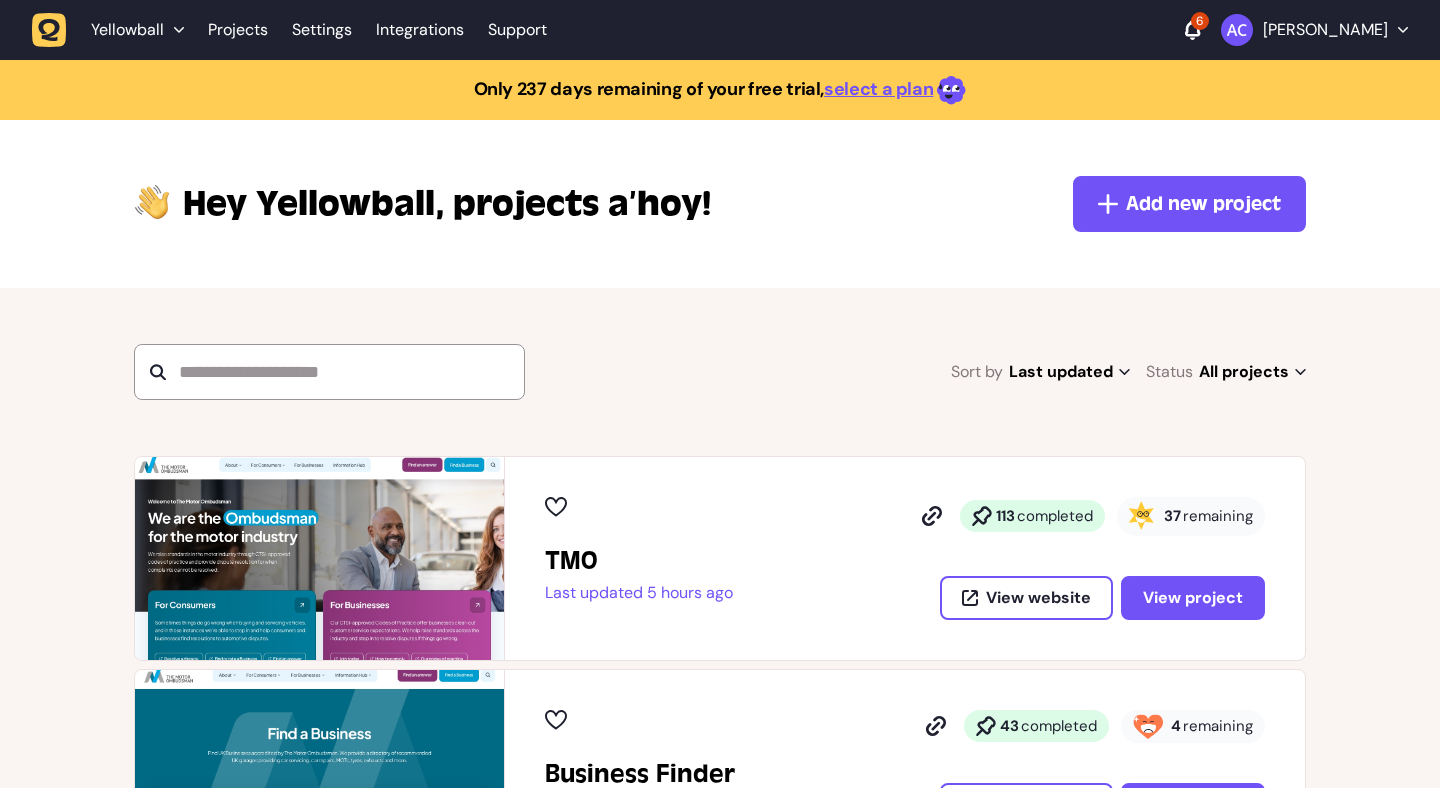 scroll, scrollTop: 0, scrollLeft: 0, axis: both 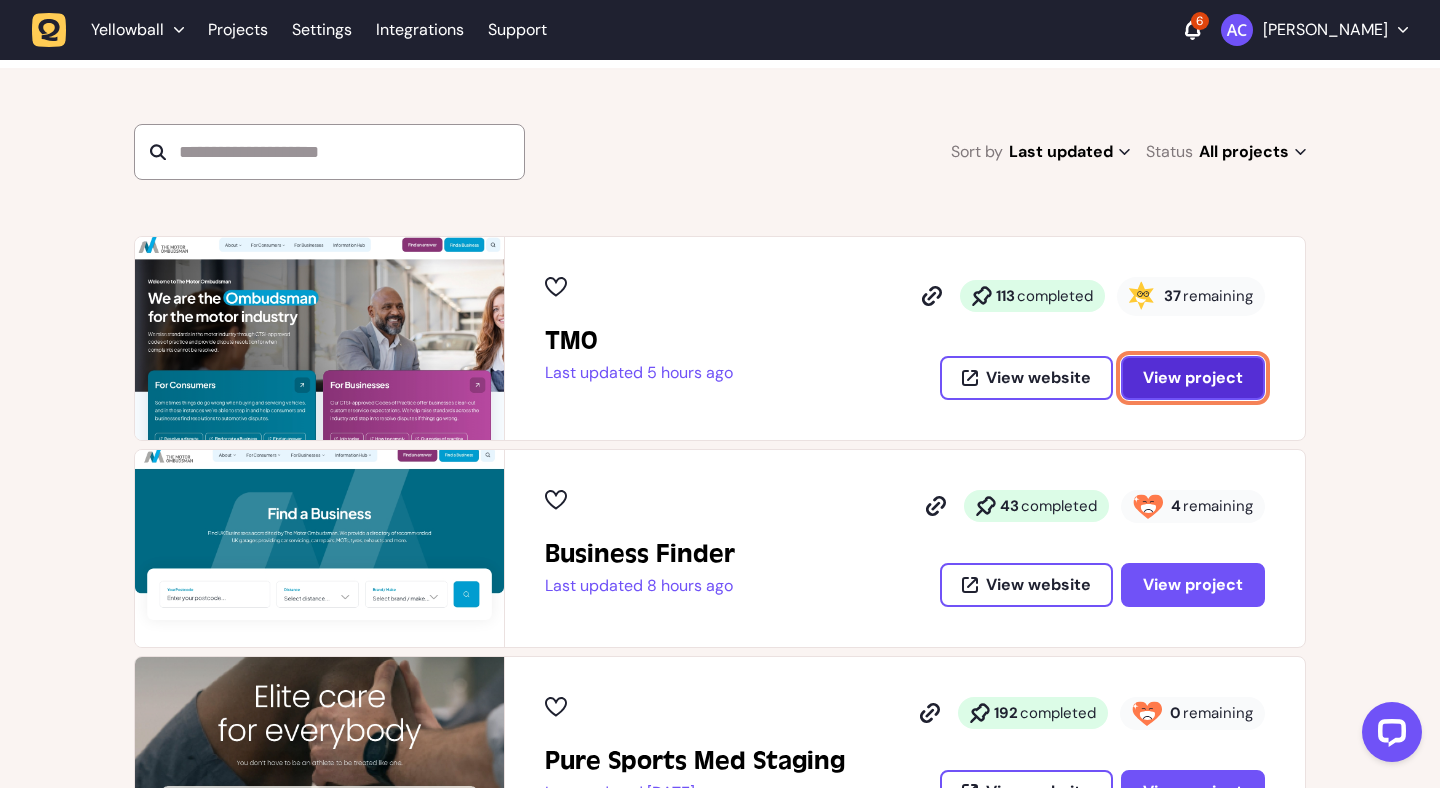 click on "View project" 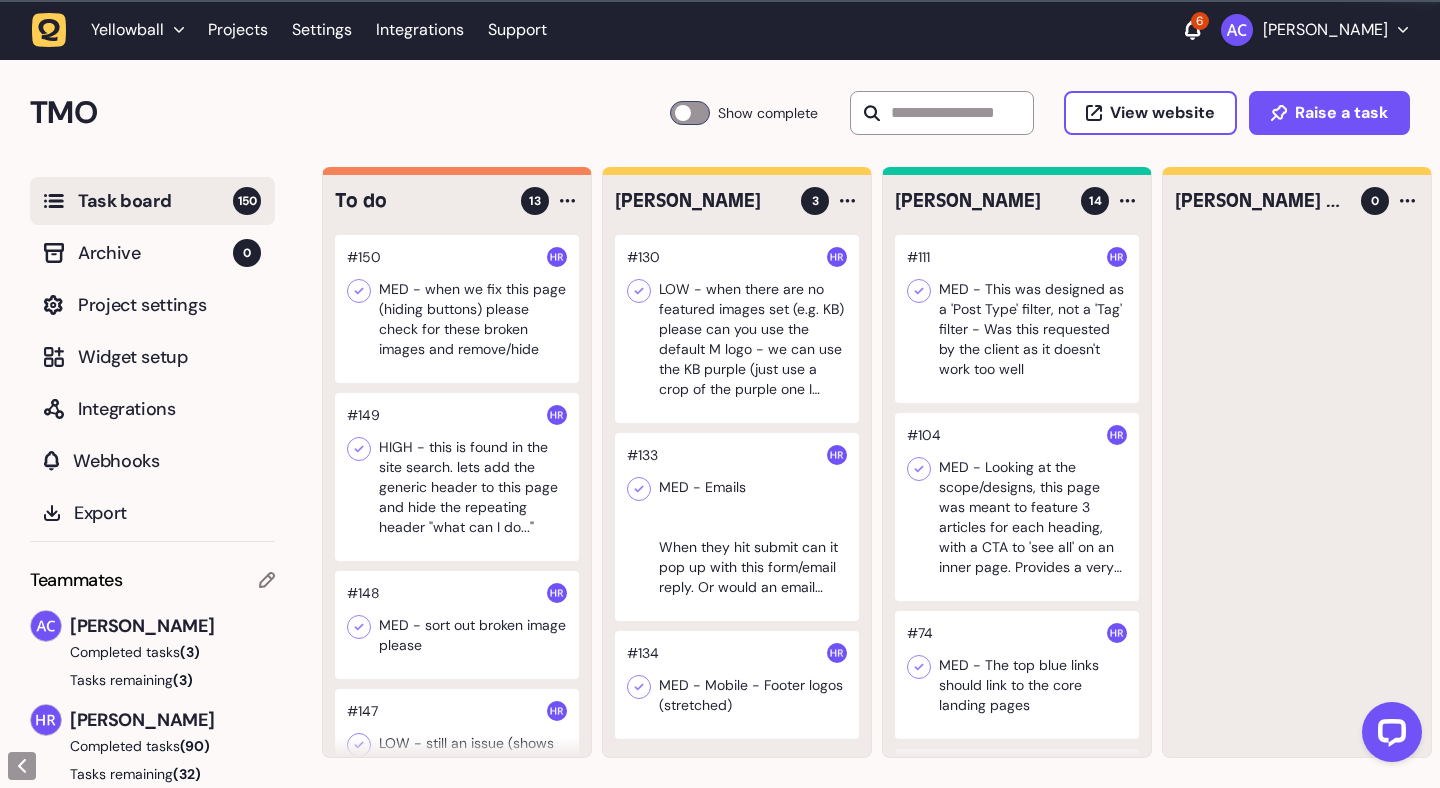scroll, scrollTop: 0, scrollLeft: 0, axis: both 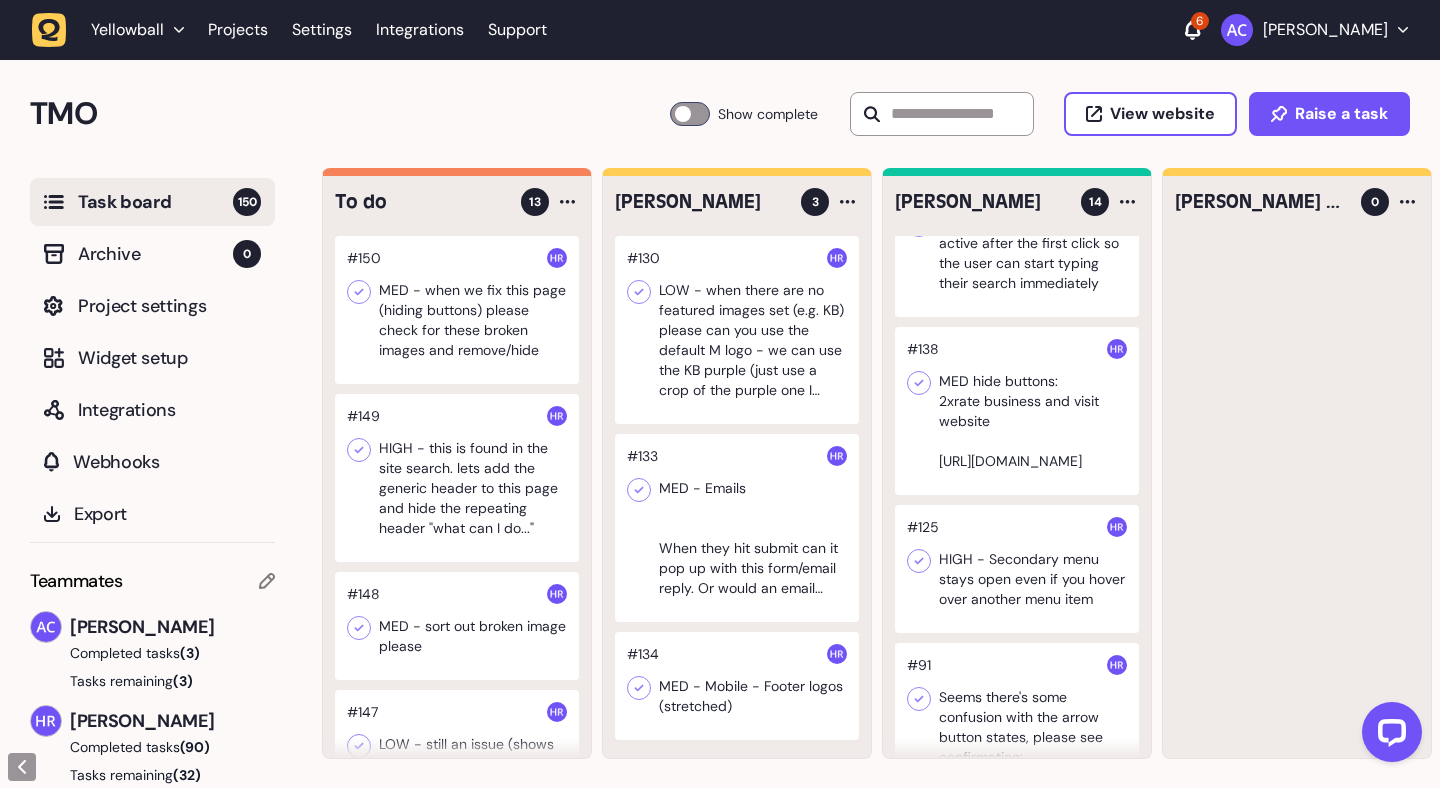 click 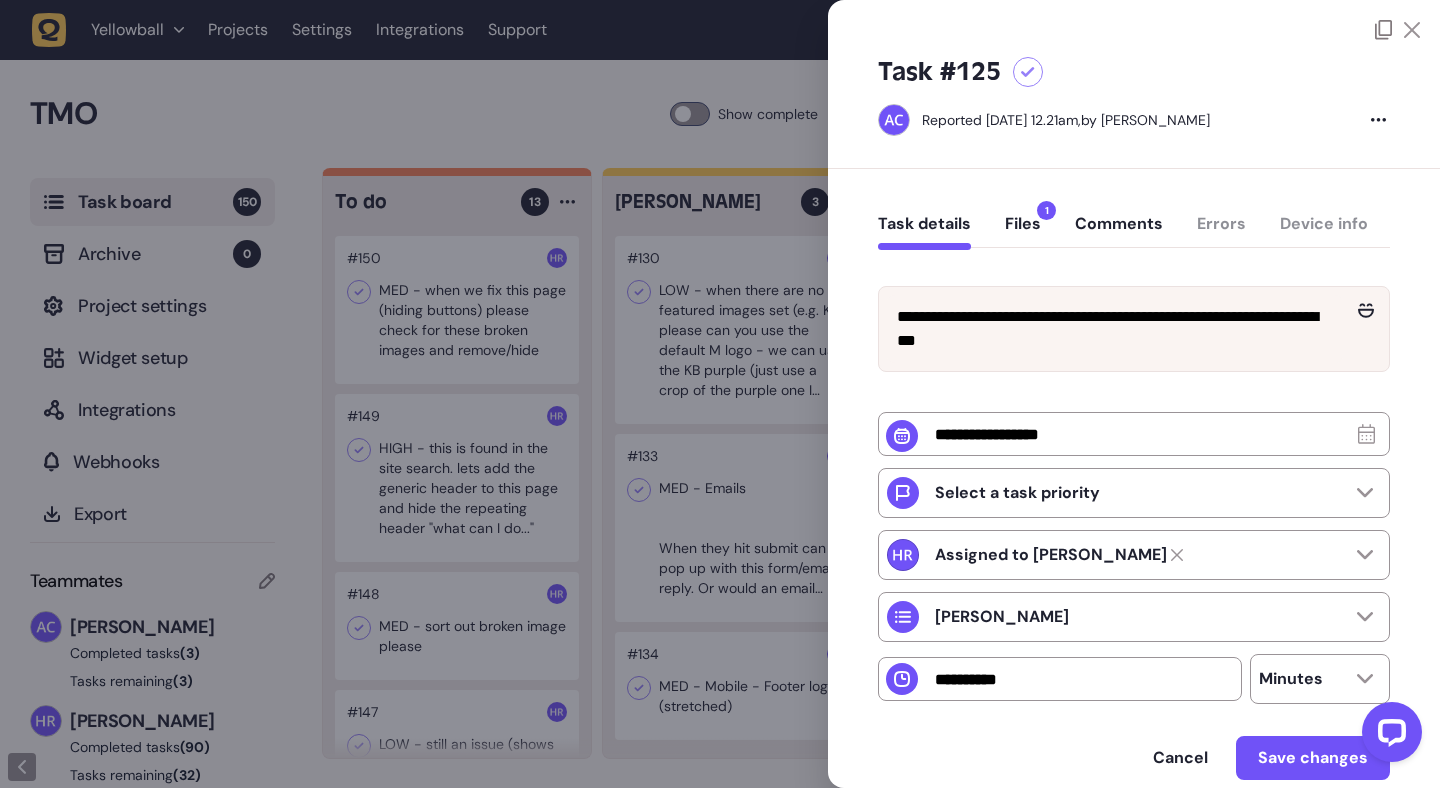 click on "Comments" 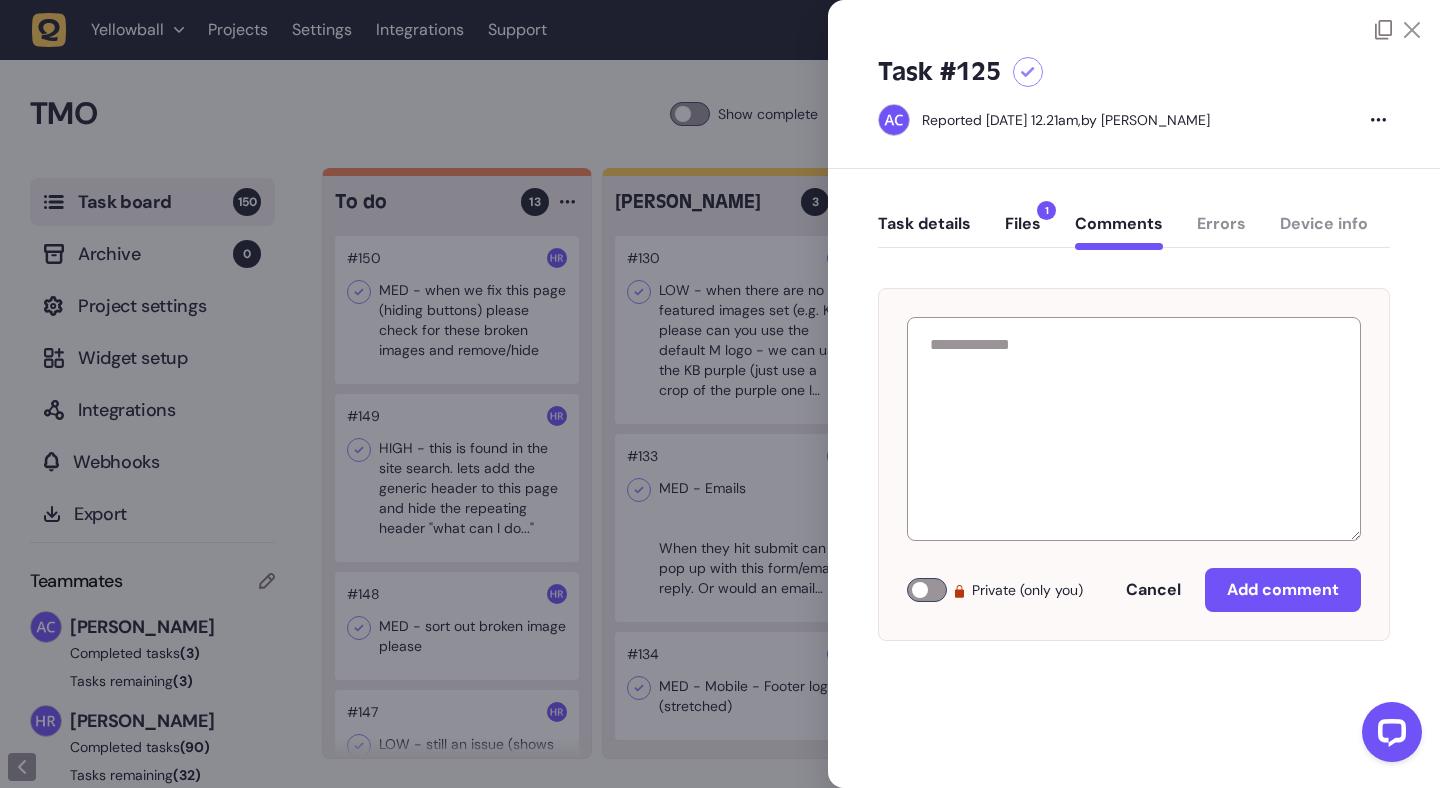 click on "Task details" 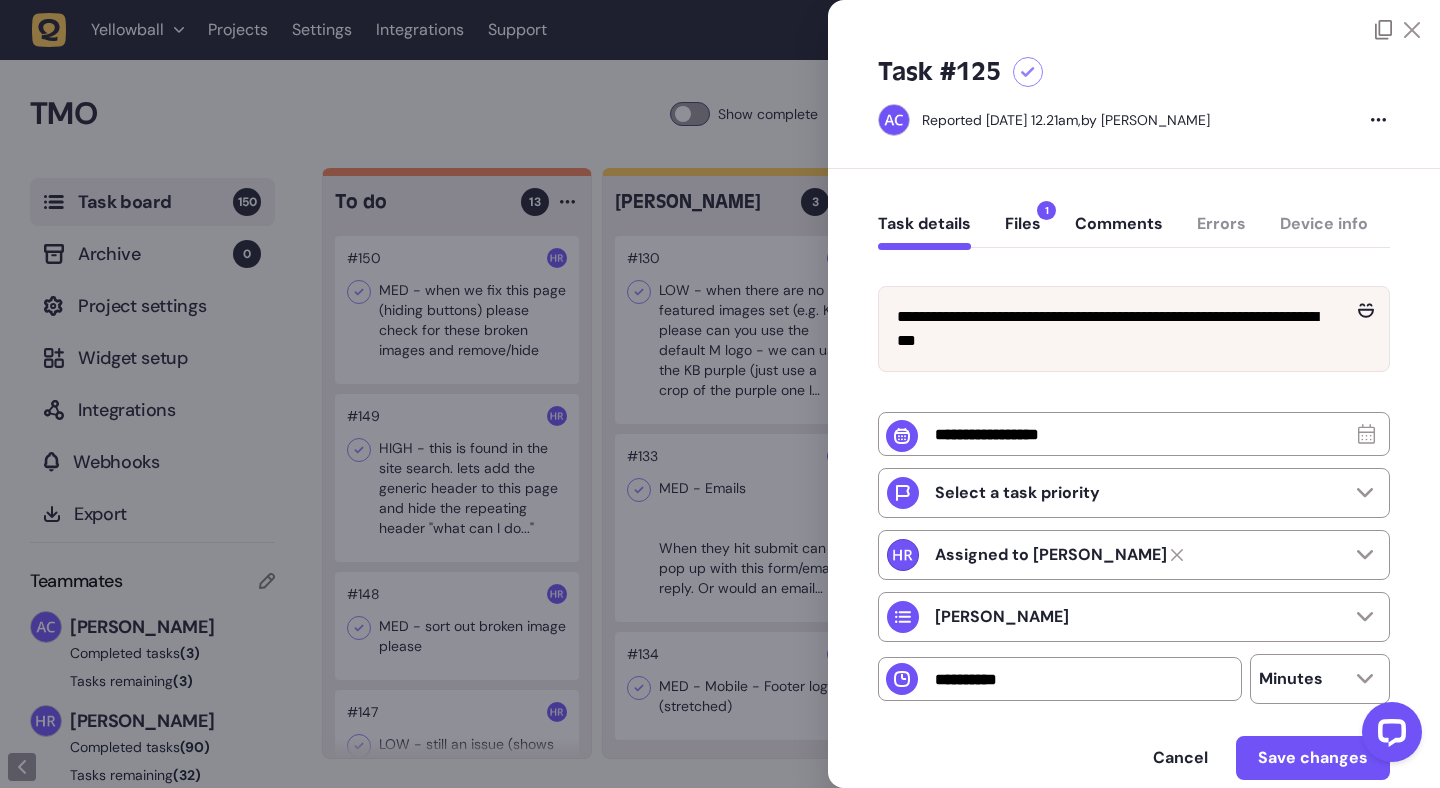 click 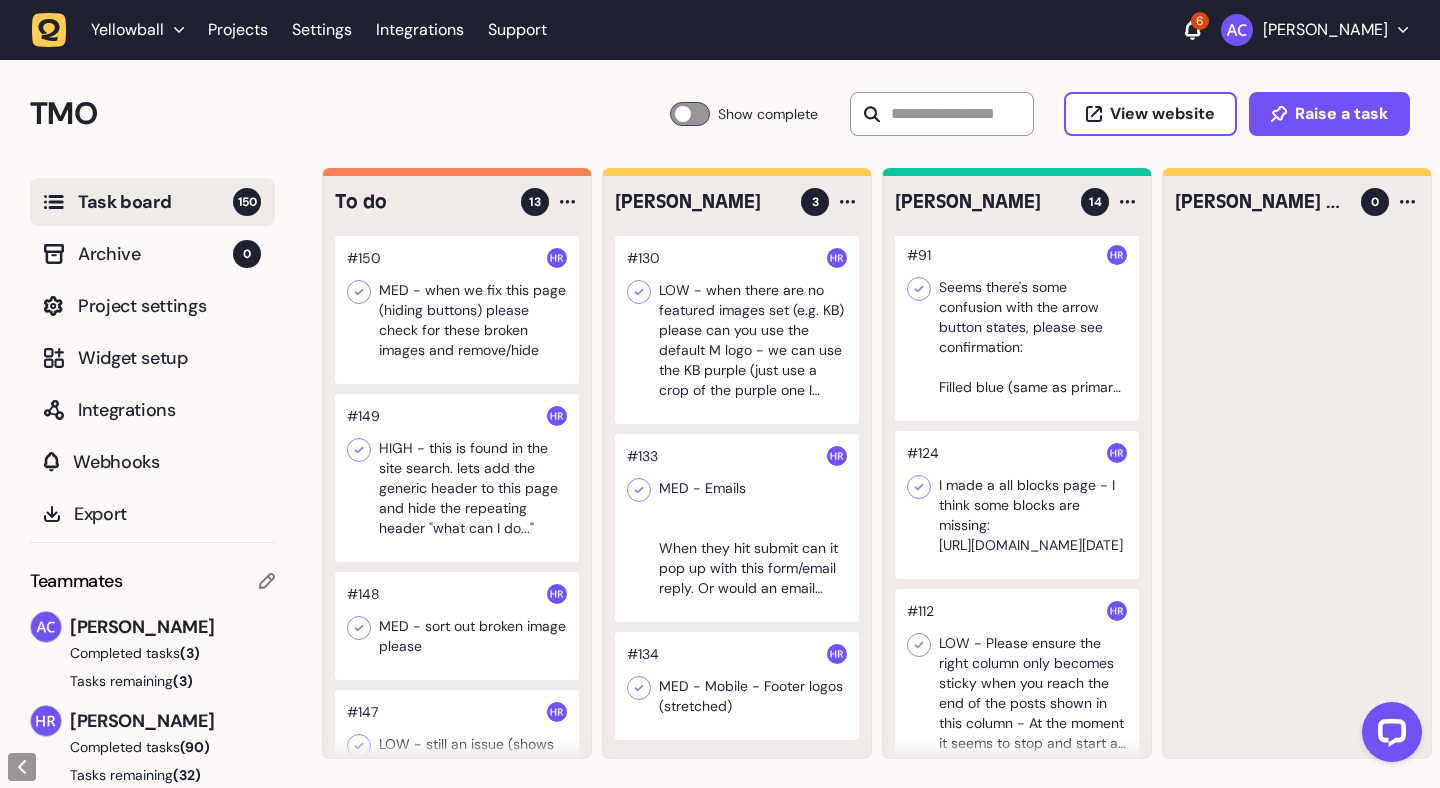 scroll, scrollTop: 1120, scrollLeft: 0, axis: vertical 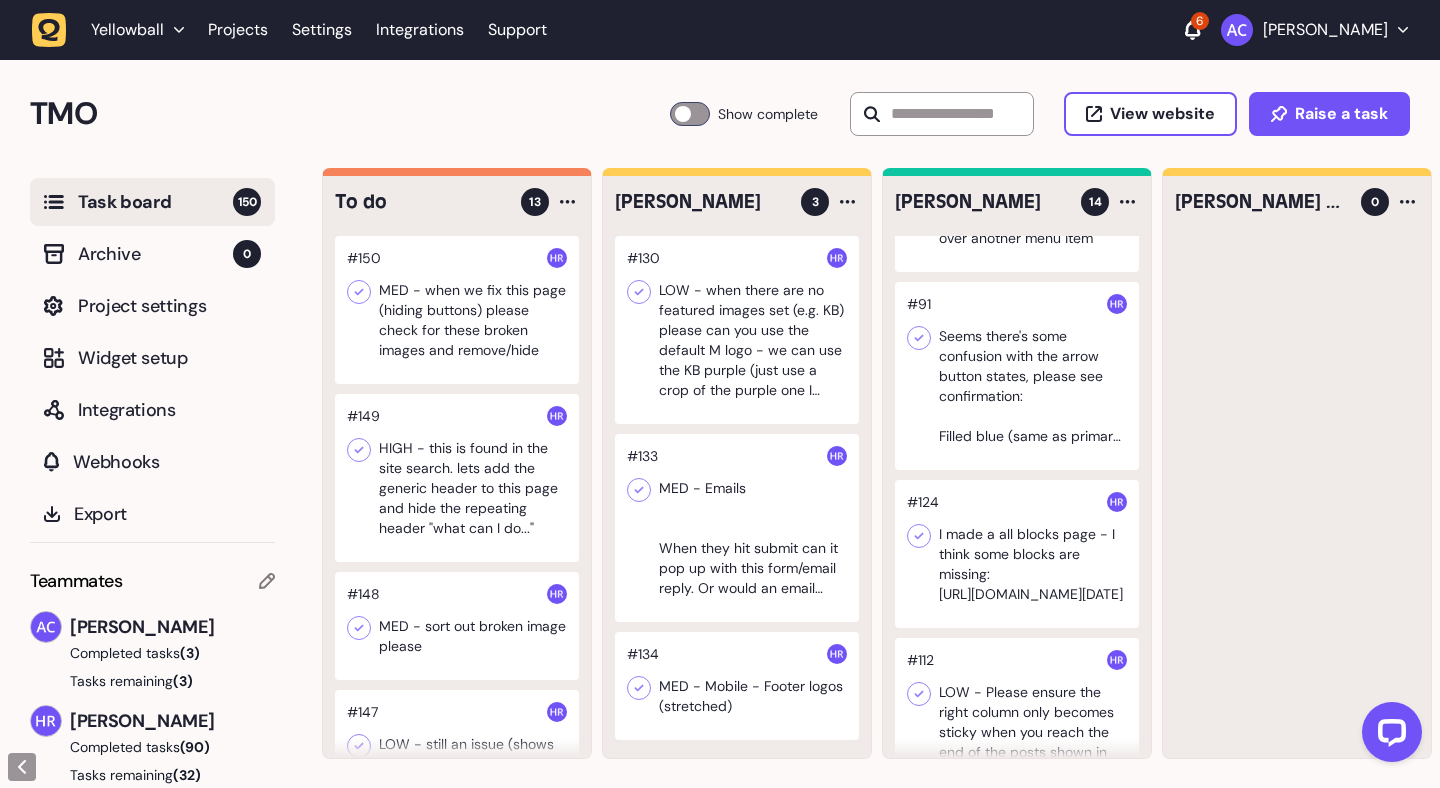 click 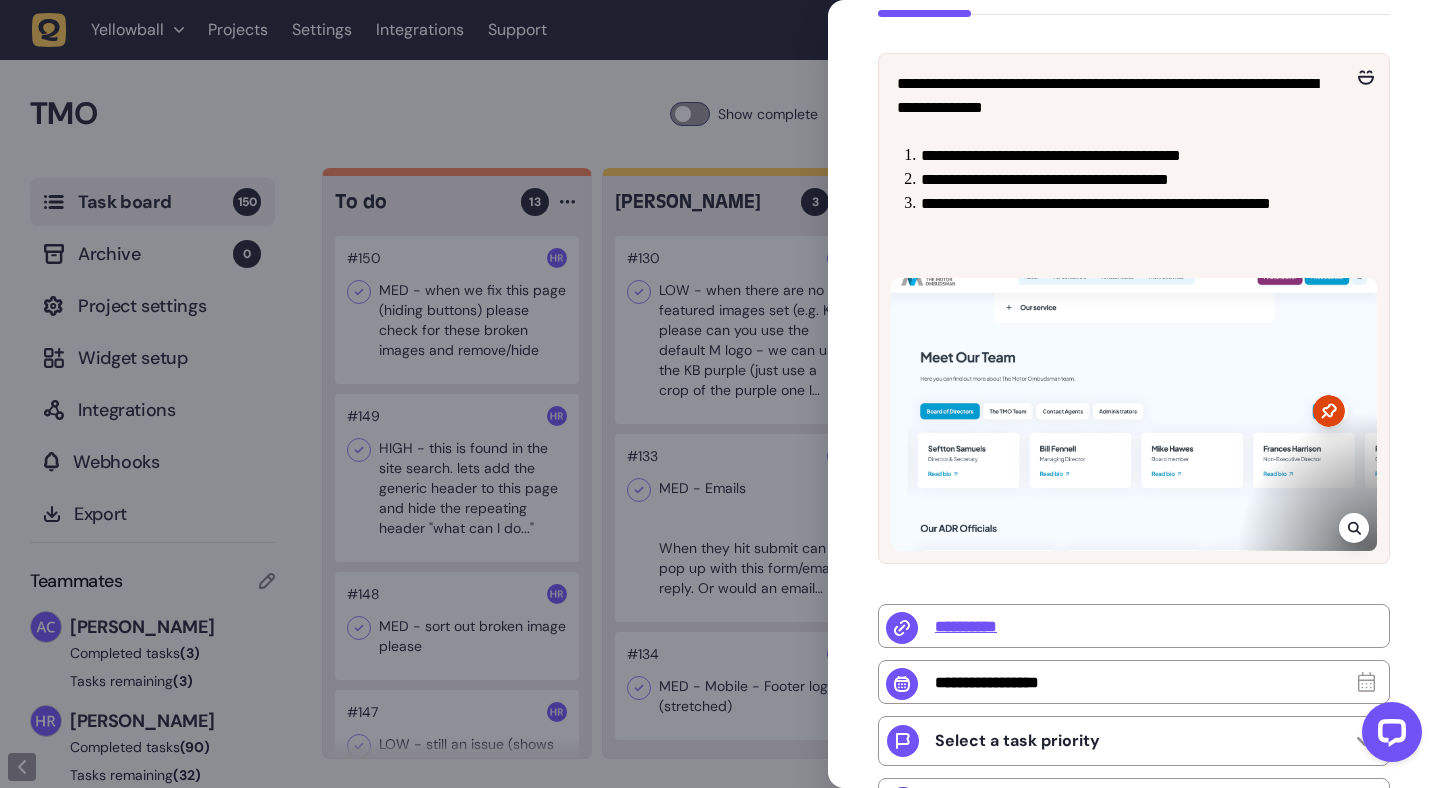 scroll, scrollTop: 298, scrollLeft: 0, axis: vertical 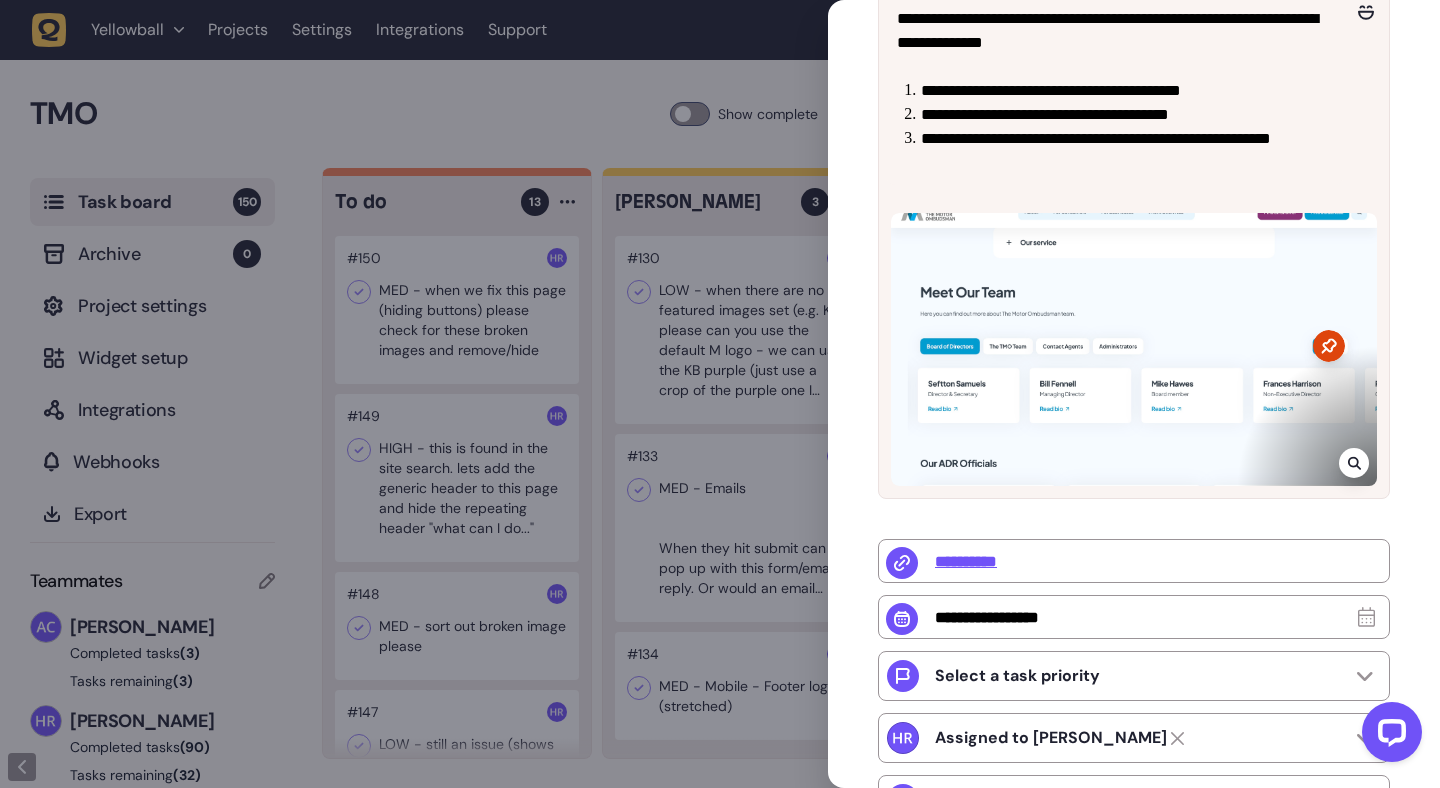 click 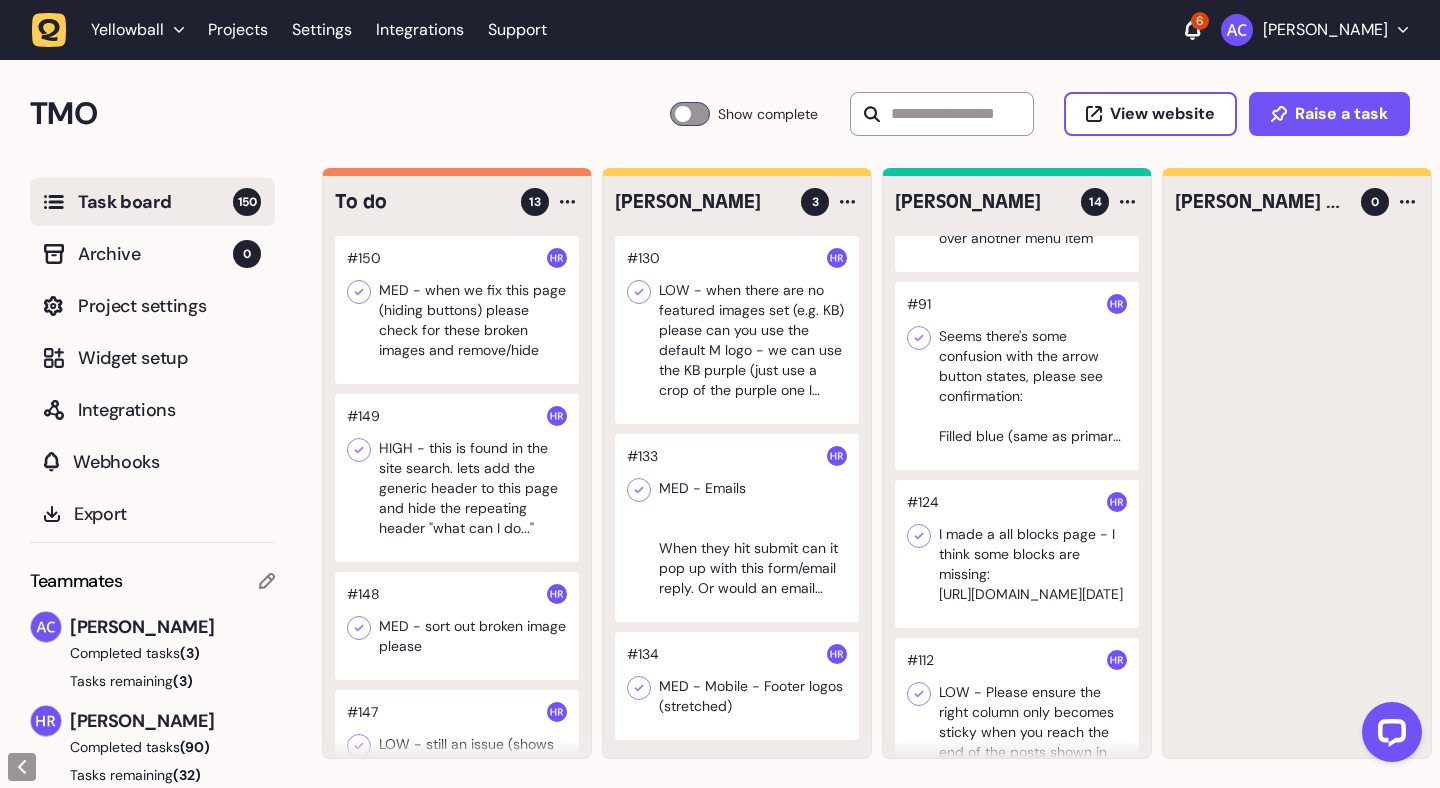 scroll, scrollTop: 1, scrollLeft: 0, axis: vertical 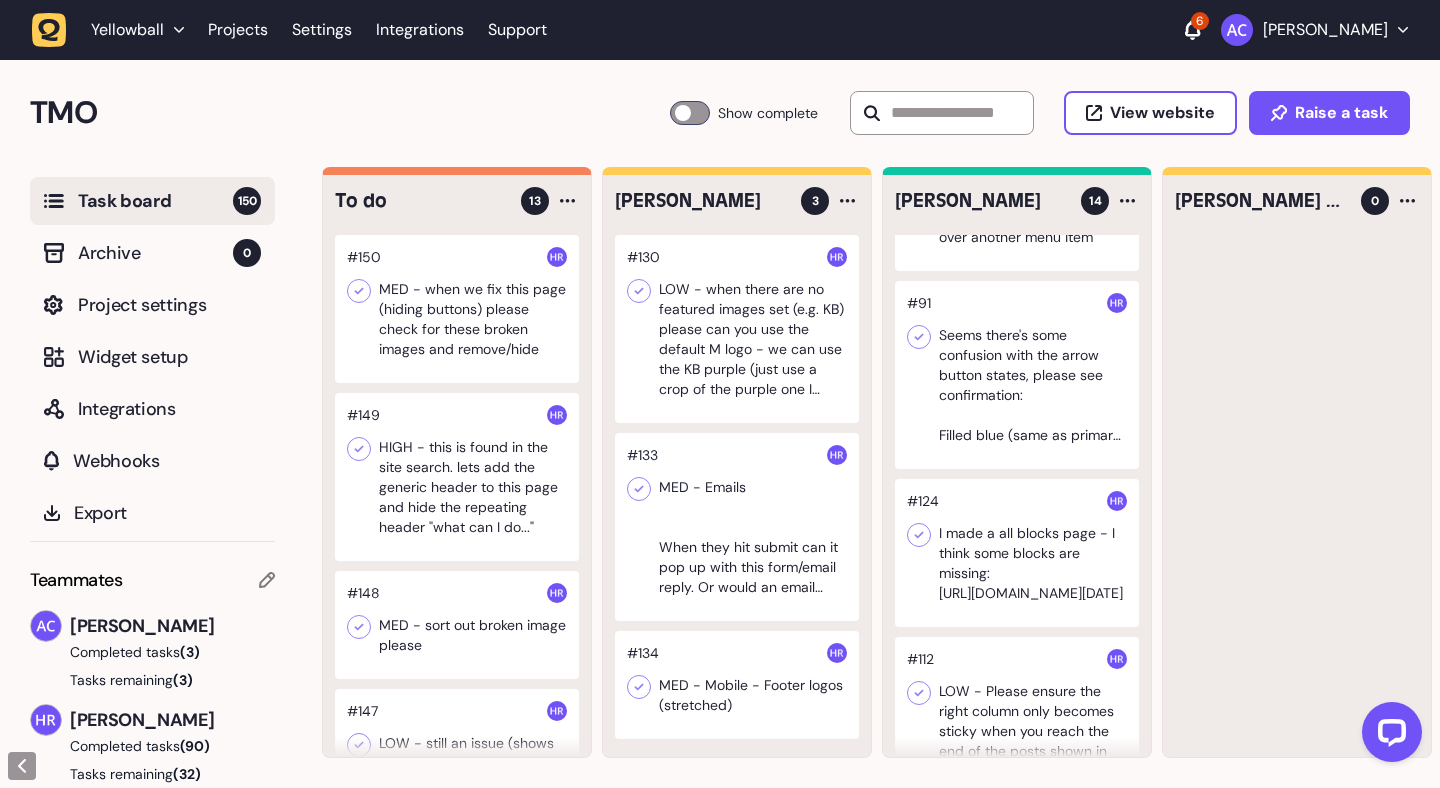 click 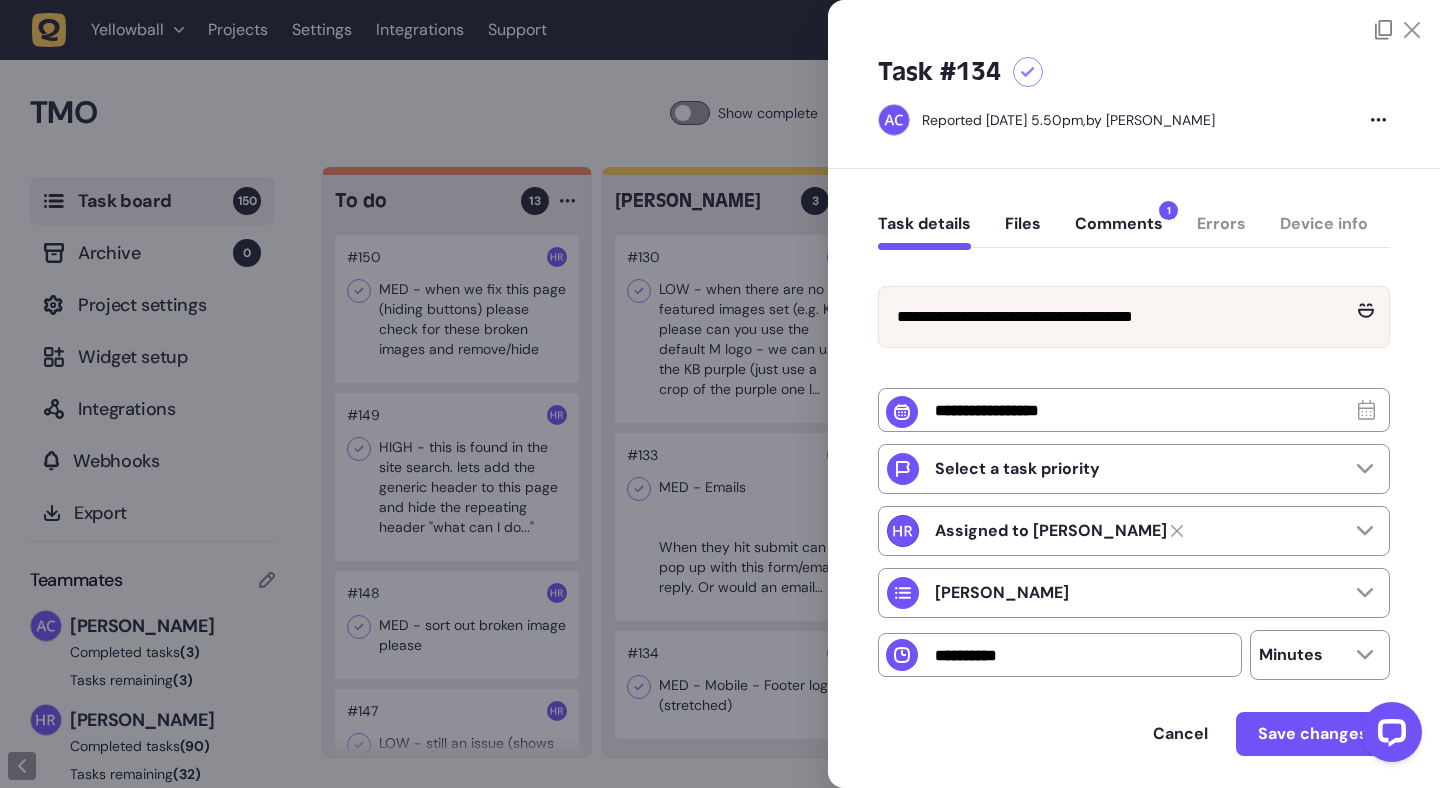 click on "Comments  1" 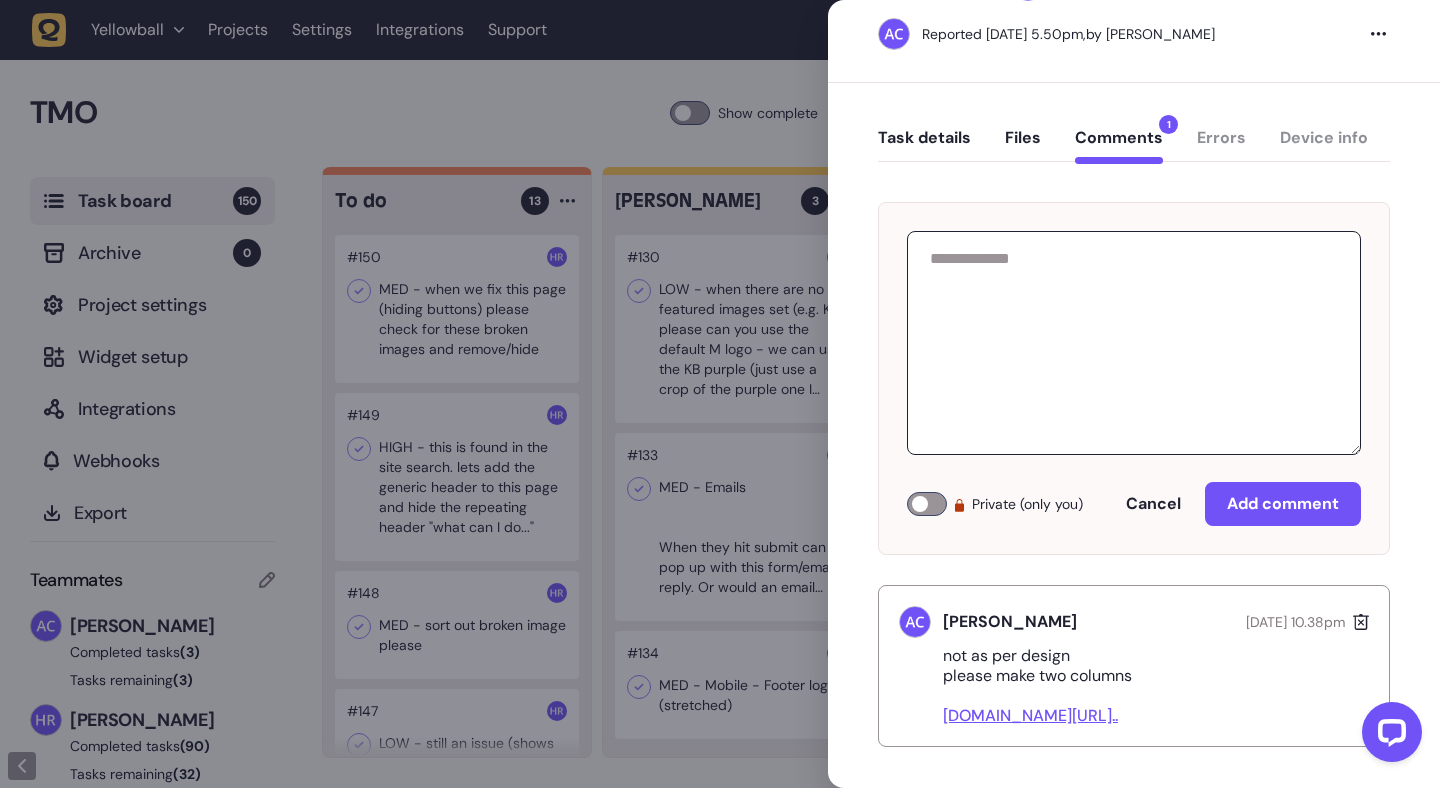 scroll, scrollTop: 94, scrollLeft: 0, axis: vertical 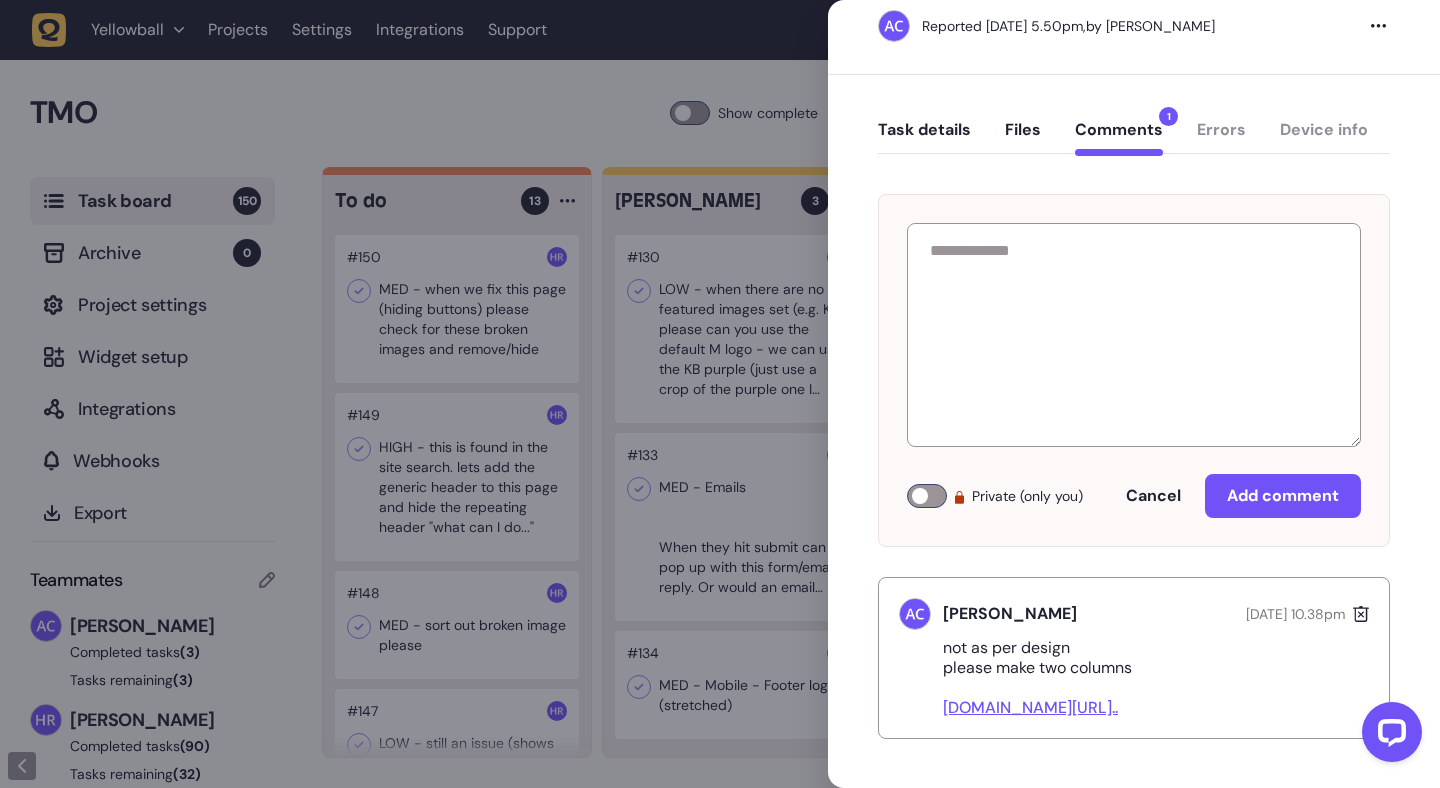 click on "Task details" 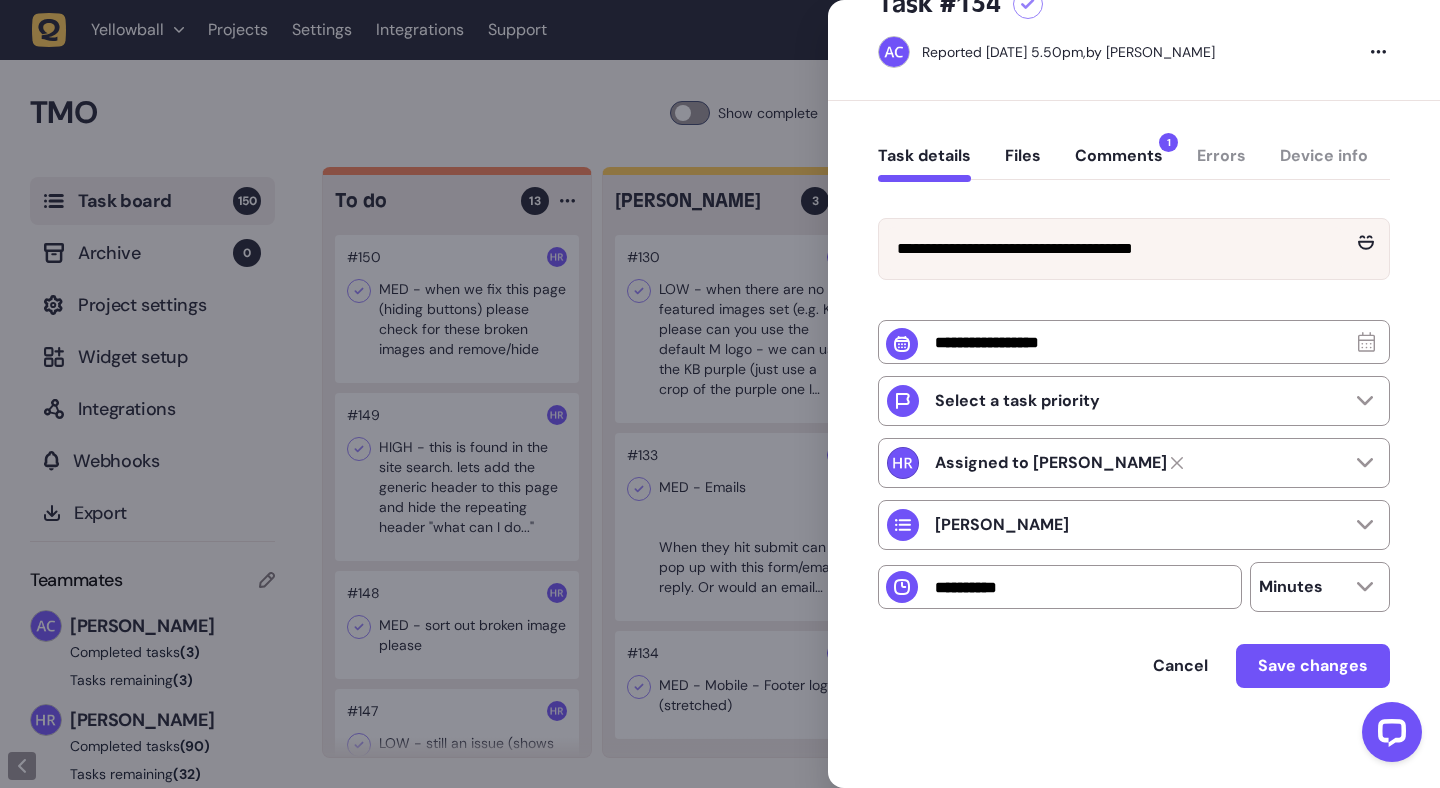 scroll, scrollTop: 72, scrollLeft: 0, axis: vertical 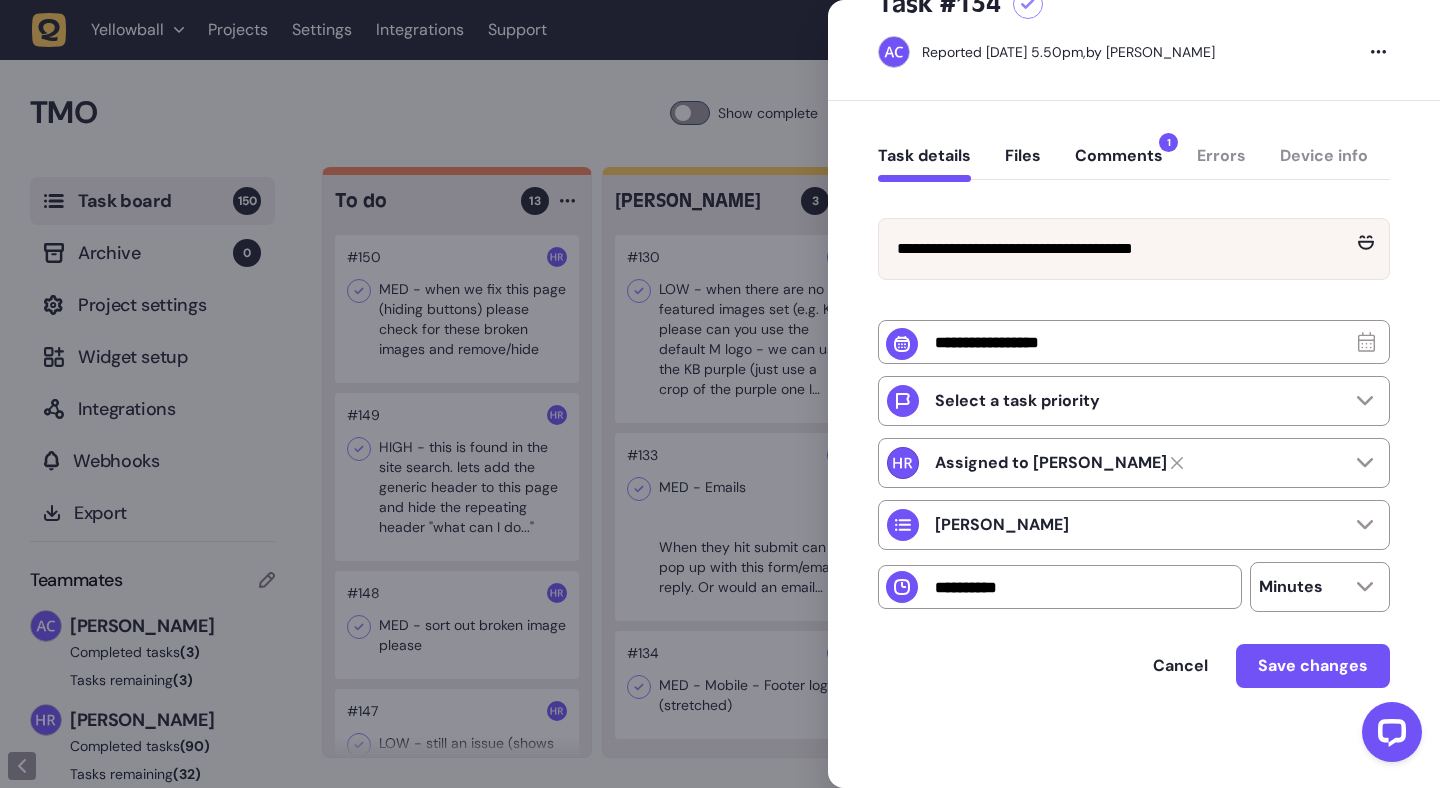 click 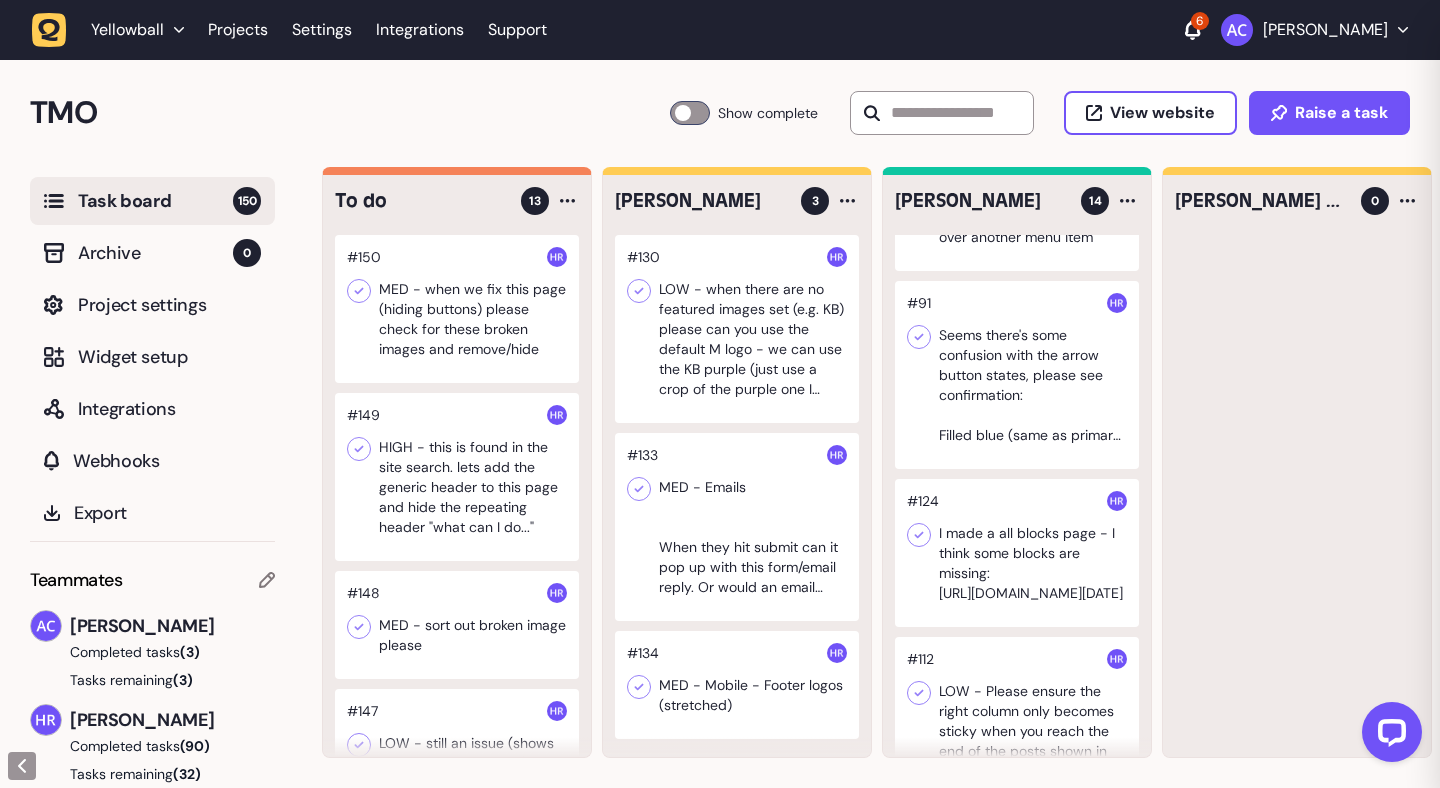 scroll, scrollTop: 0, scrollLeft: 0, axis: both 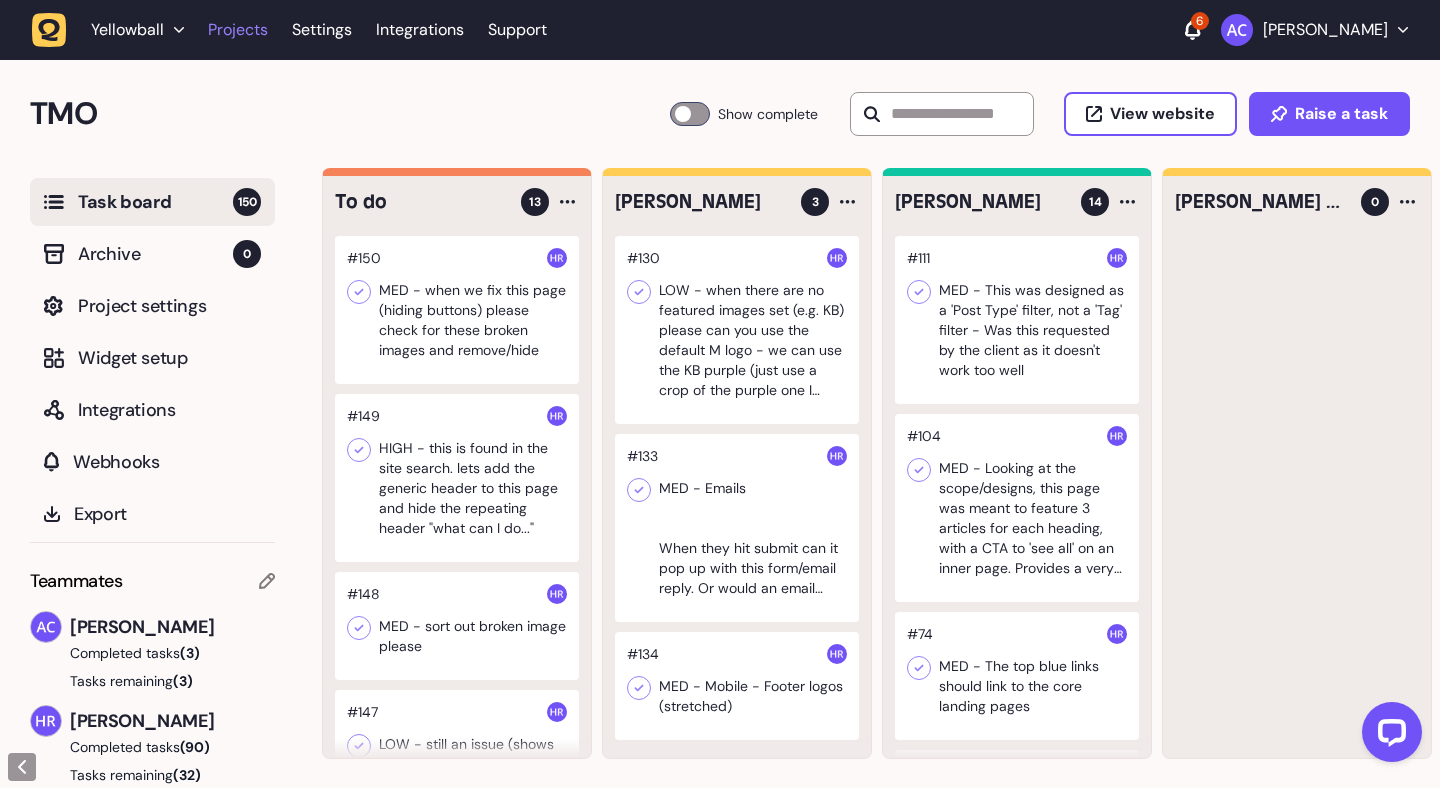 click on "Projects" 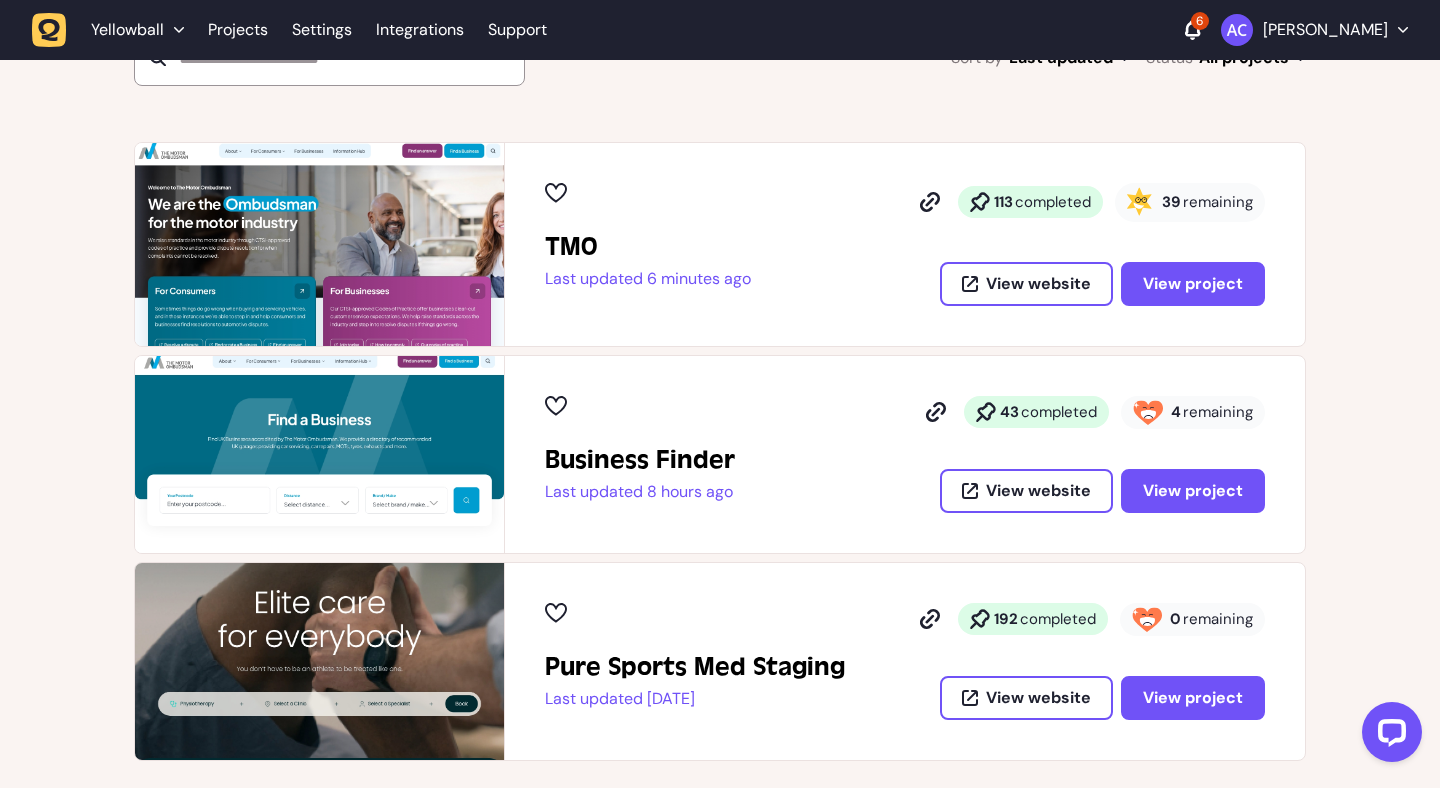 scroll, scrollTop: 324, scrollLeft: 0, axis: vertical 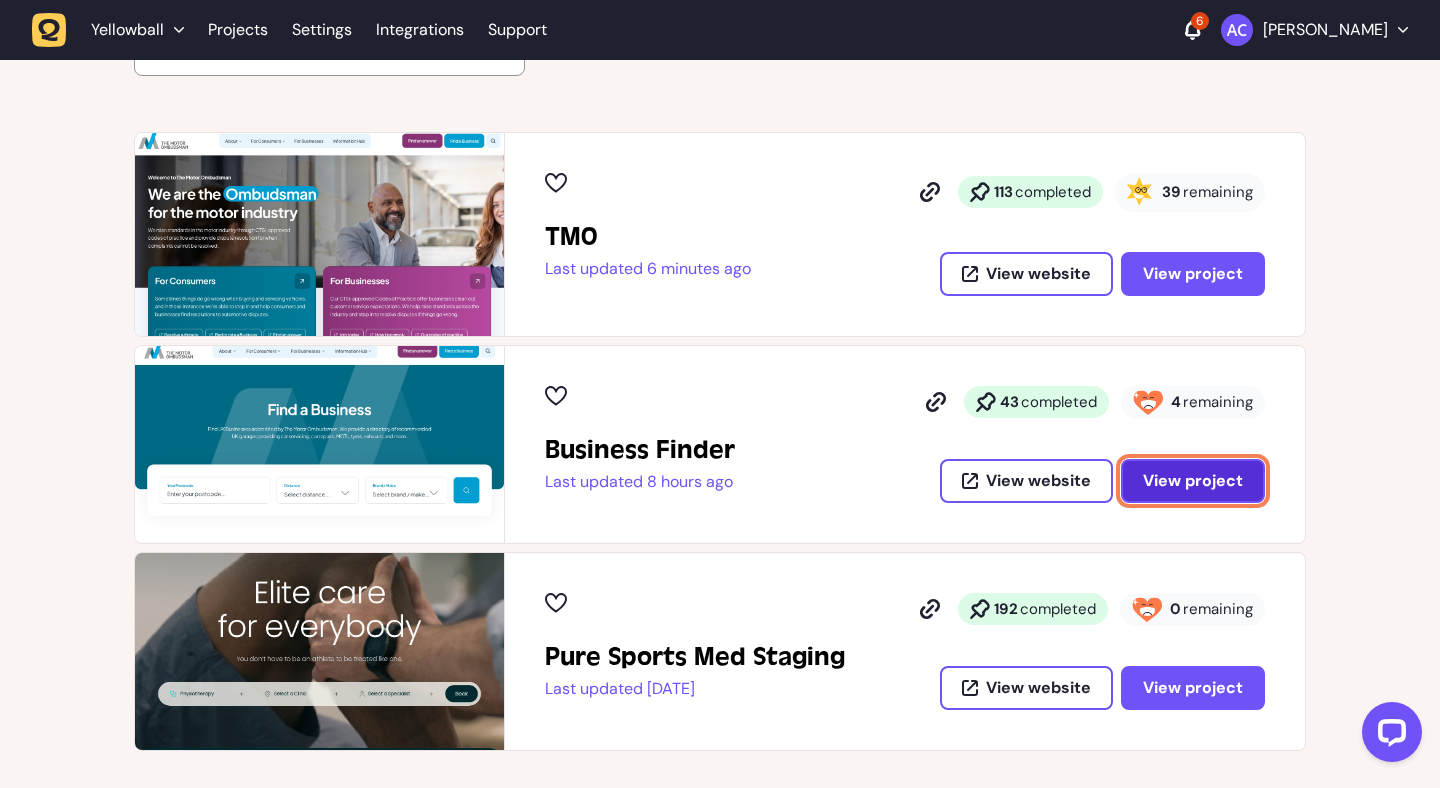 click on "View project" 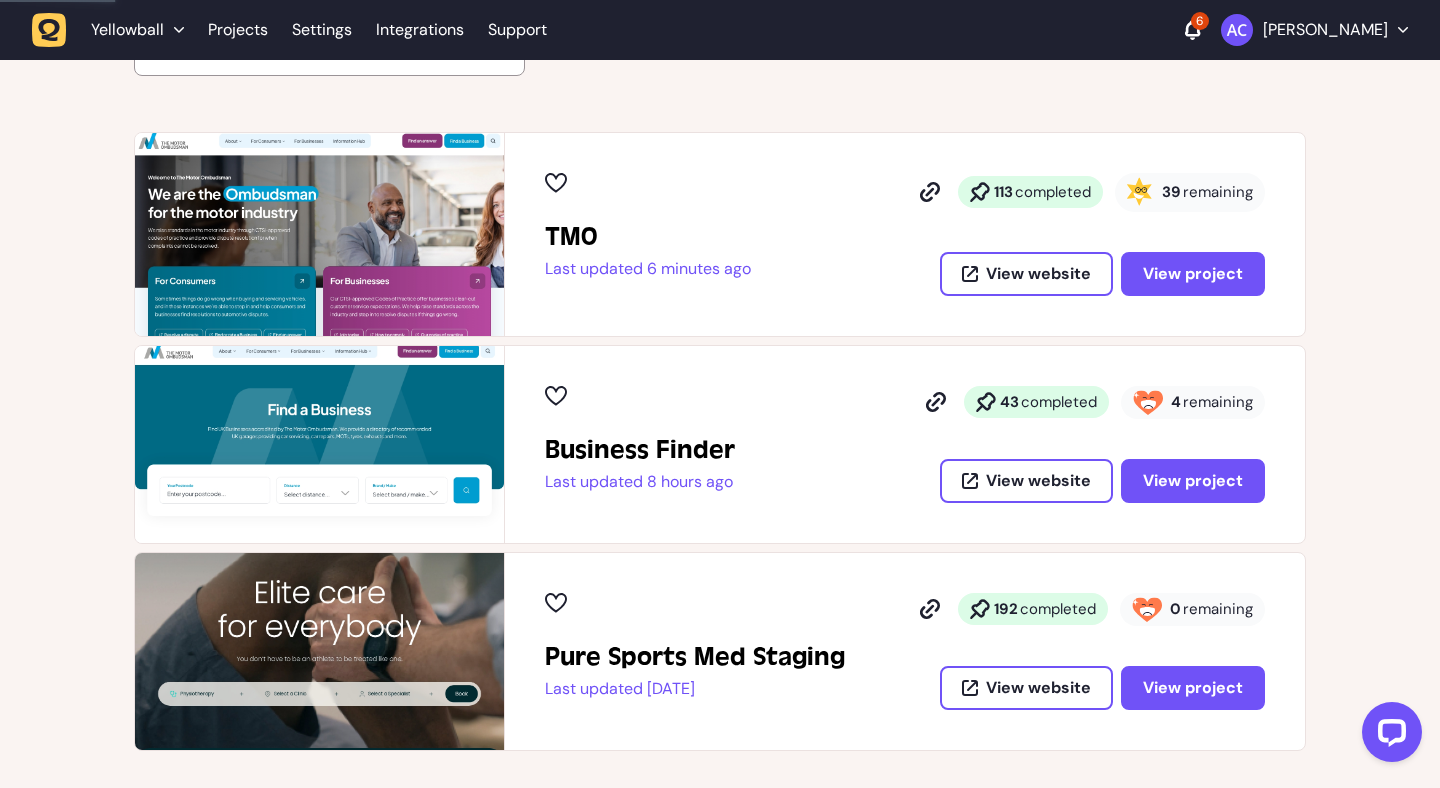 scroll, scrollTop: 0, scrollLeft: 0, axis: both 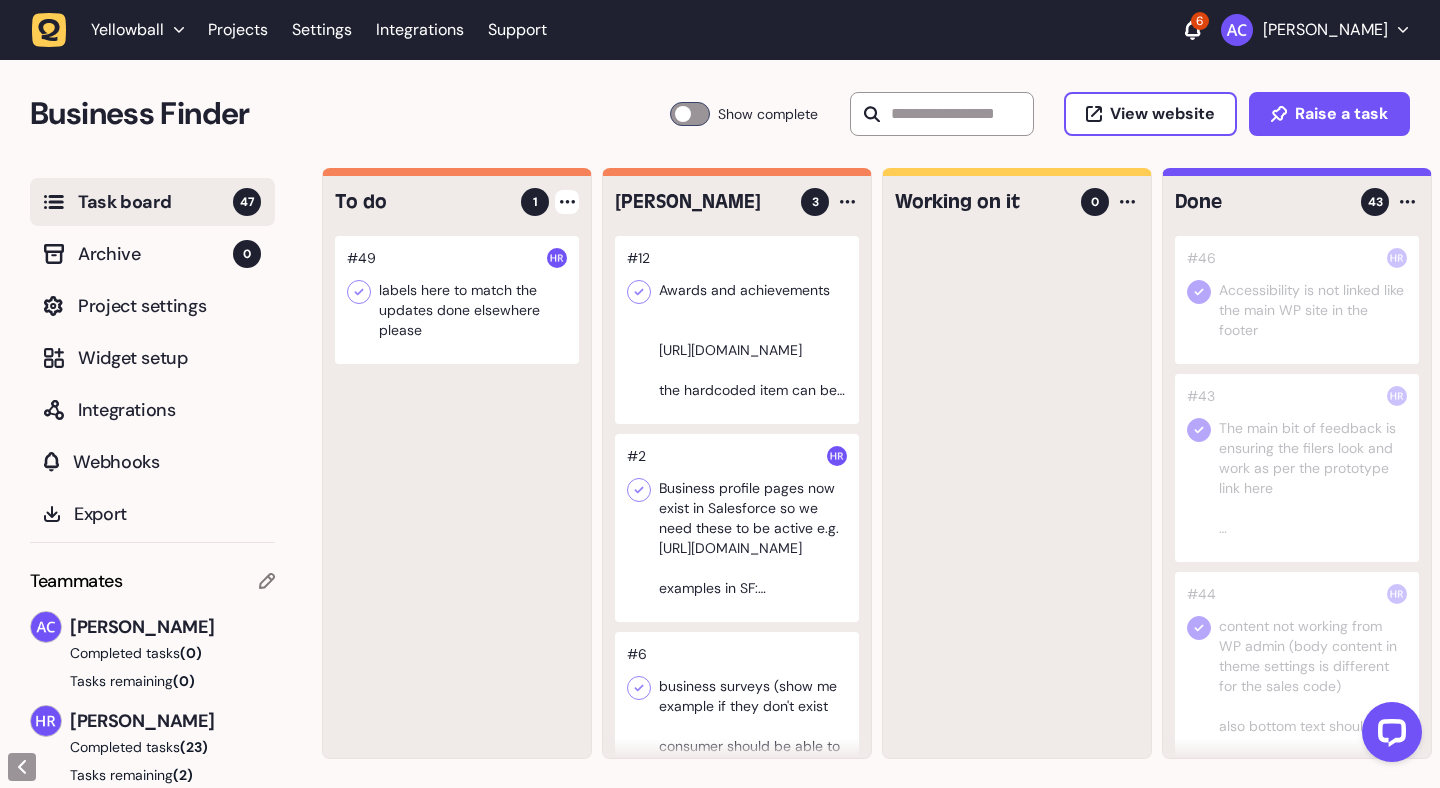 click 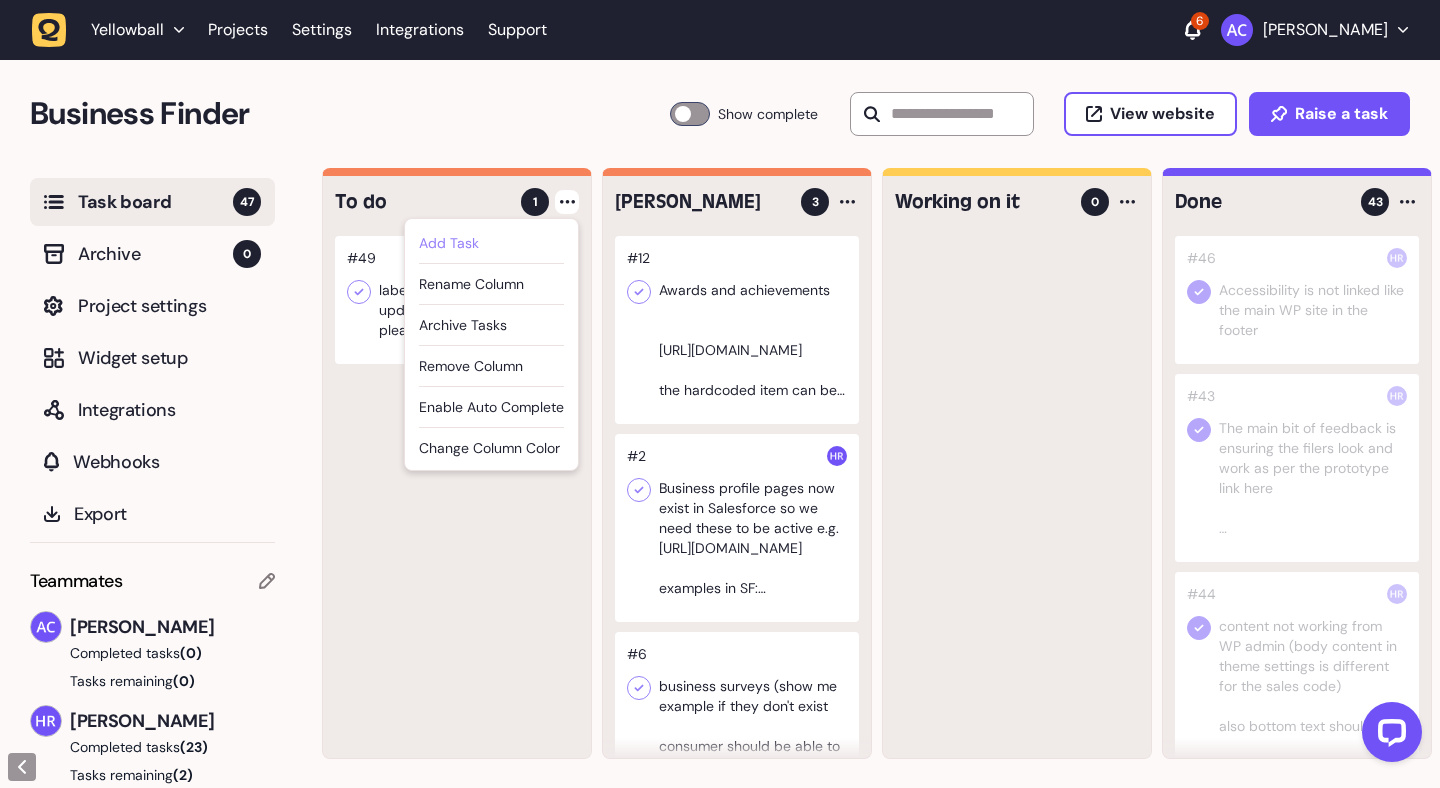 click on "Add Task" 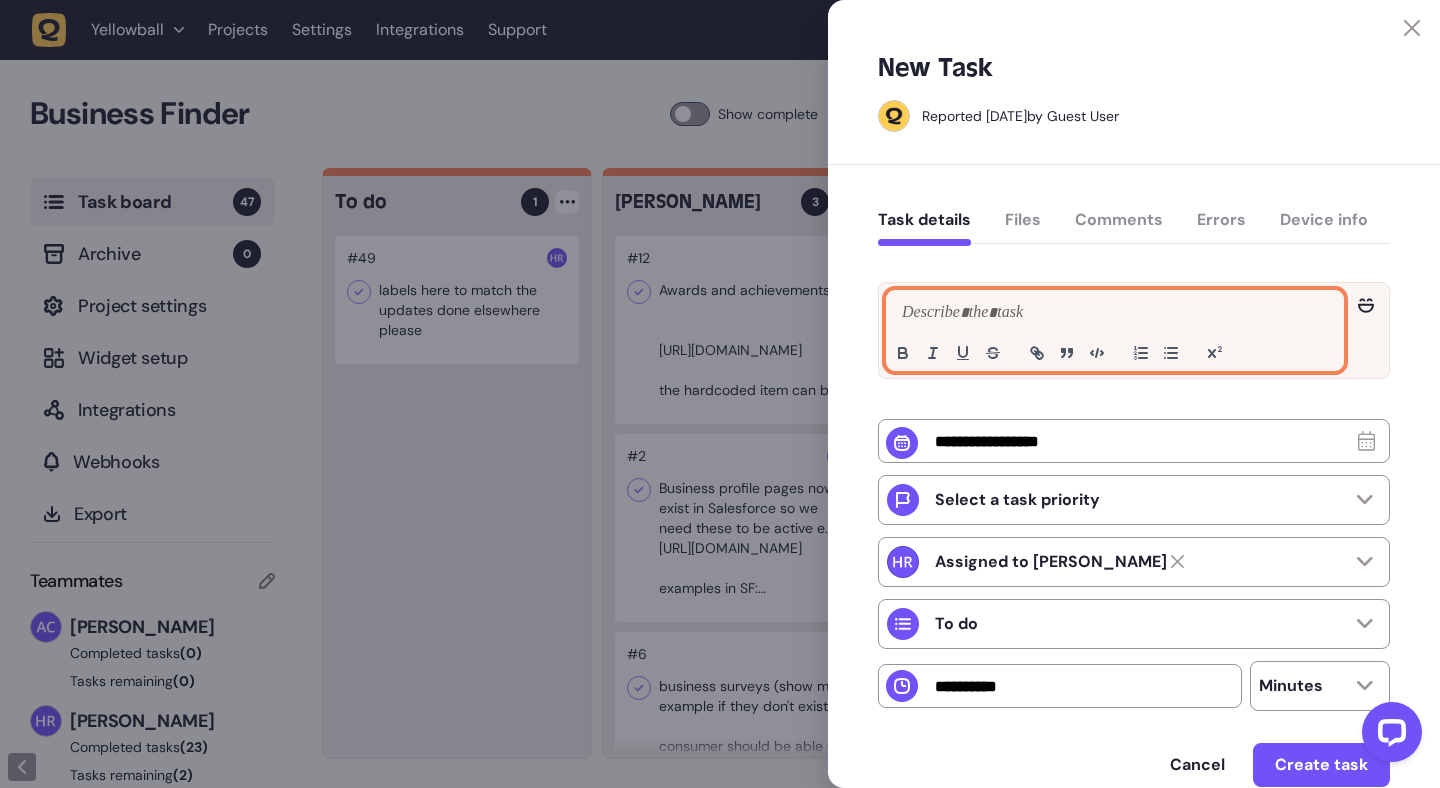 click 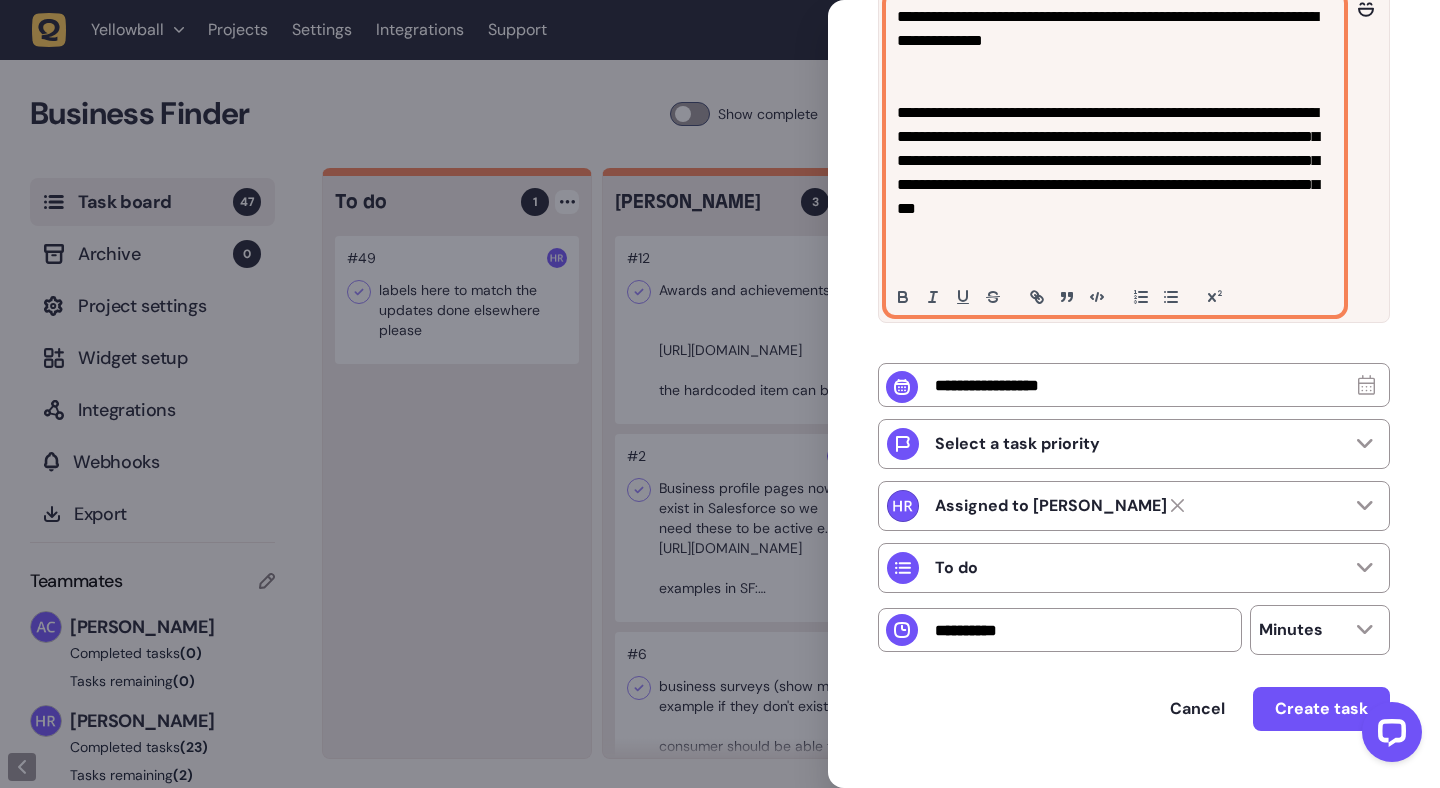 scroll, scrollTop: 342, scrollLeft: 0, axis: vertical 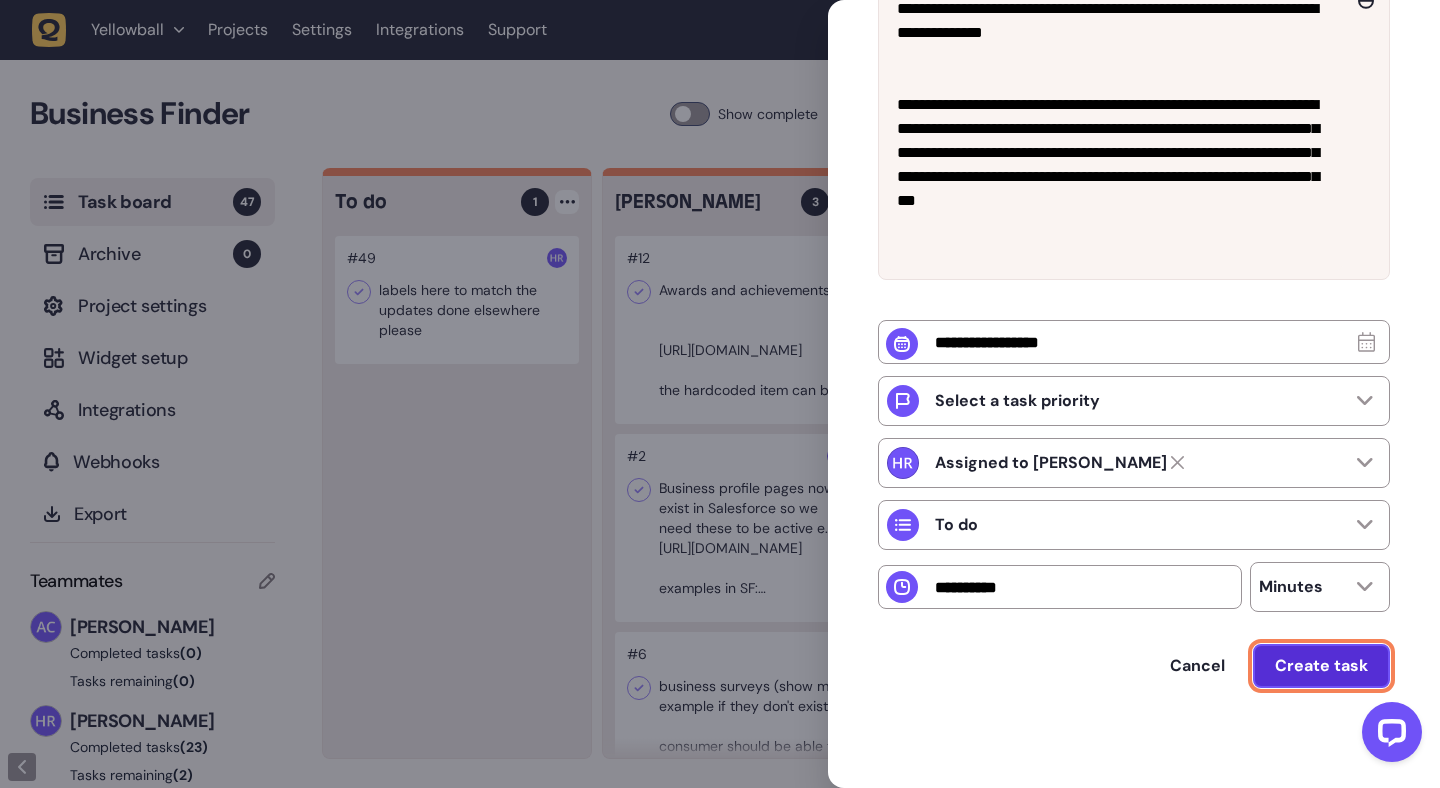 click on "Create task" 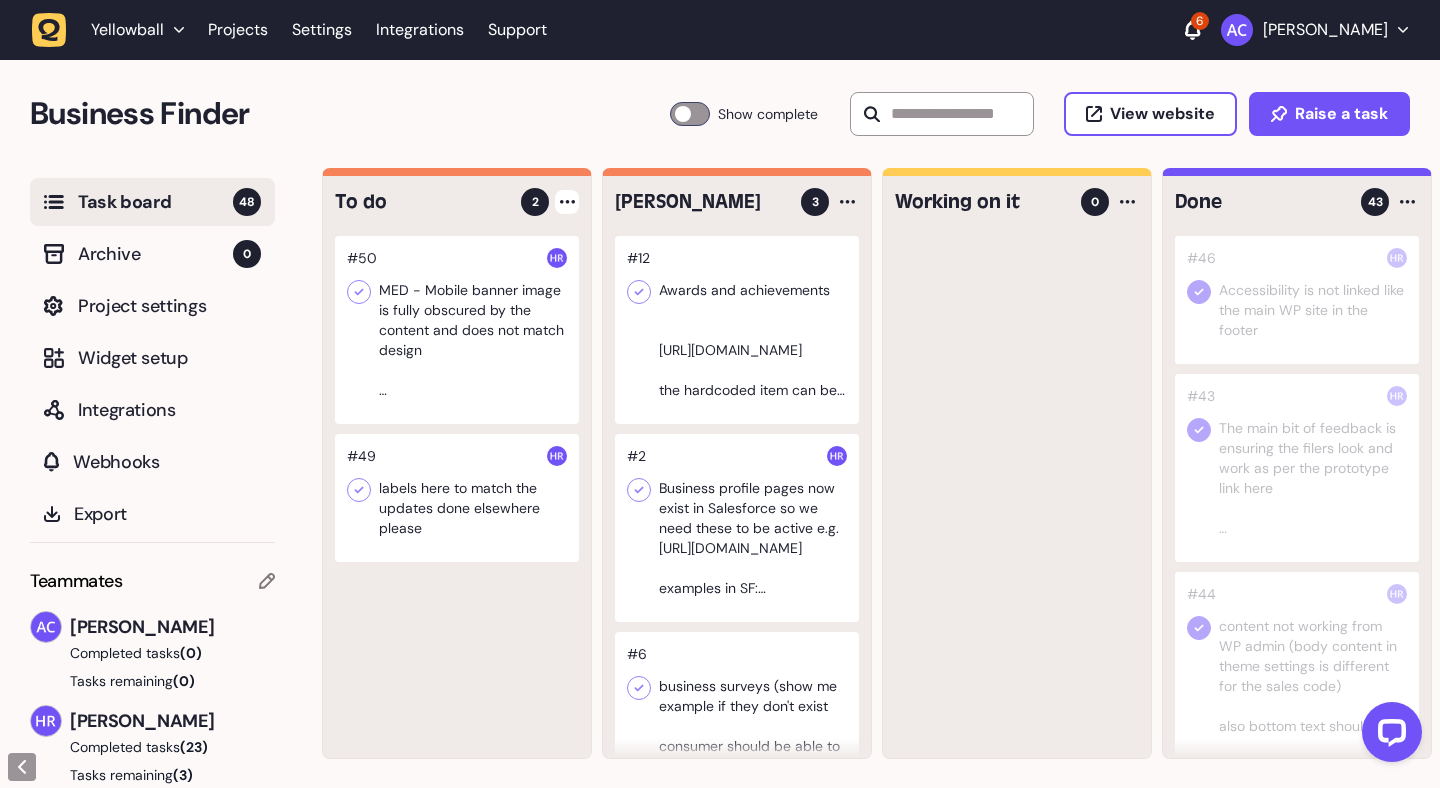 click 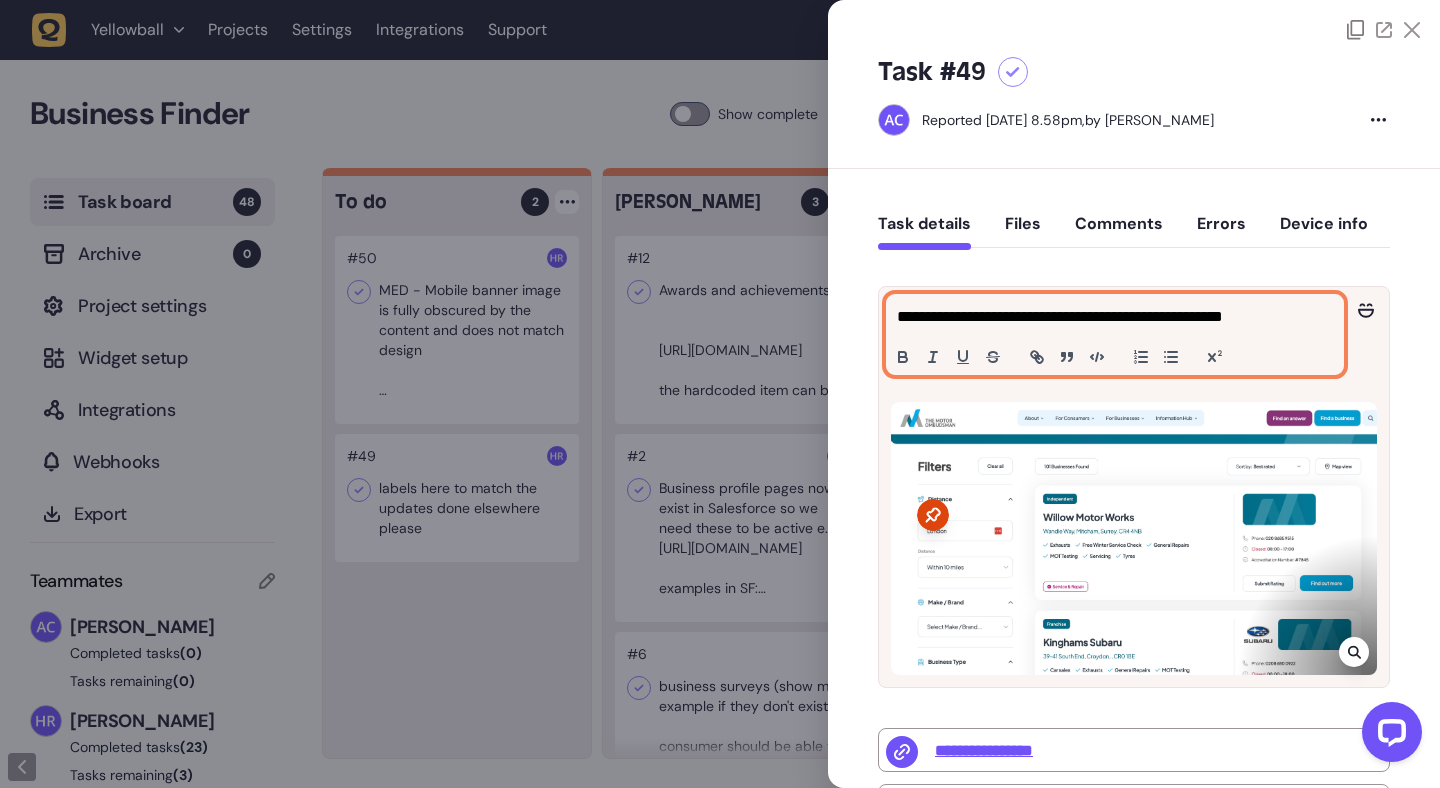 click on "**********" 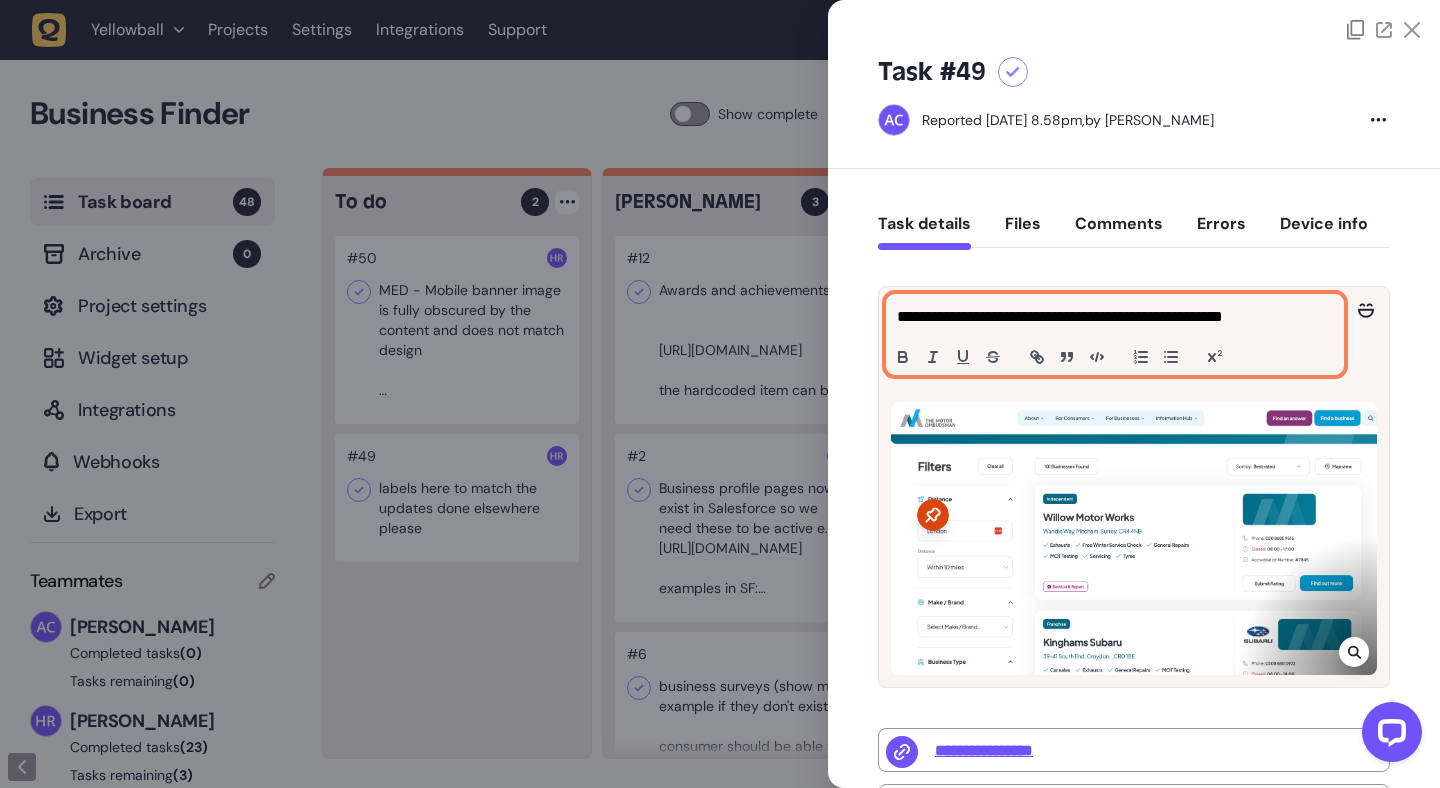 type 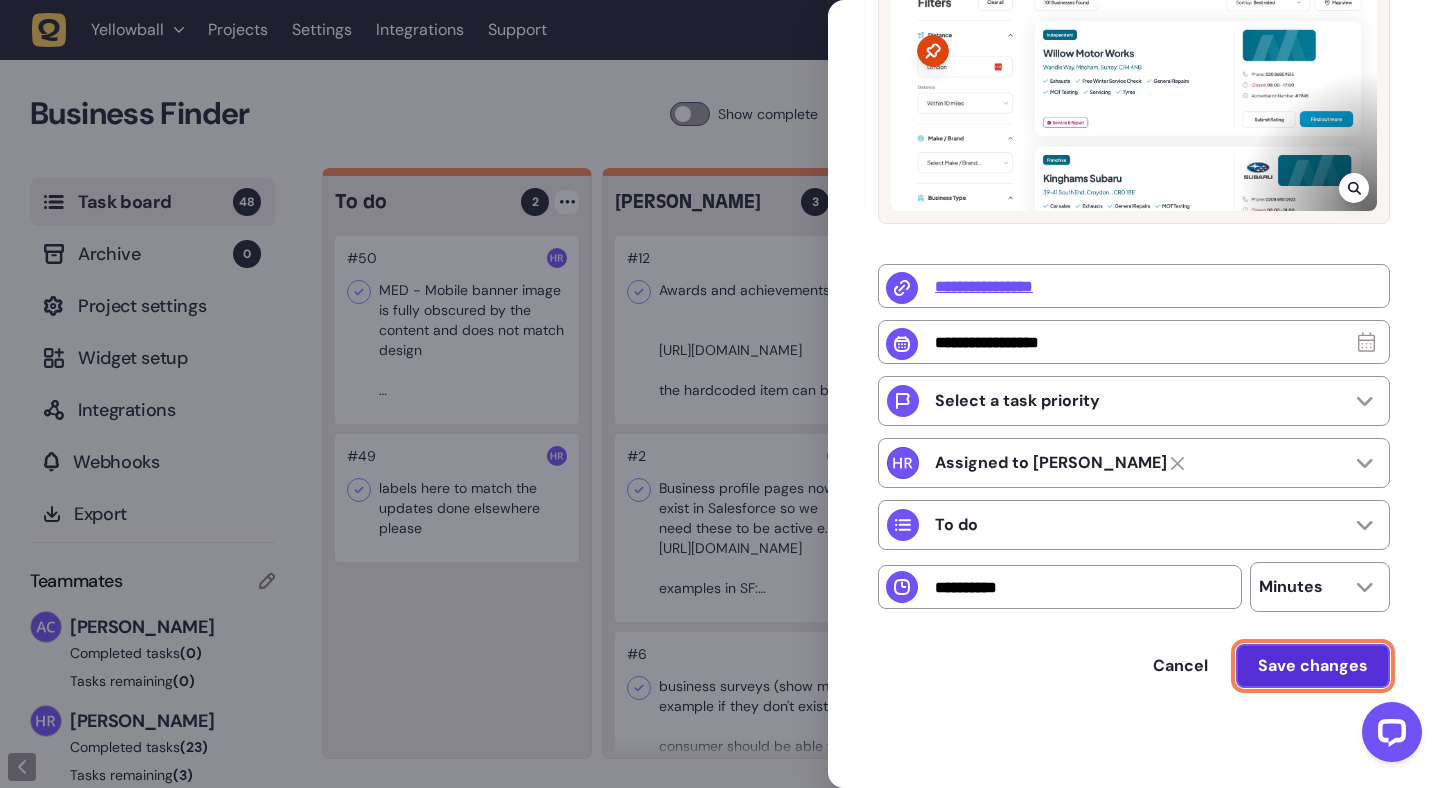 click on "Save changes" 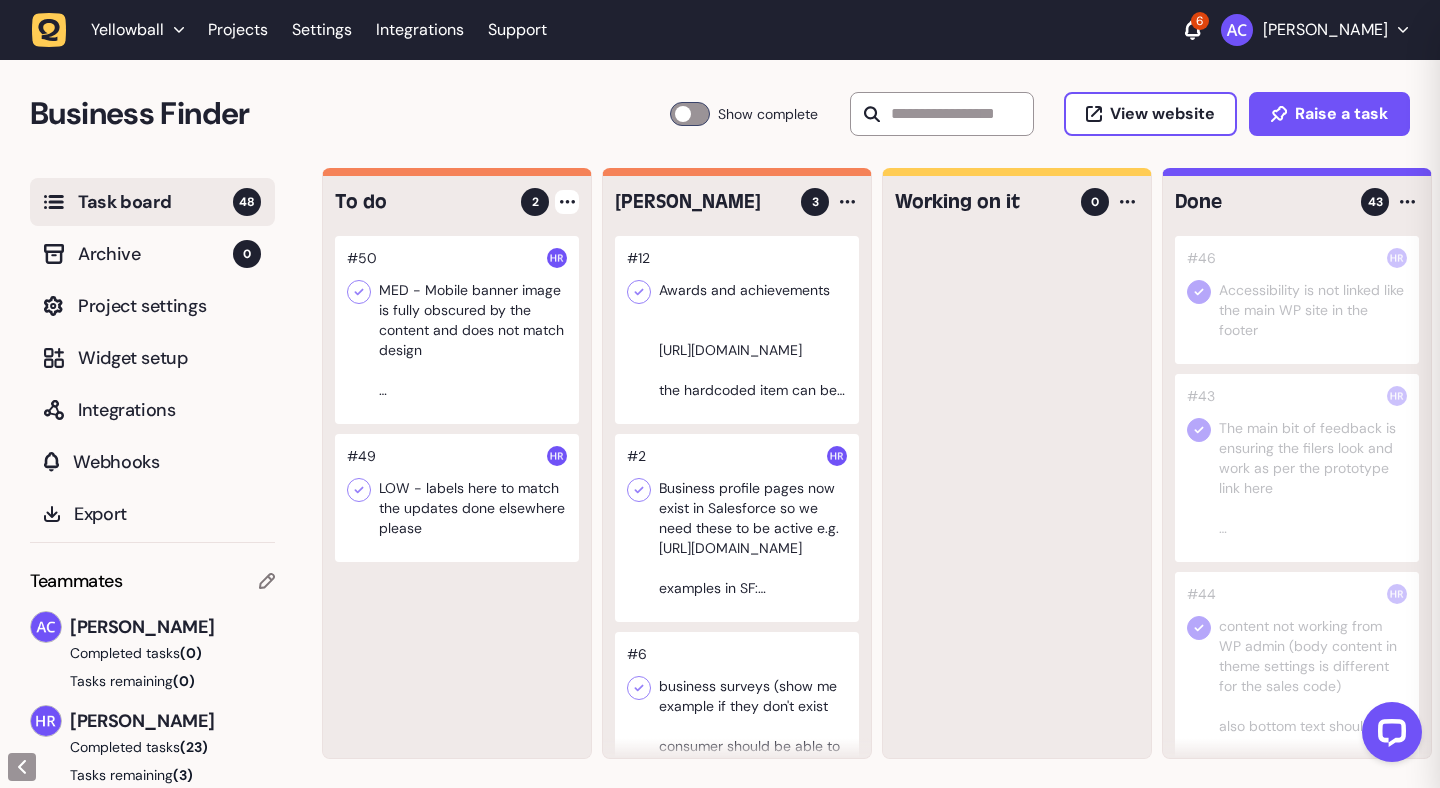 scroll, scrollTop: 0, scrollLeft: 0, axis: both 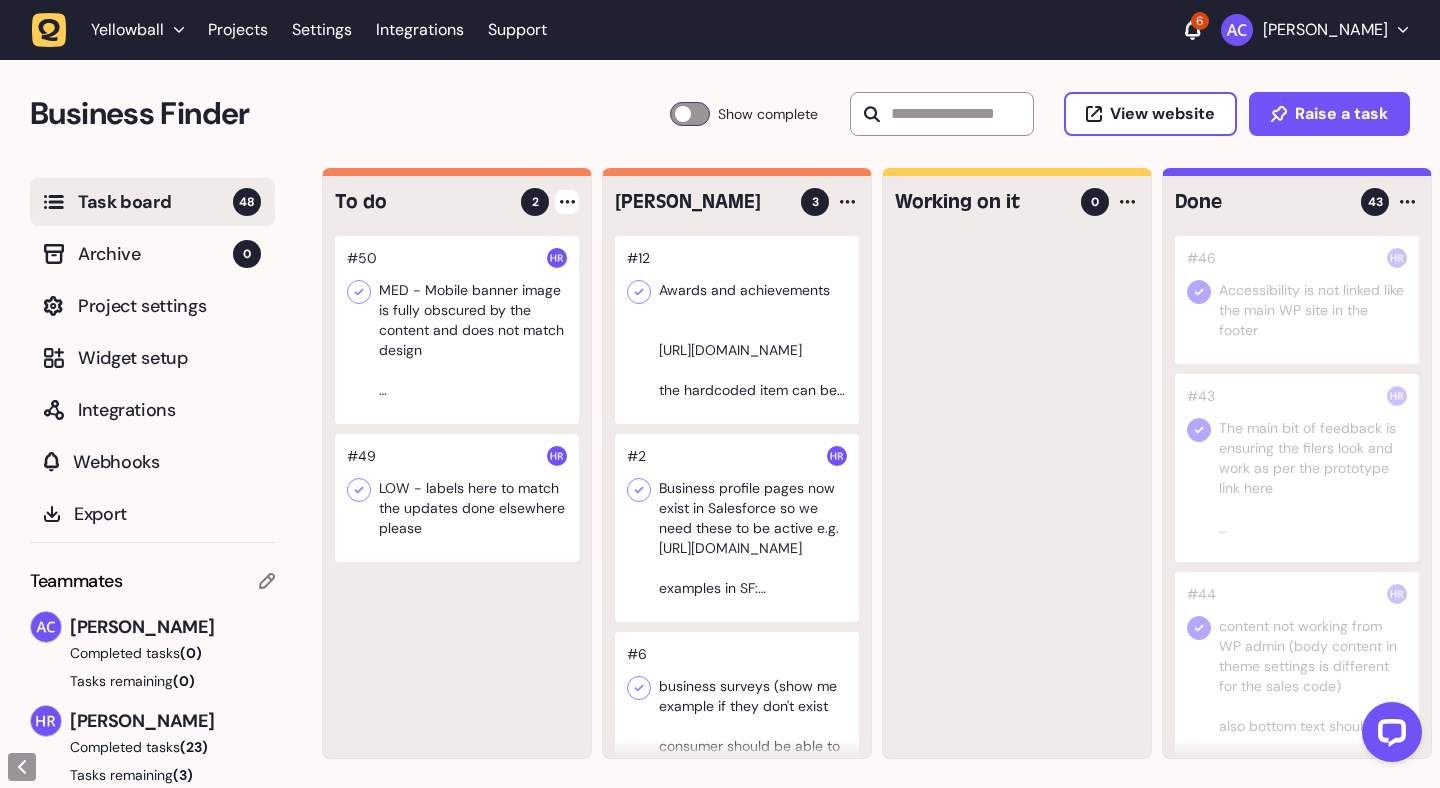 click 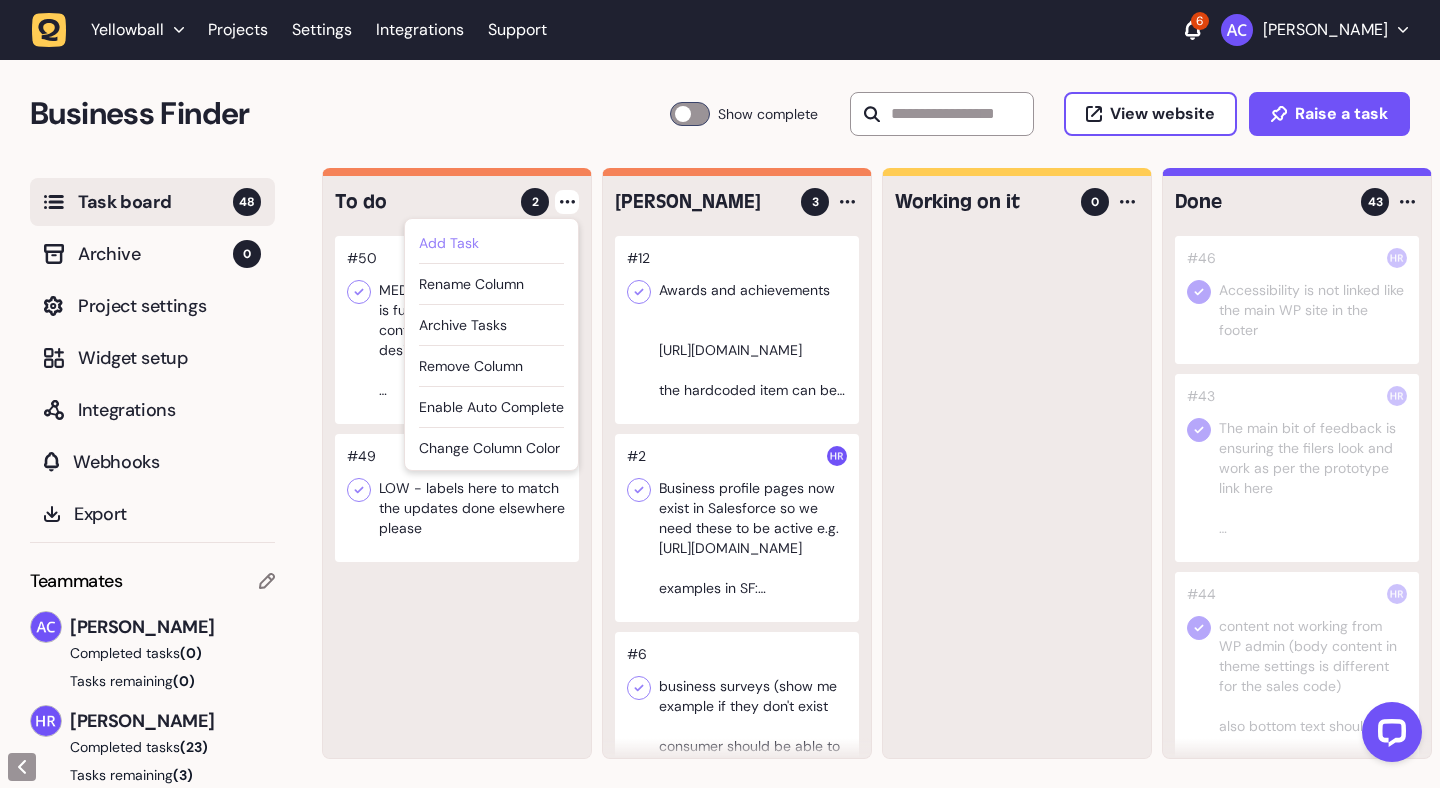 click on "Add Task" 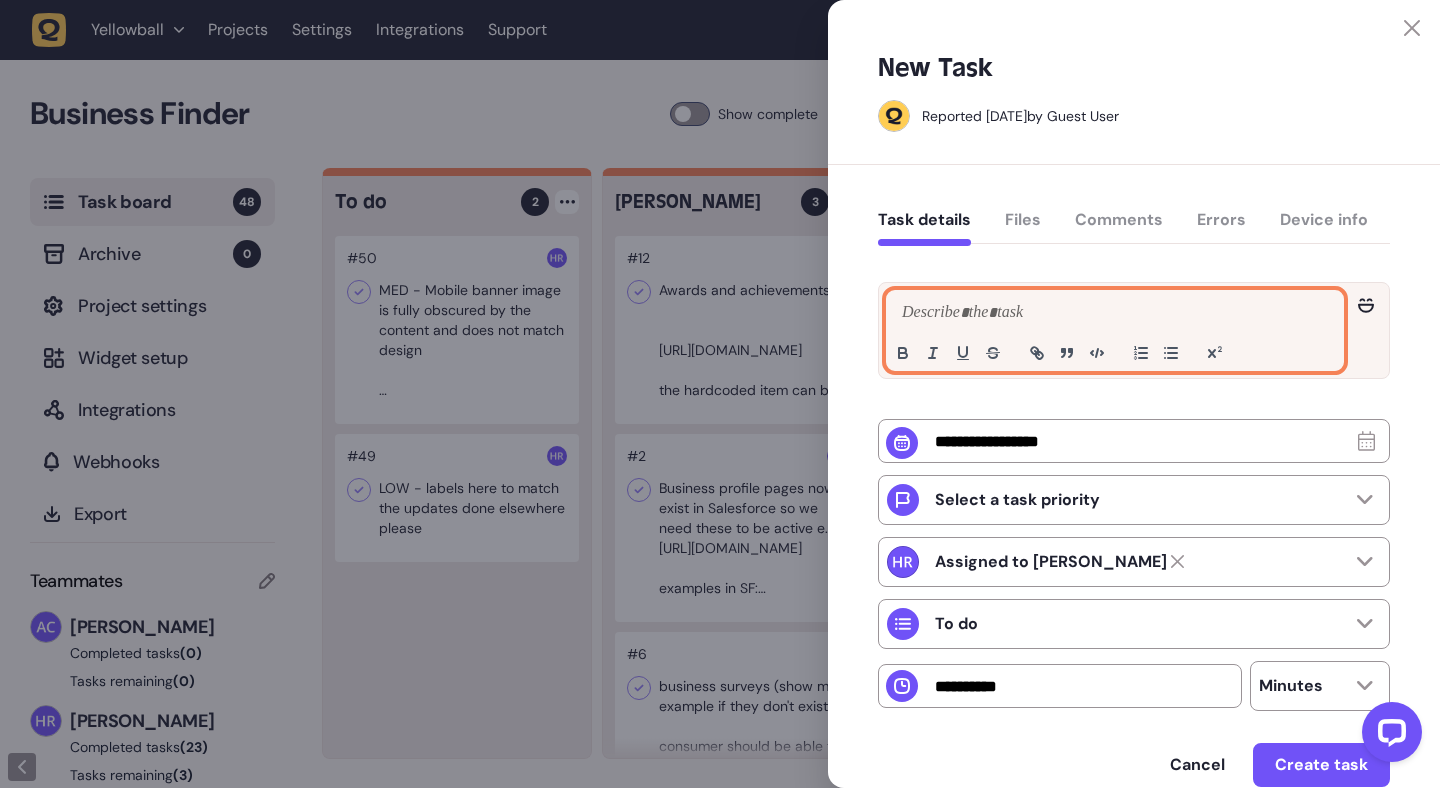 click 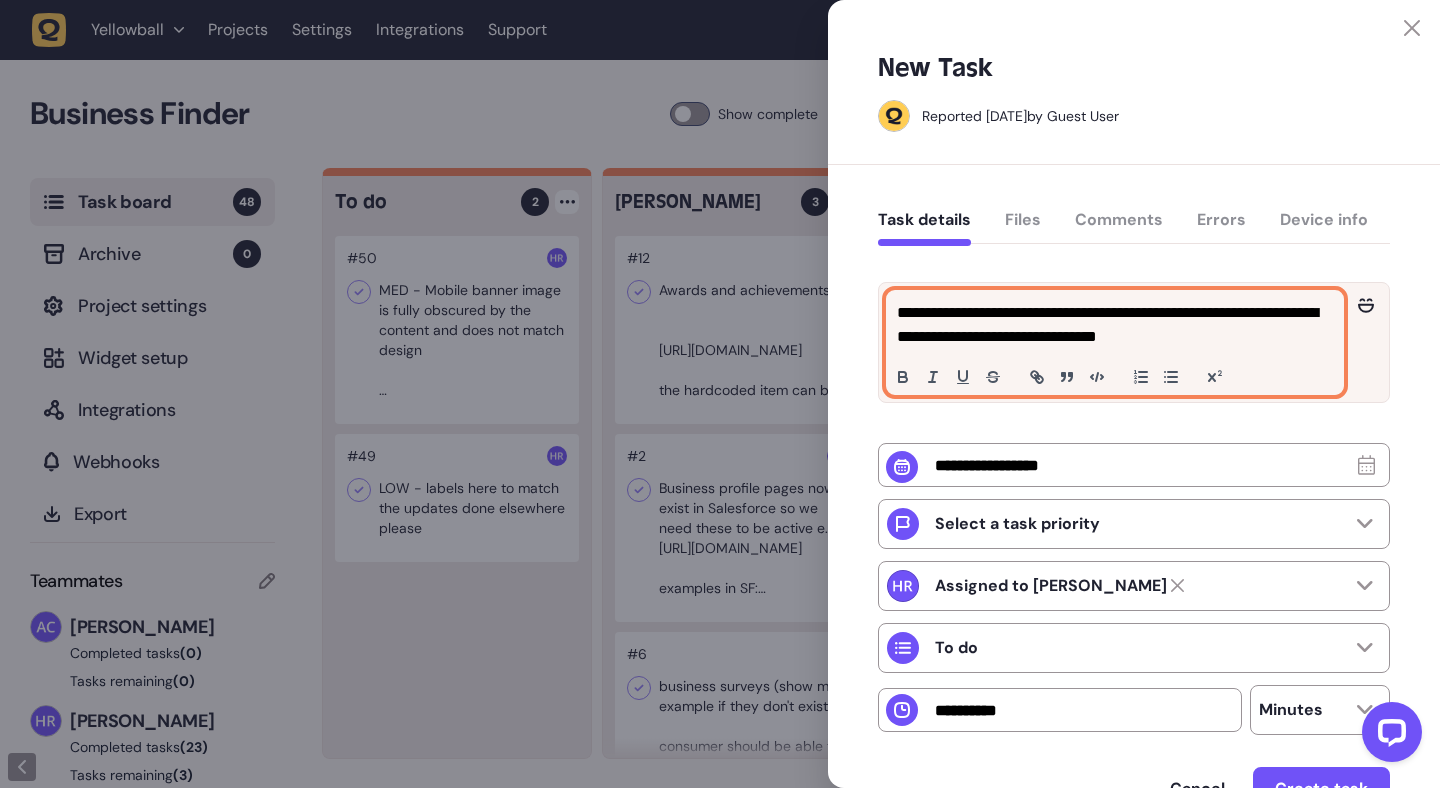 click on "**********" 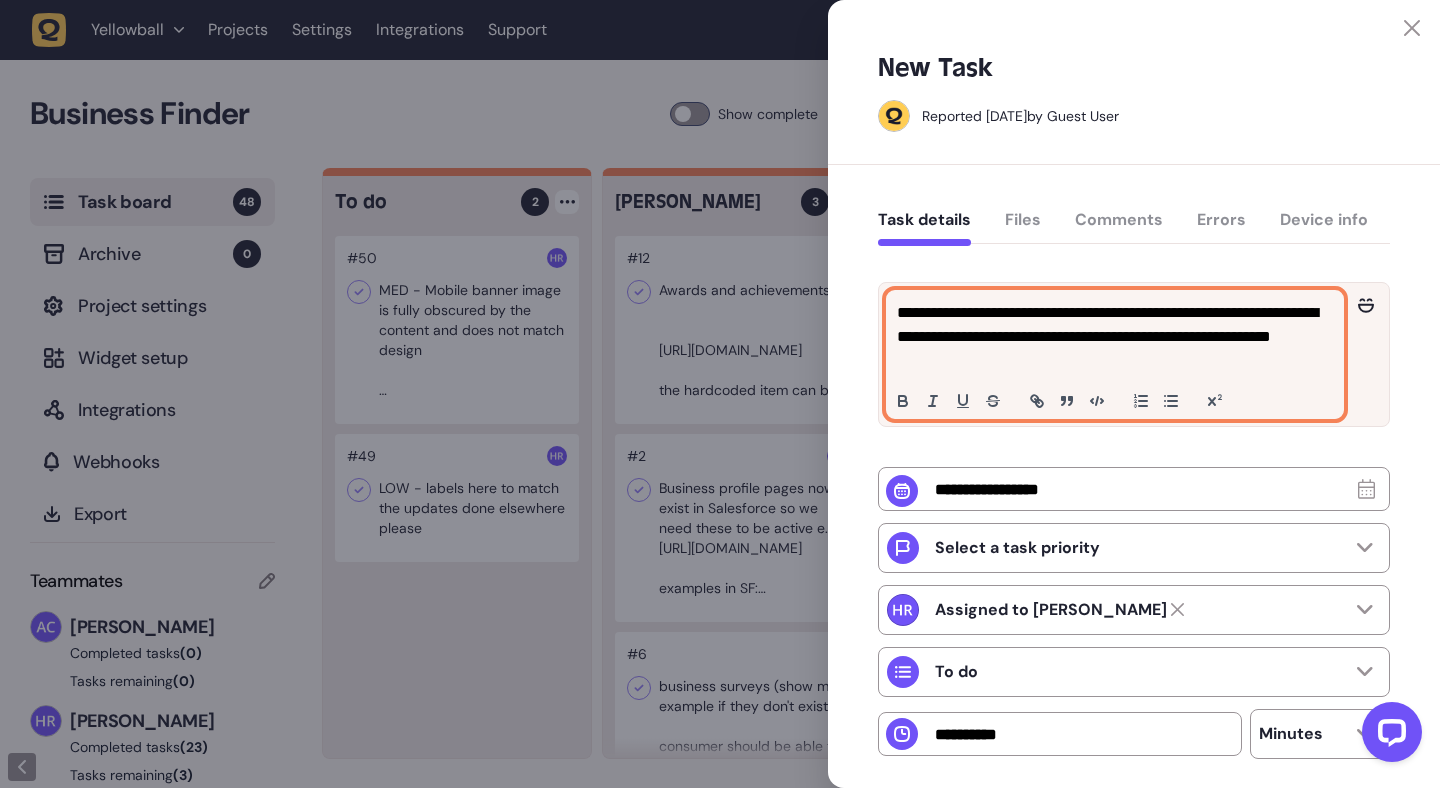 scroll, scrollTop: 150, scrollLeft: 0, axis: vertical 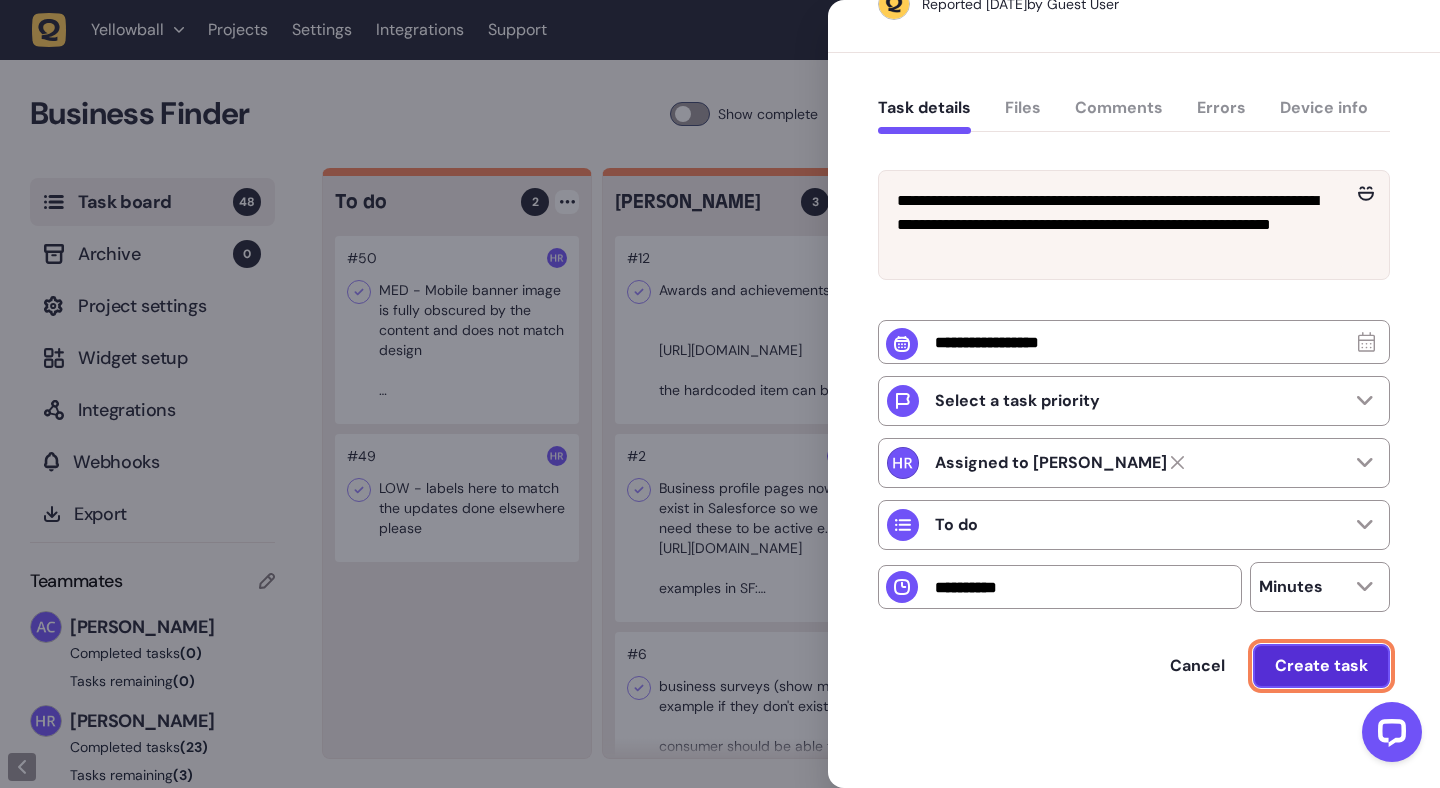 click on "Create task" 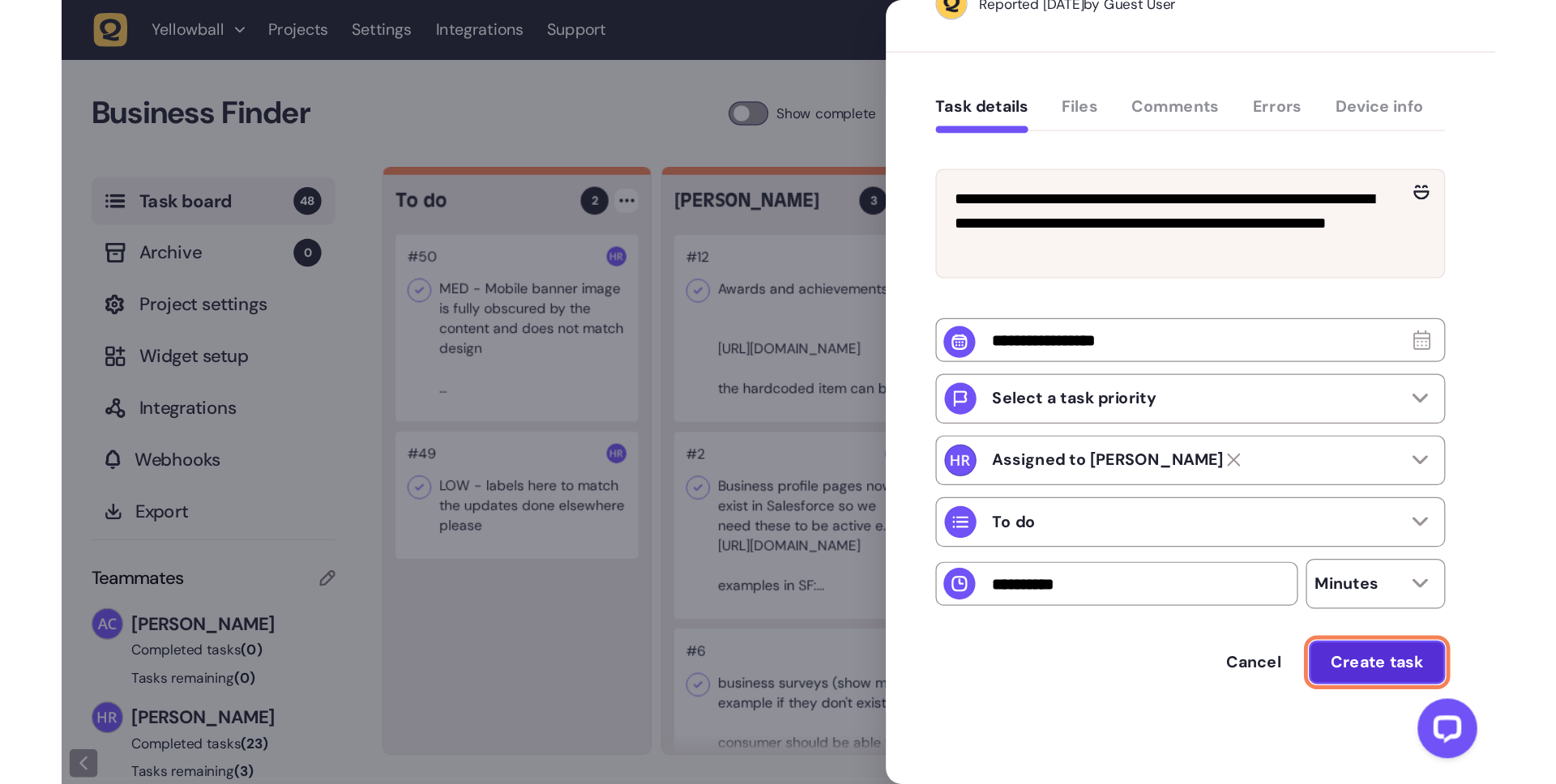 scroll, scrollTop: 93, scrollLeft: 0, axis: vertical 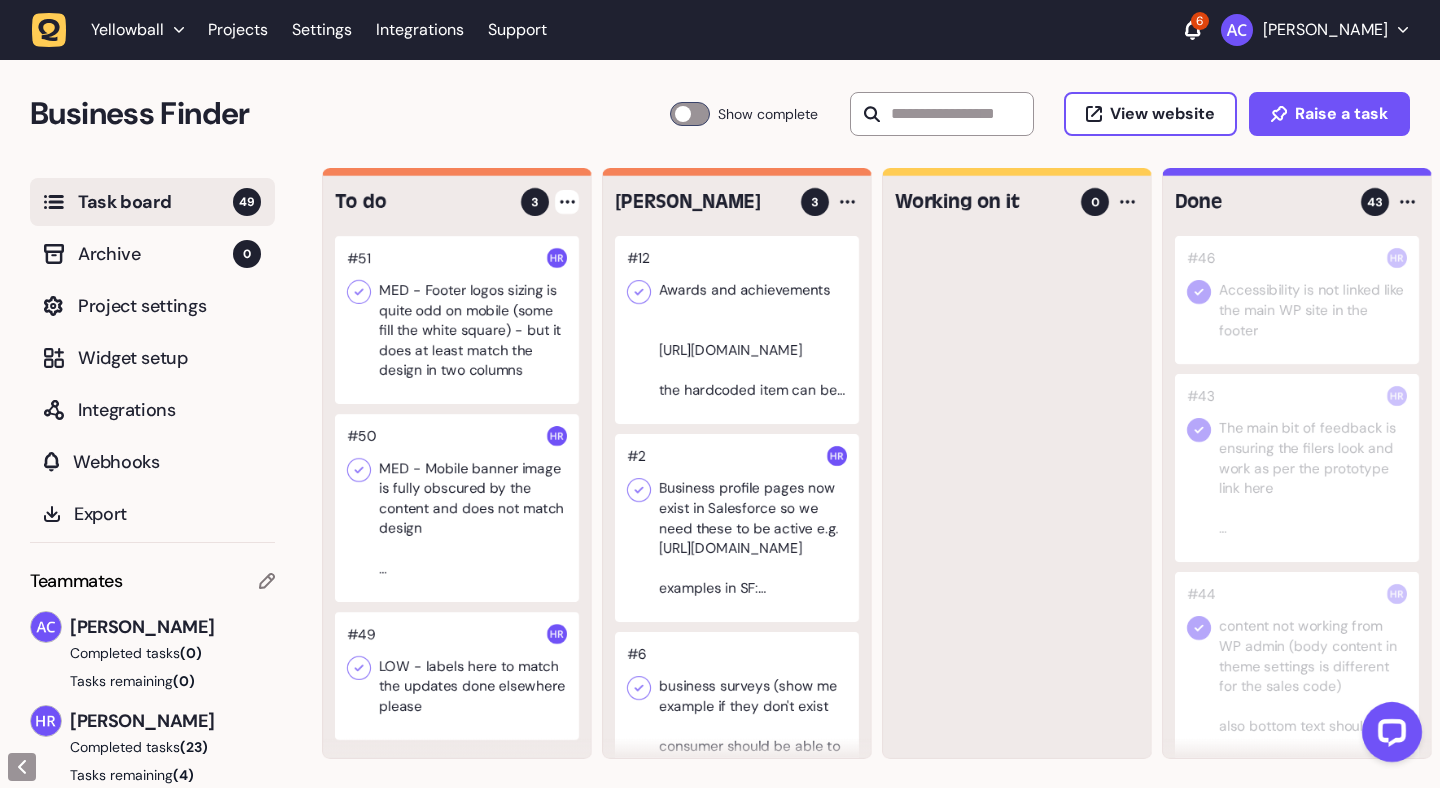 click 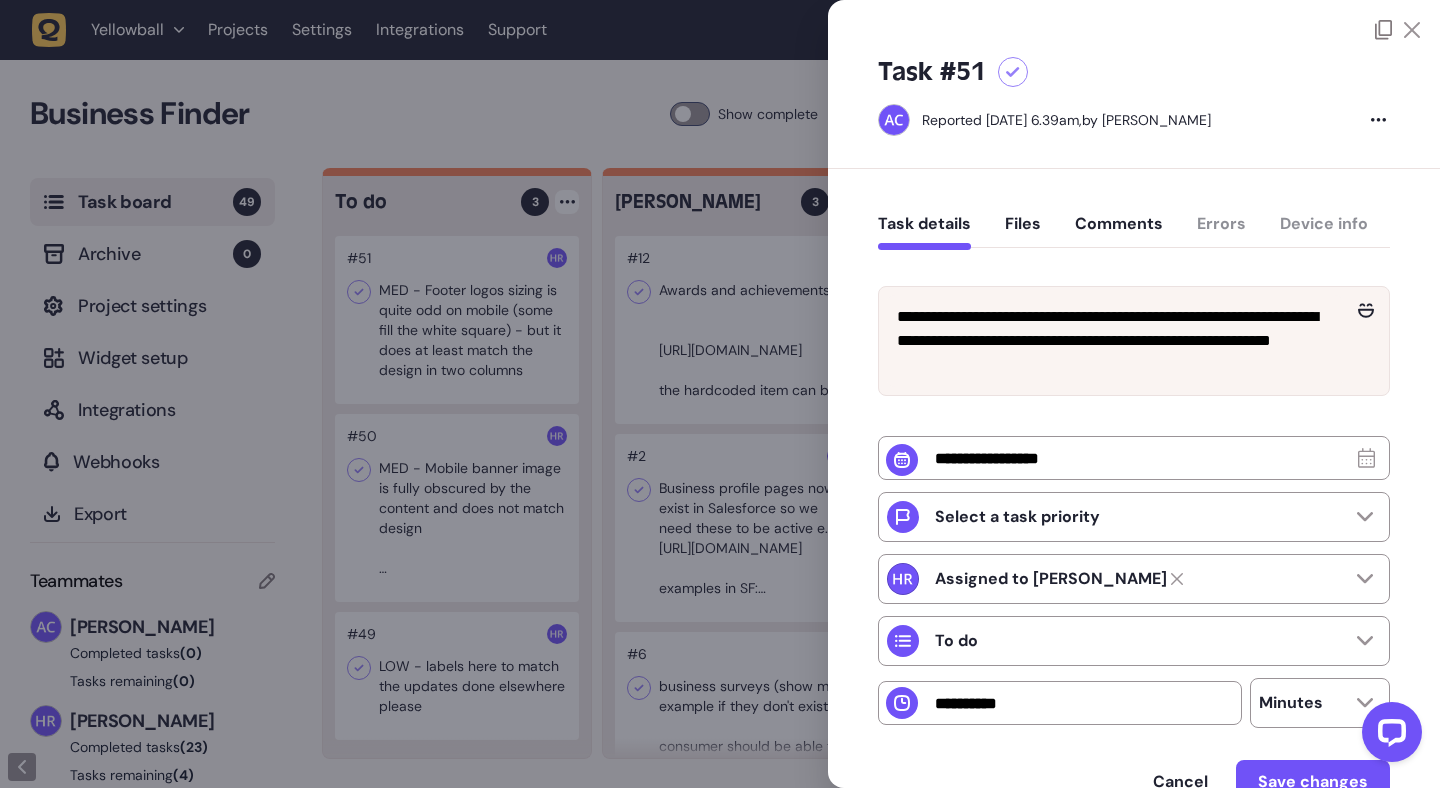 click on "Files" 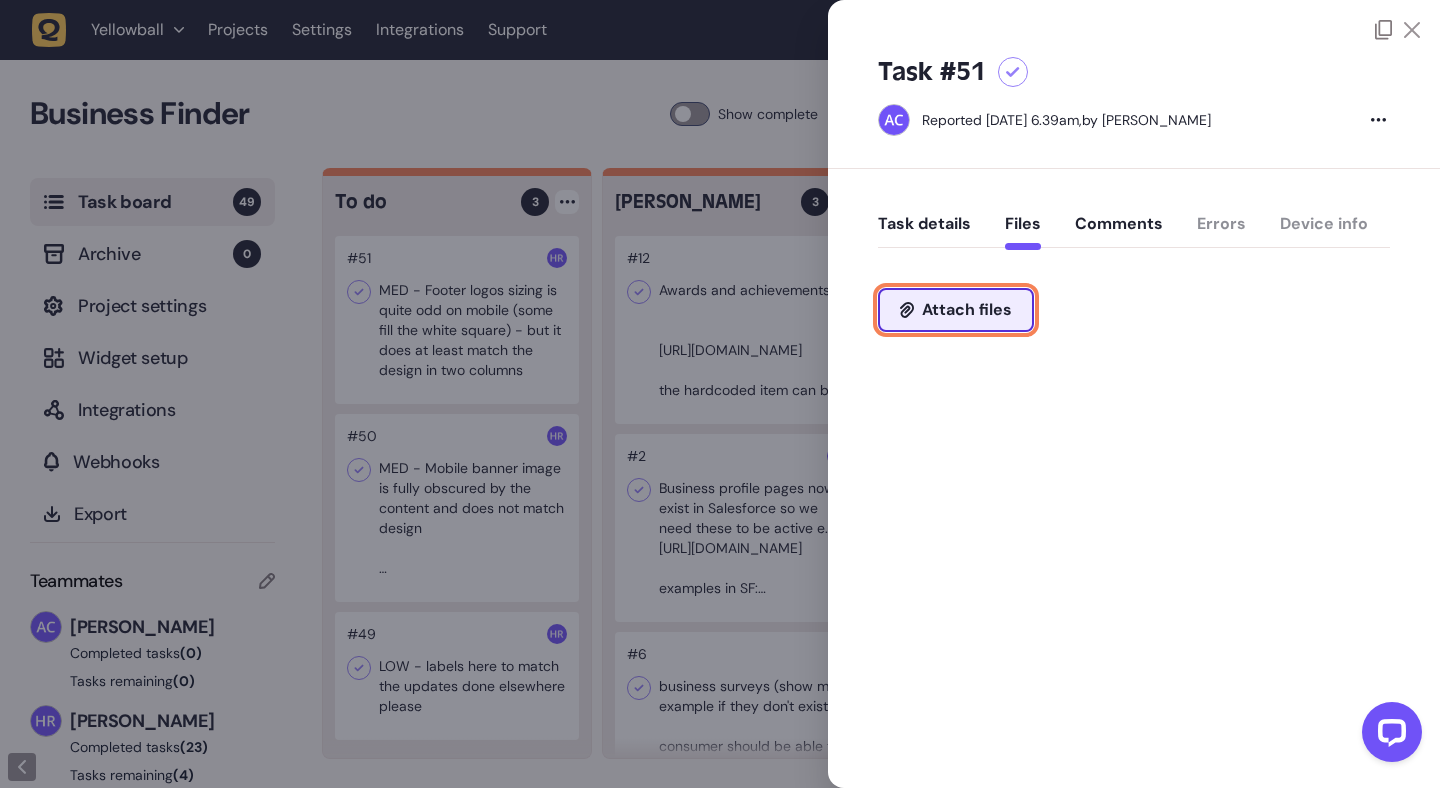click on "Attach files" 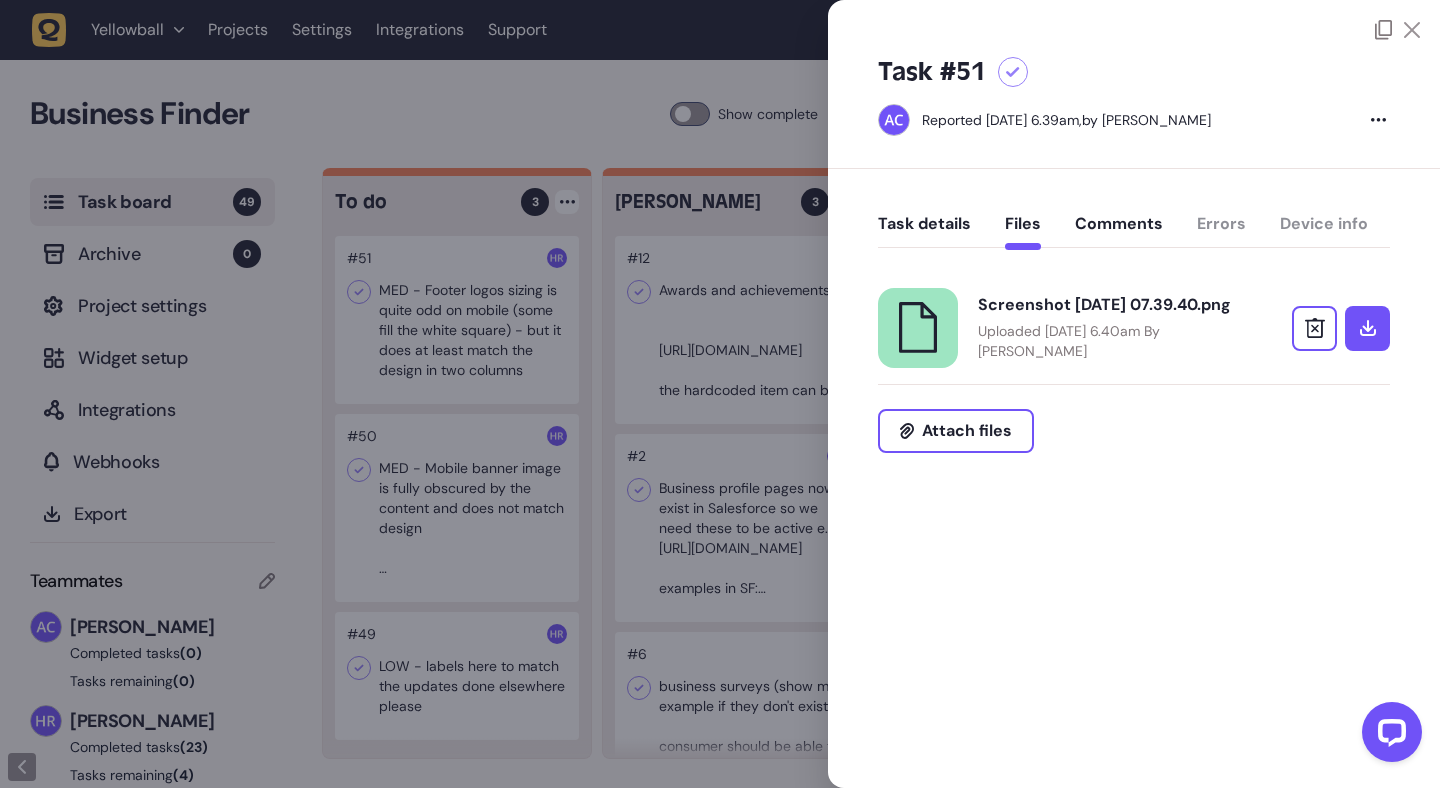 click 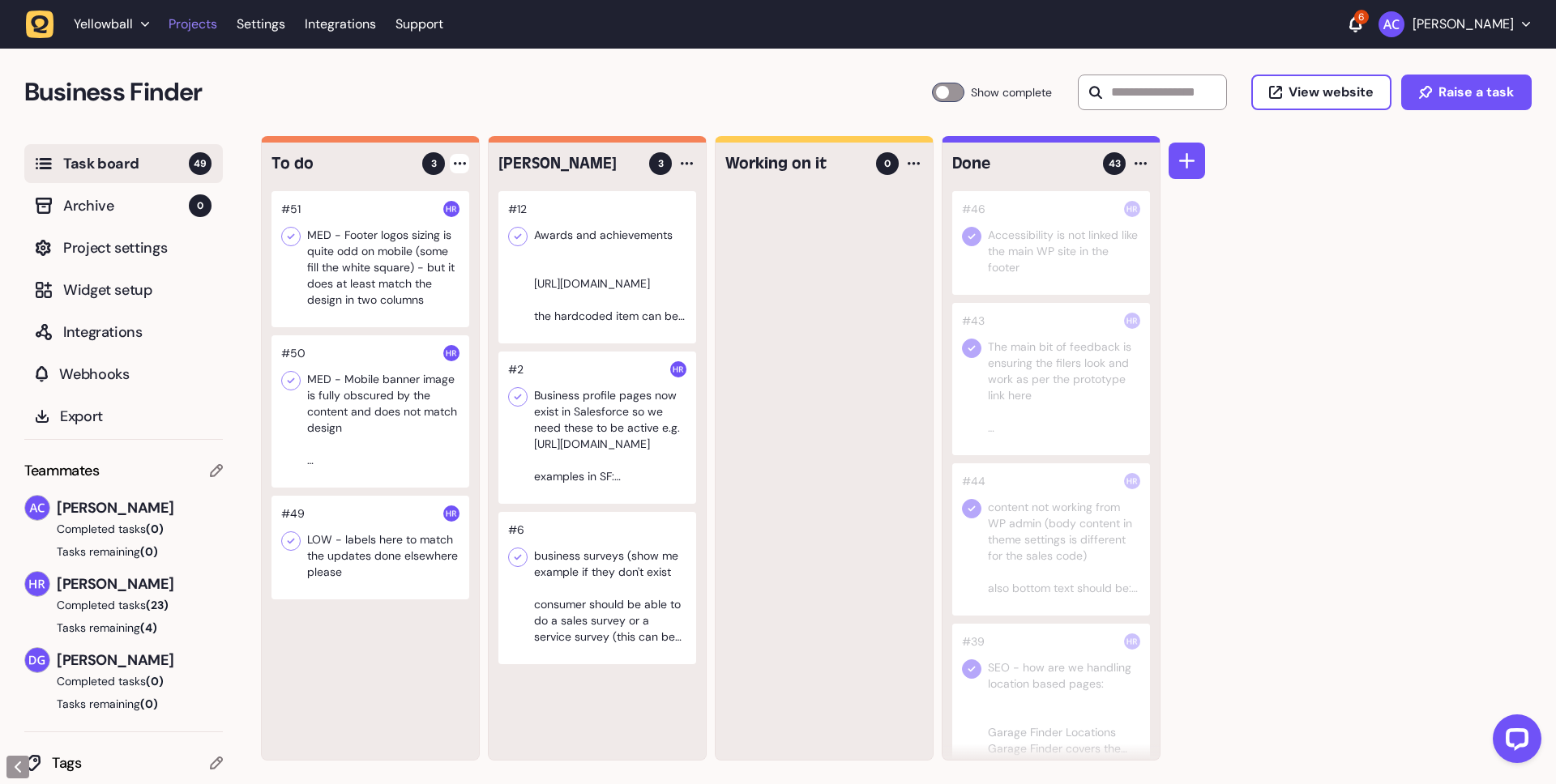 click on "Projects" 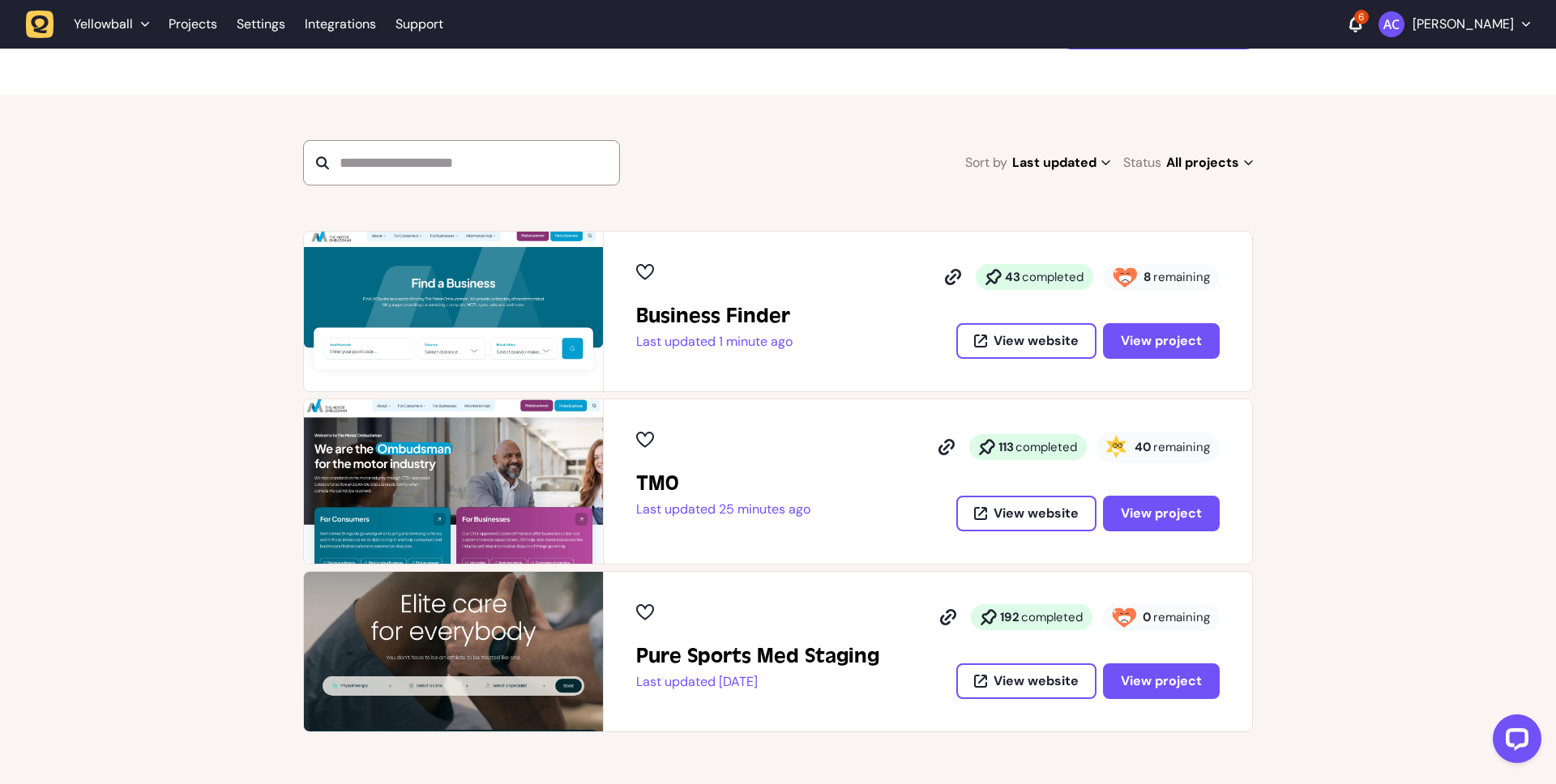 scroll, scrollTop: 168, scrollLeft: 0, axis: vertical 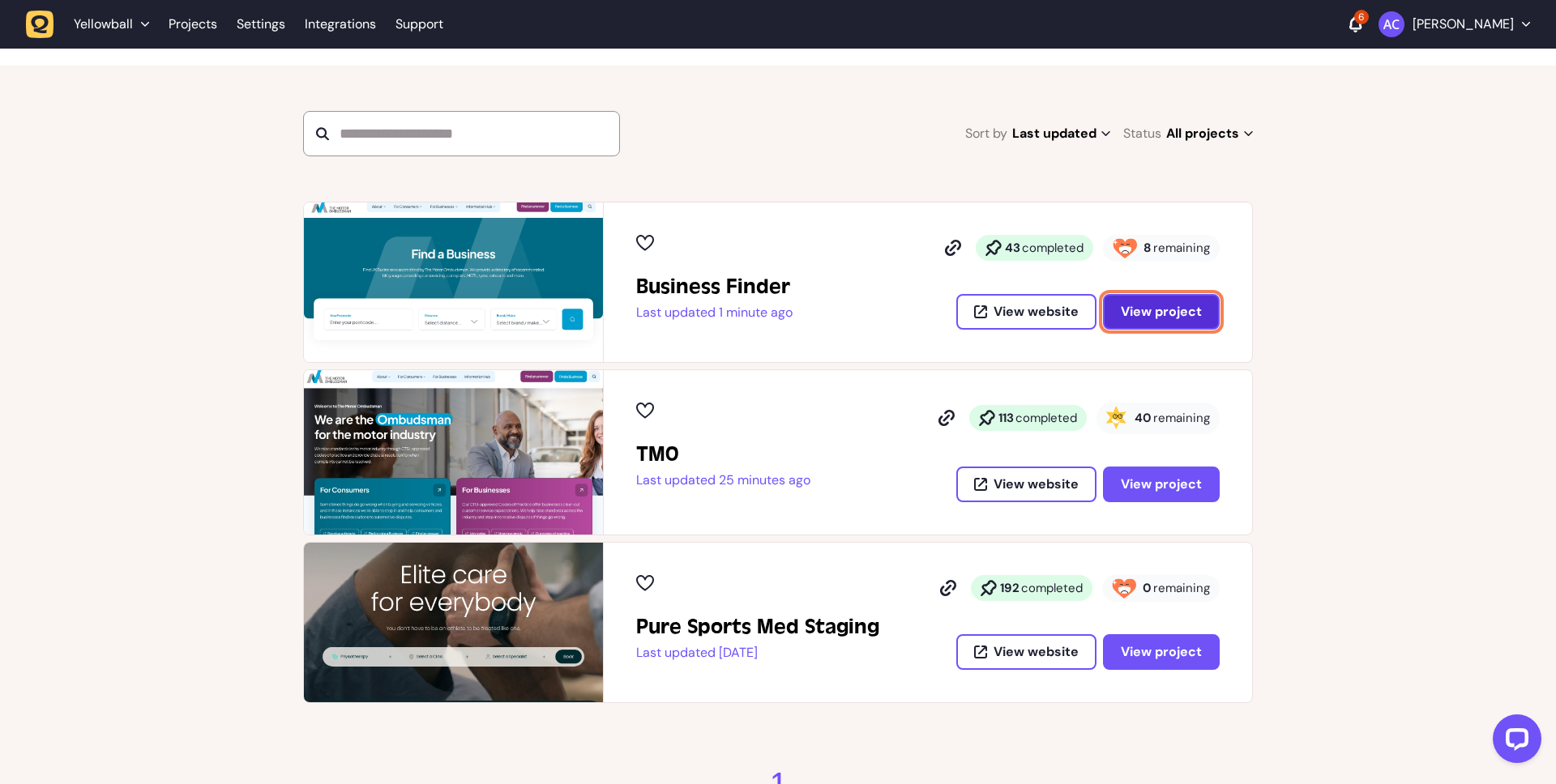 click on "View project" 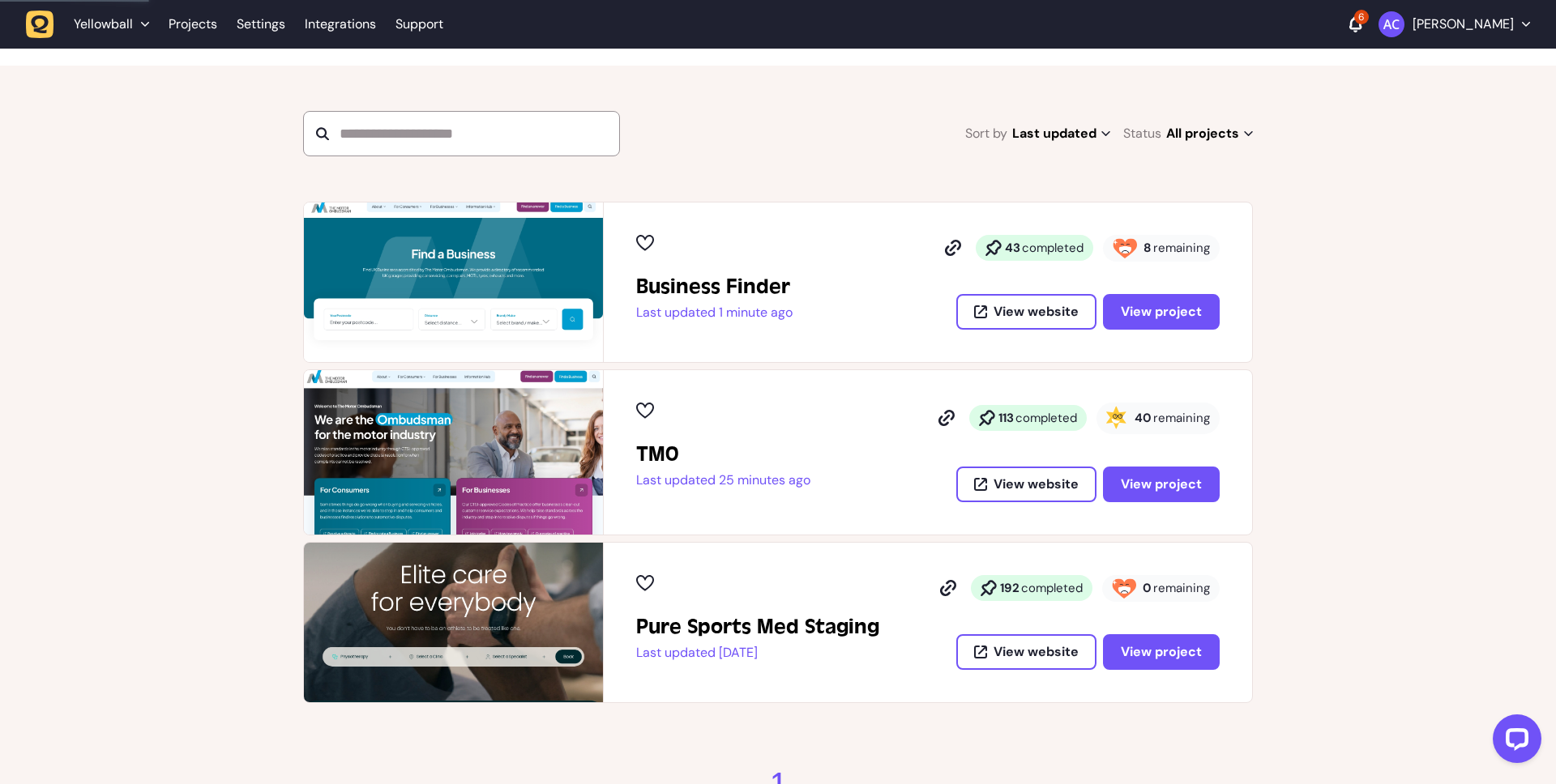 scroll, scrollTop: 0, scrollLeft: 0, axis: both 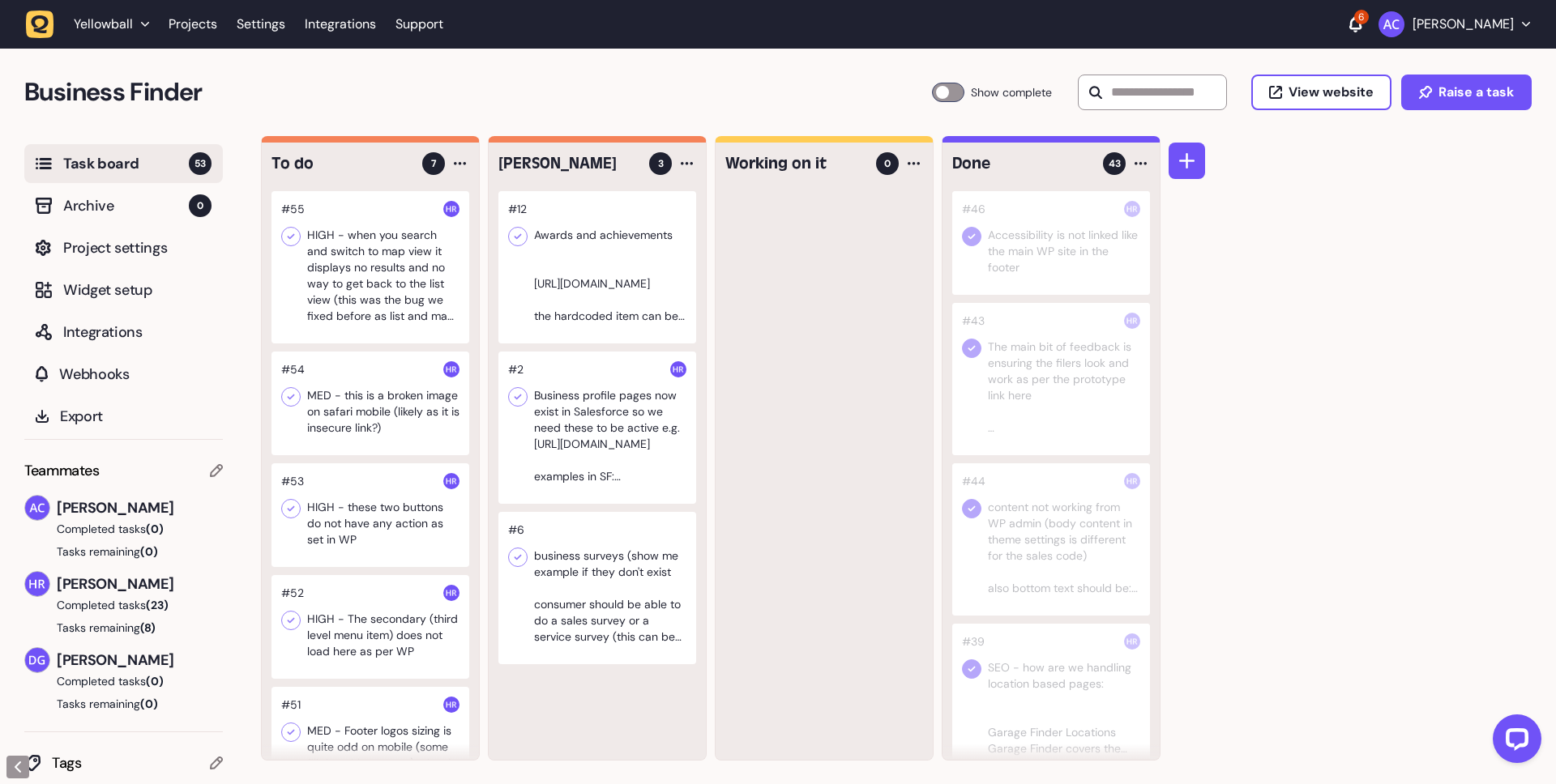 click 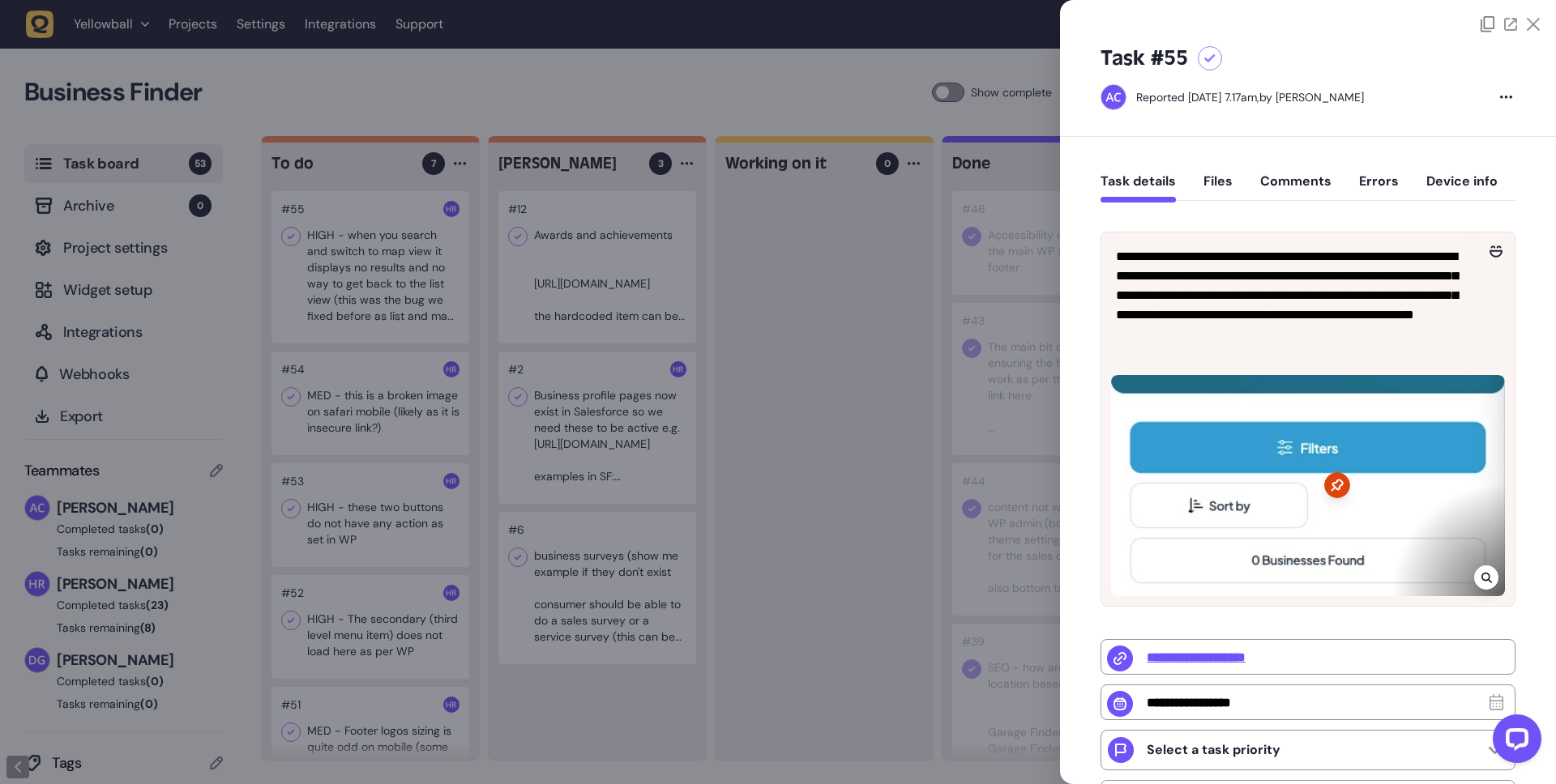 click on "Comments" 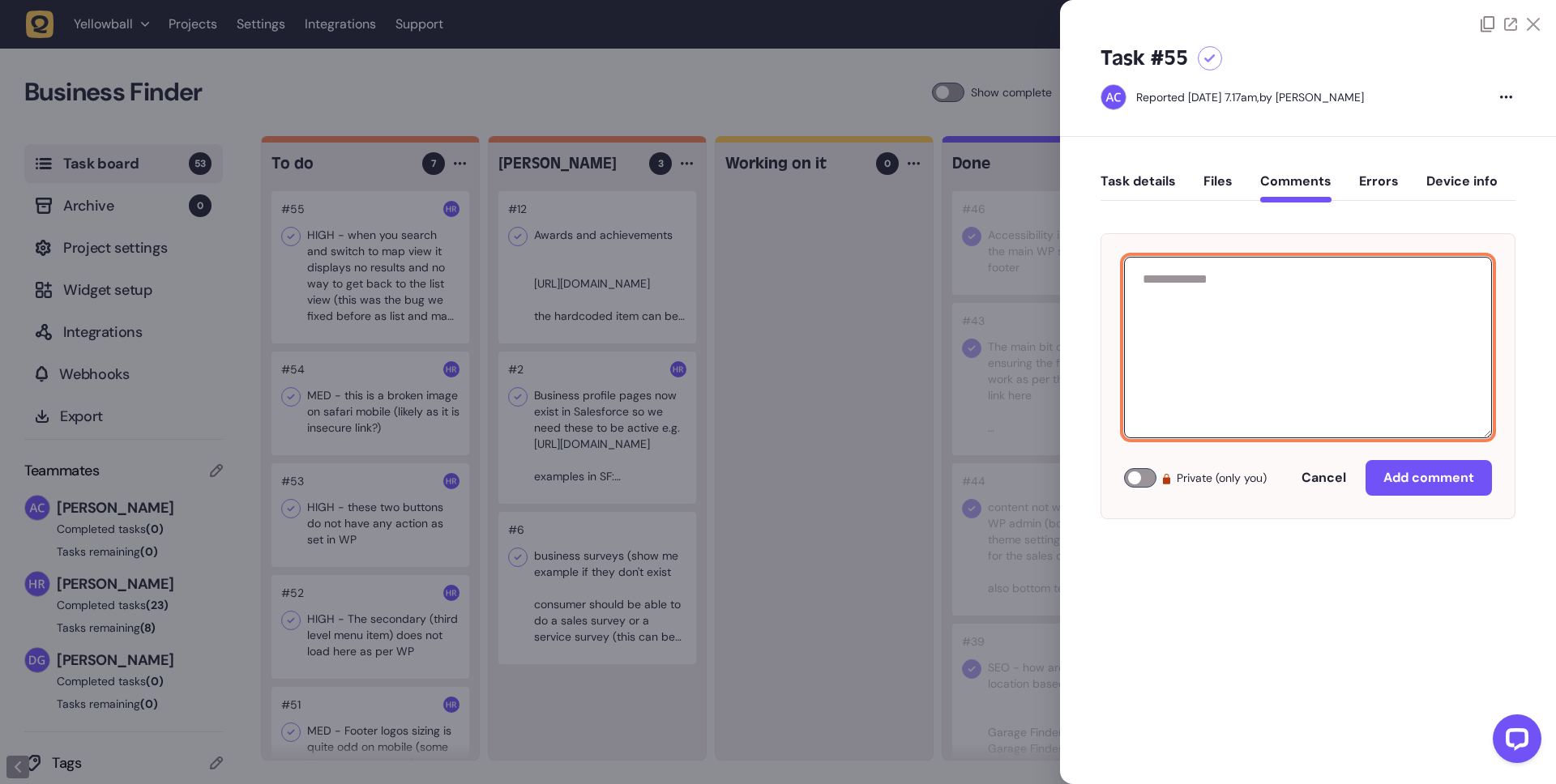 click 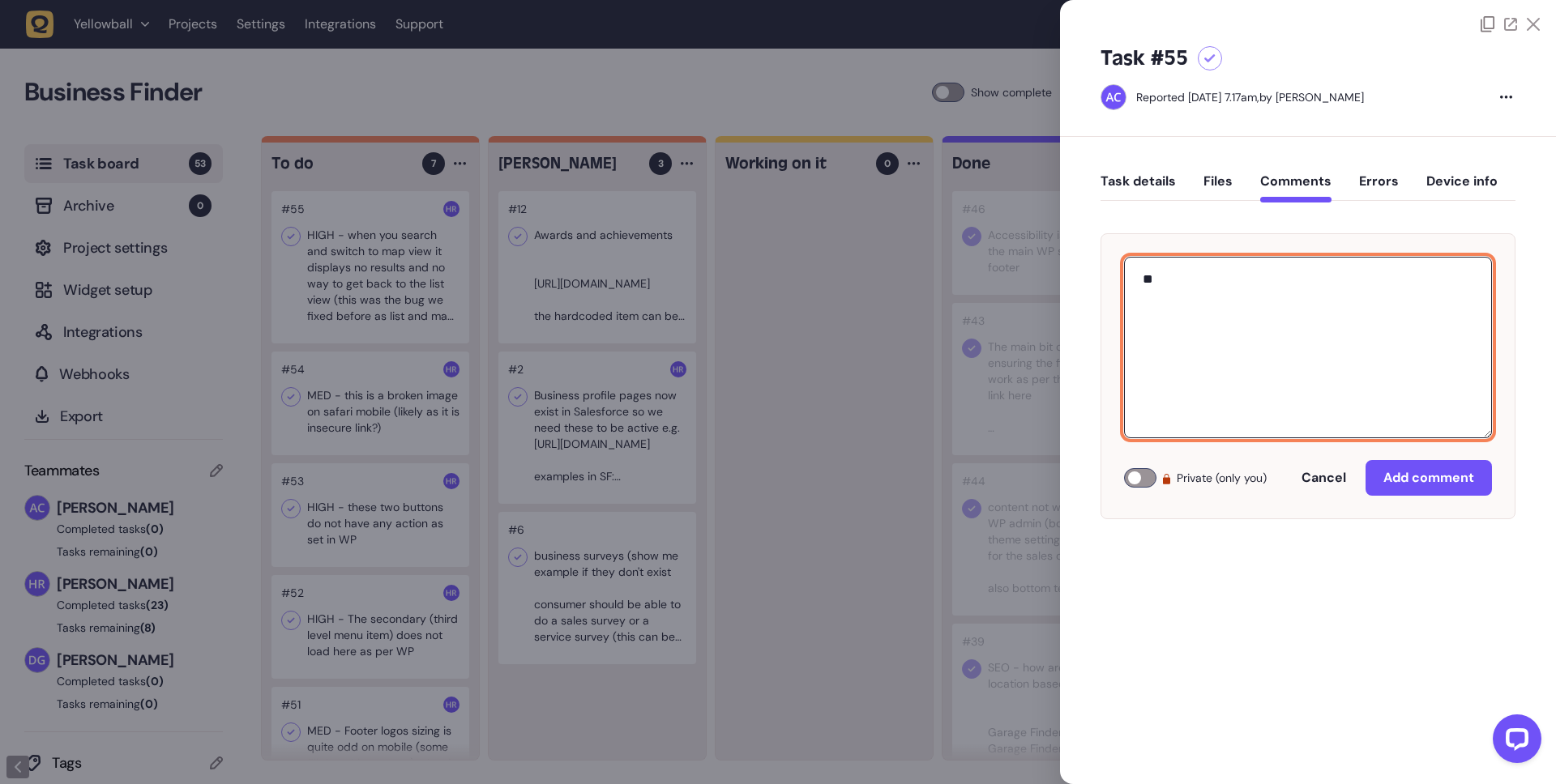 type on "*" 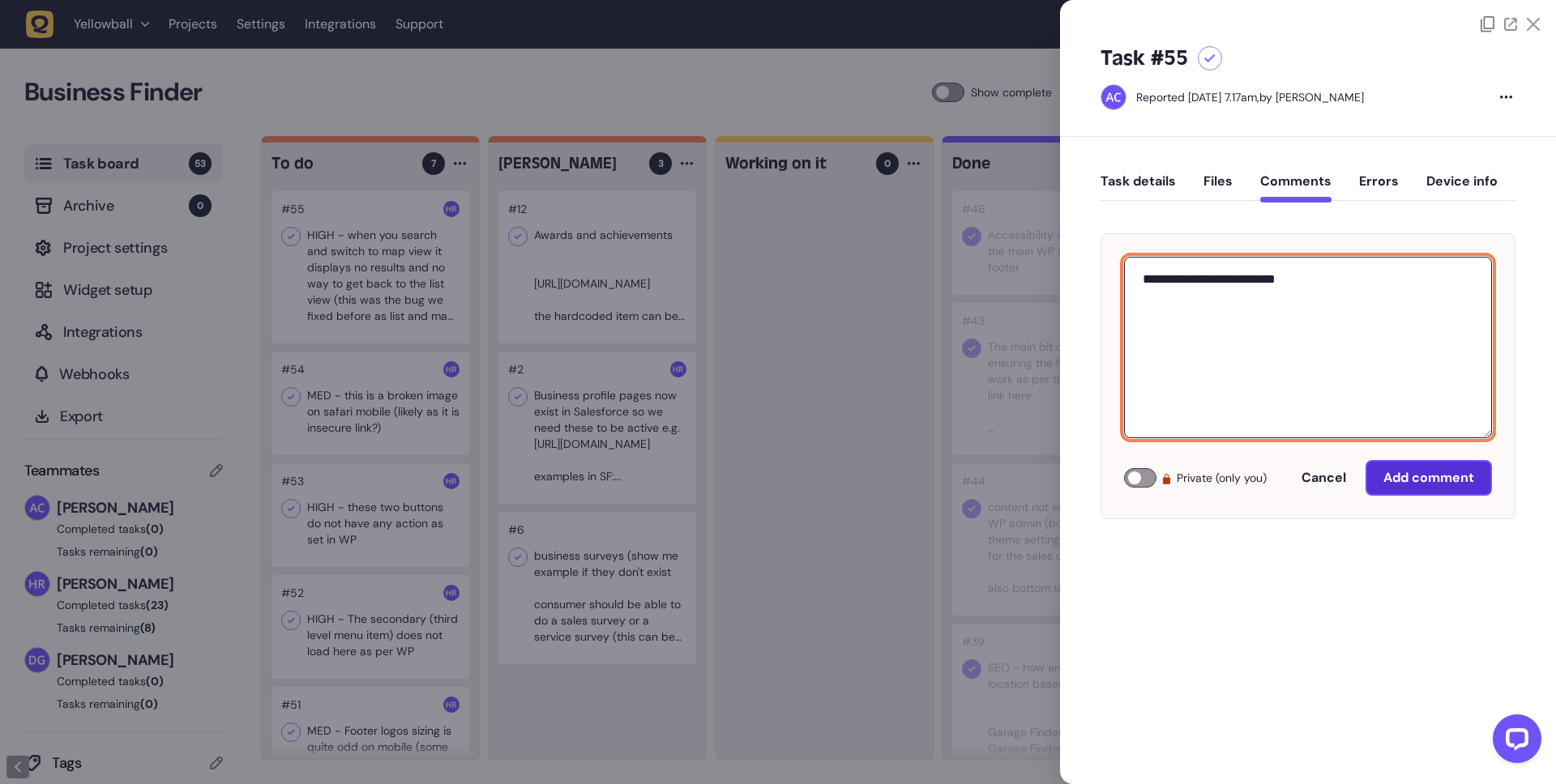 type on "**********" 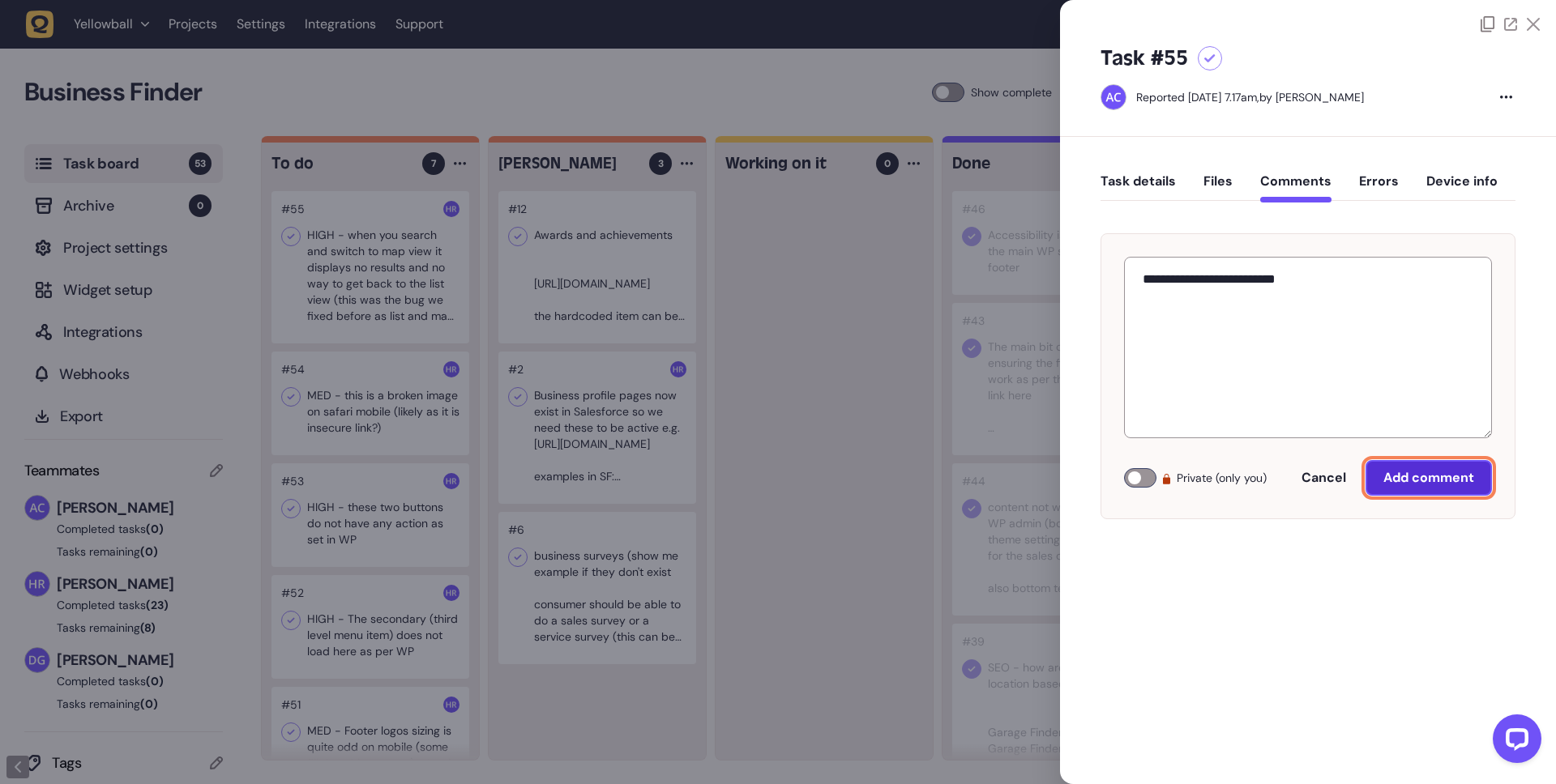 click on "Add comment" 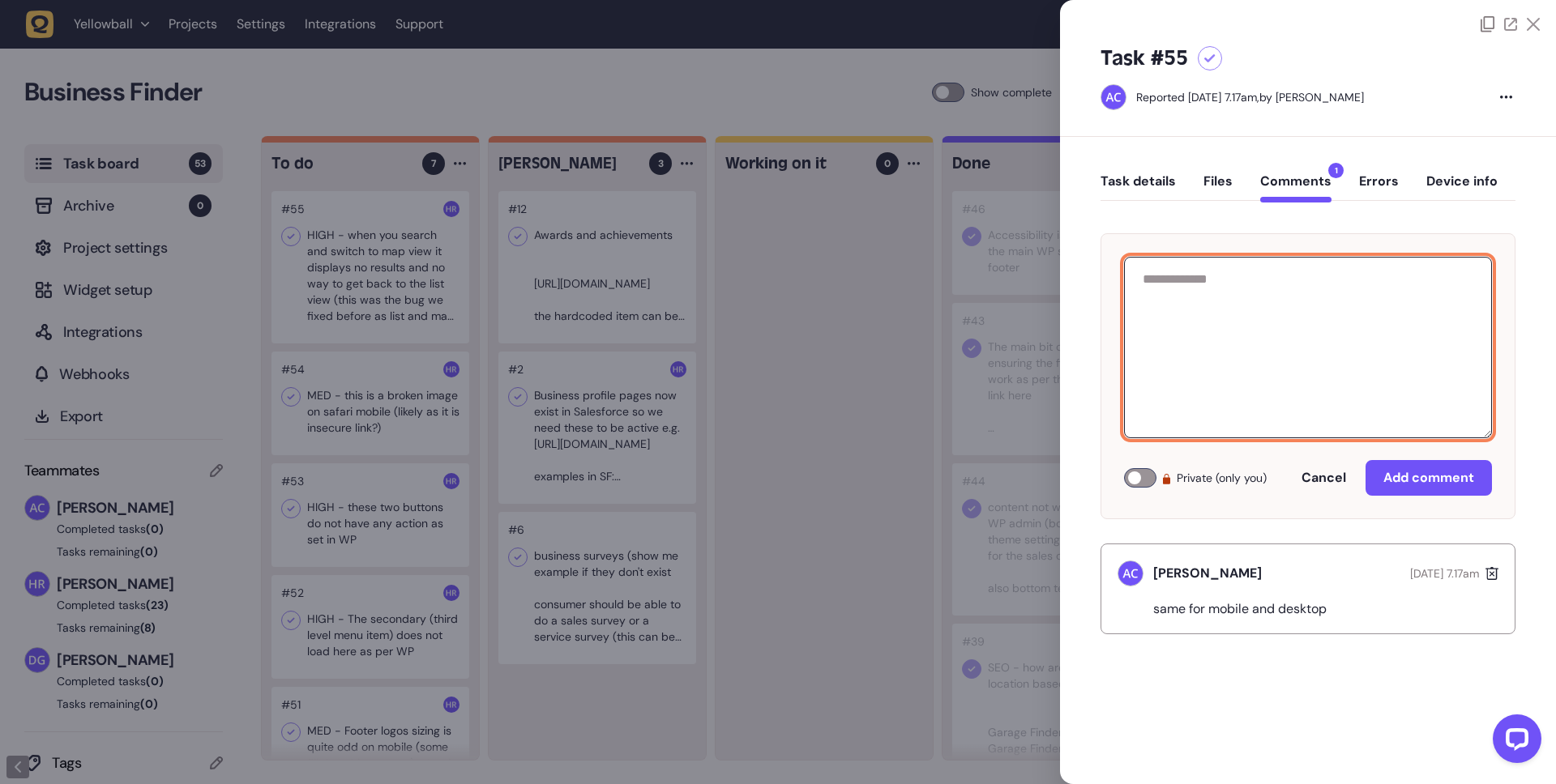click 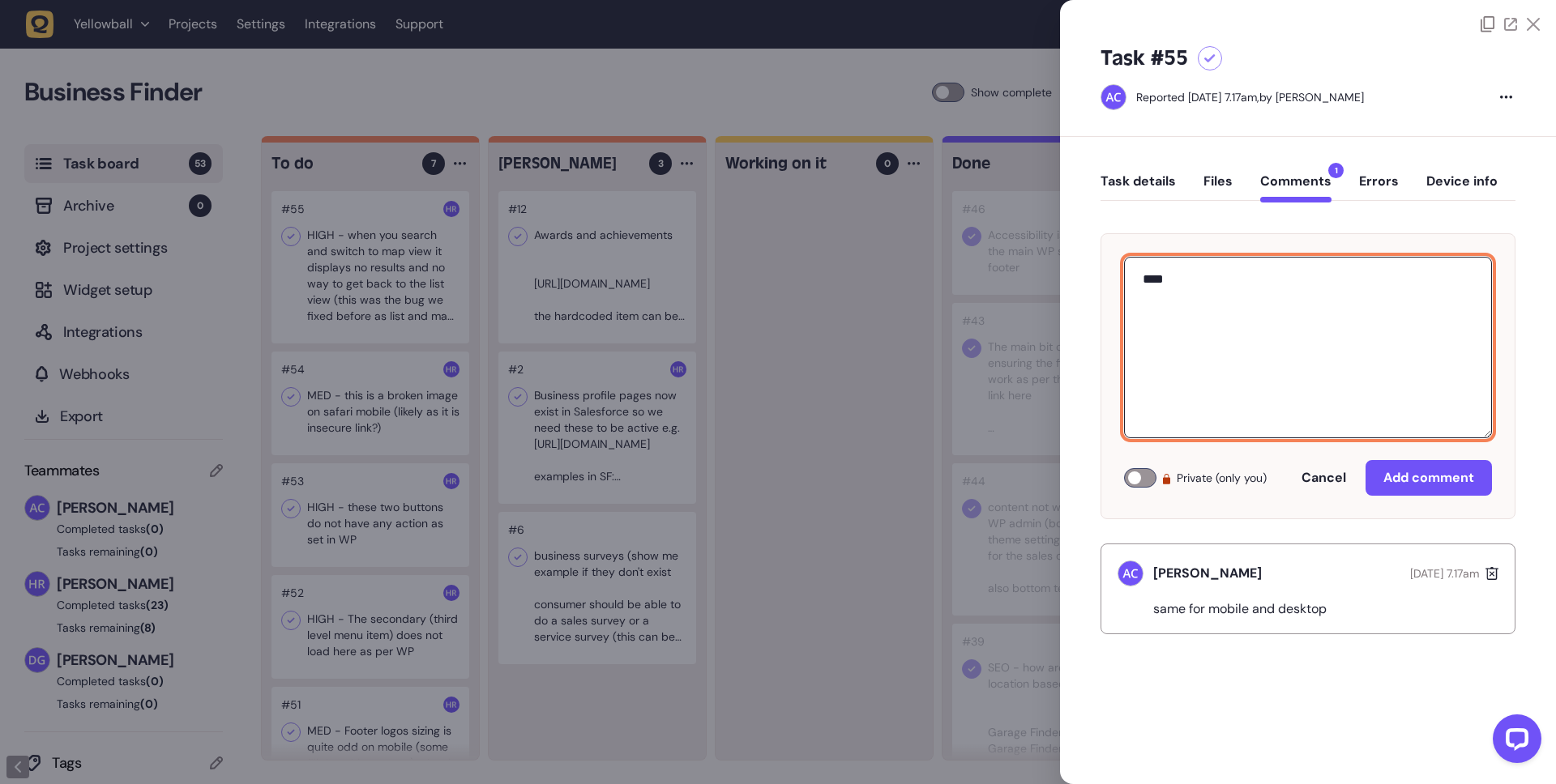 paste on "**********" 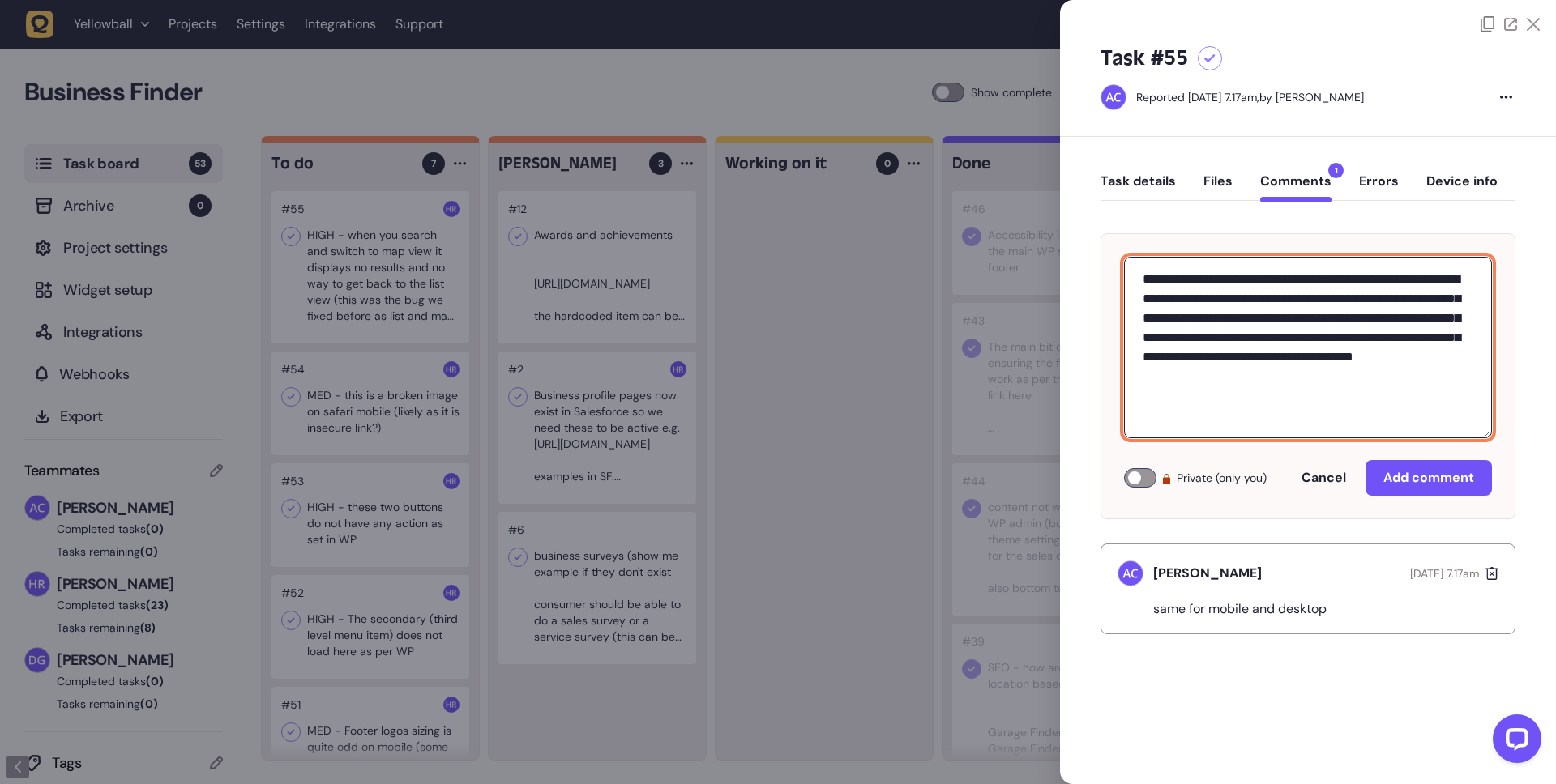 scroll, scrollTop: 25, scrollLeft: 0, axis: vertical 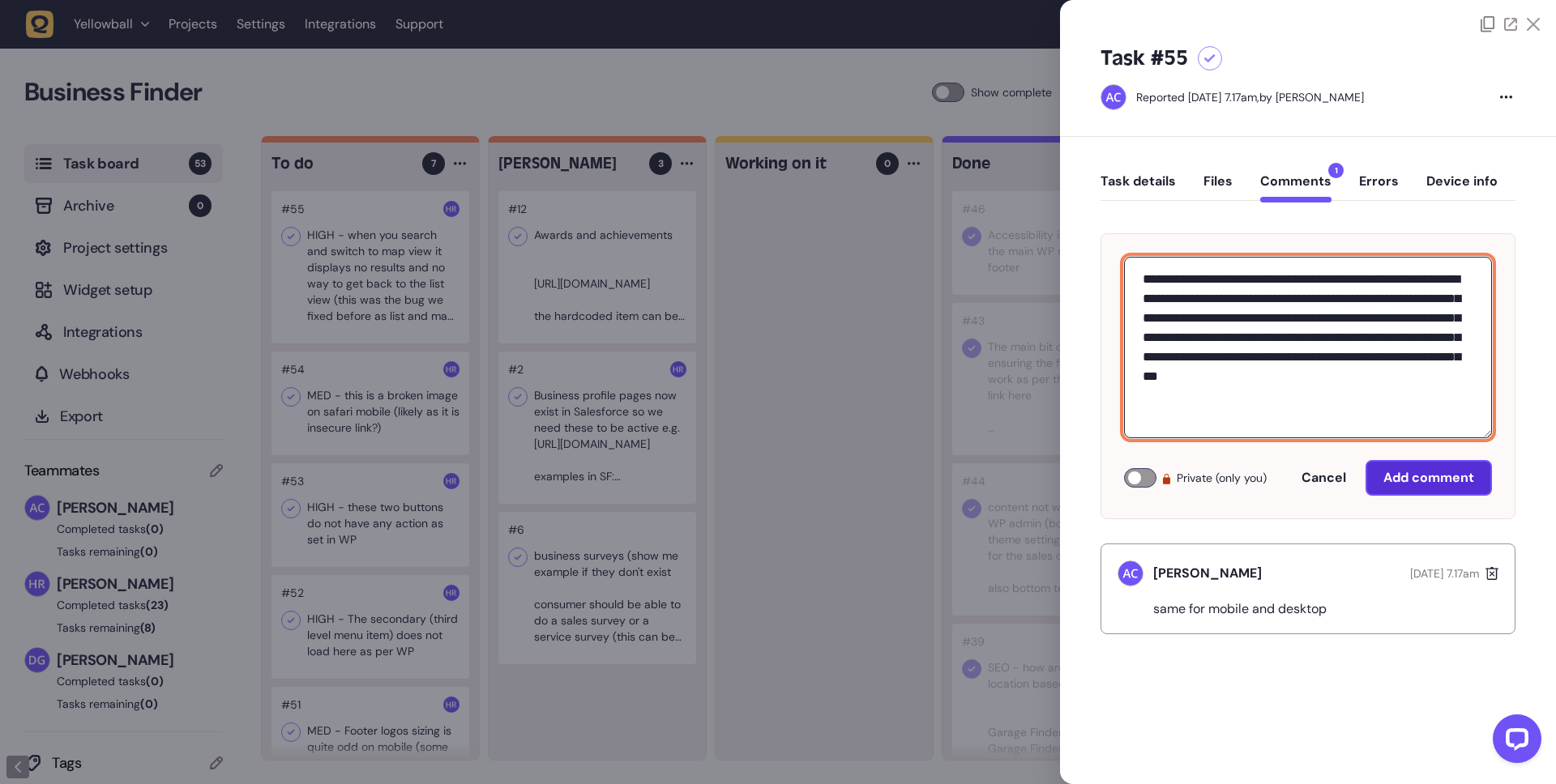 type on "**********" 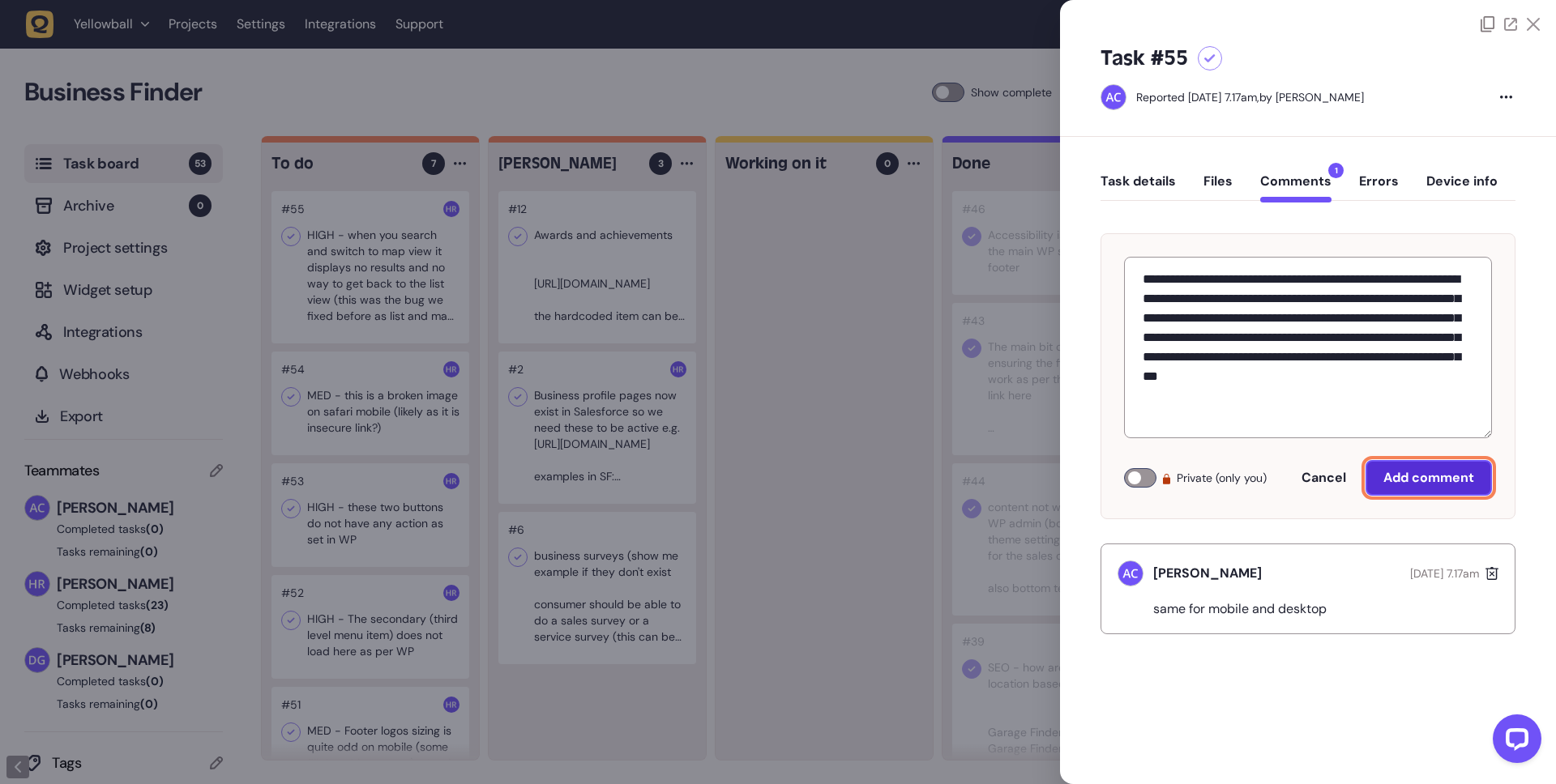 click on "Add comment" 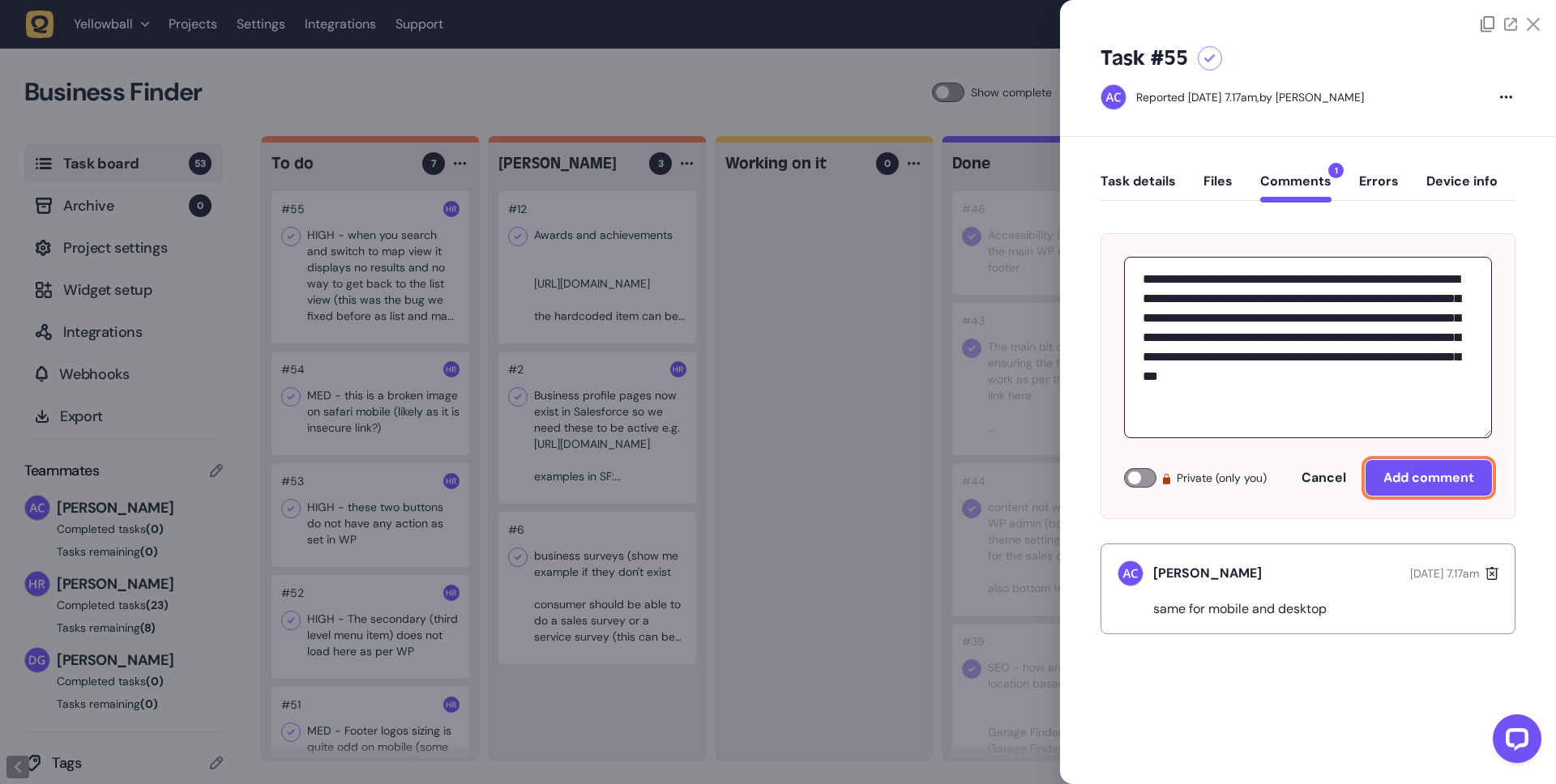 type 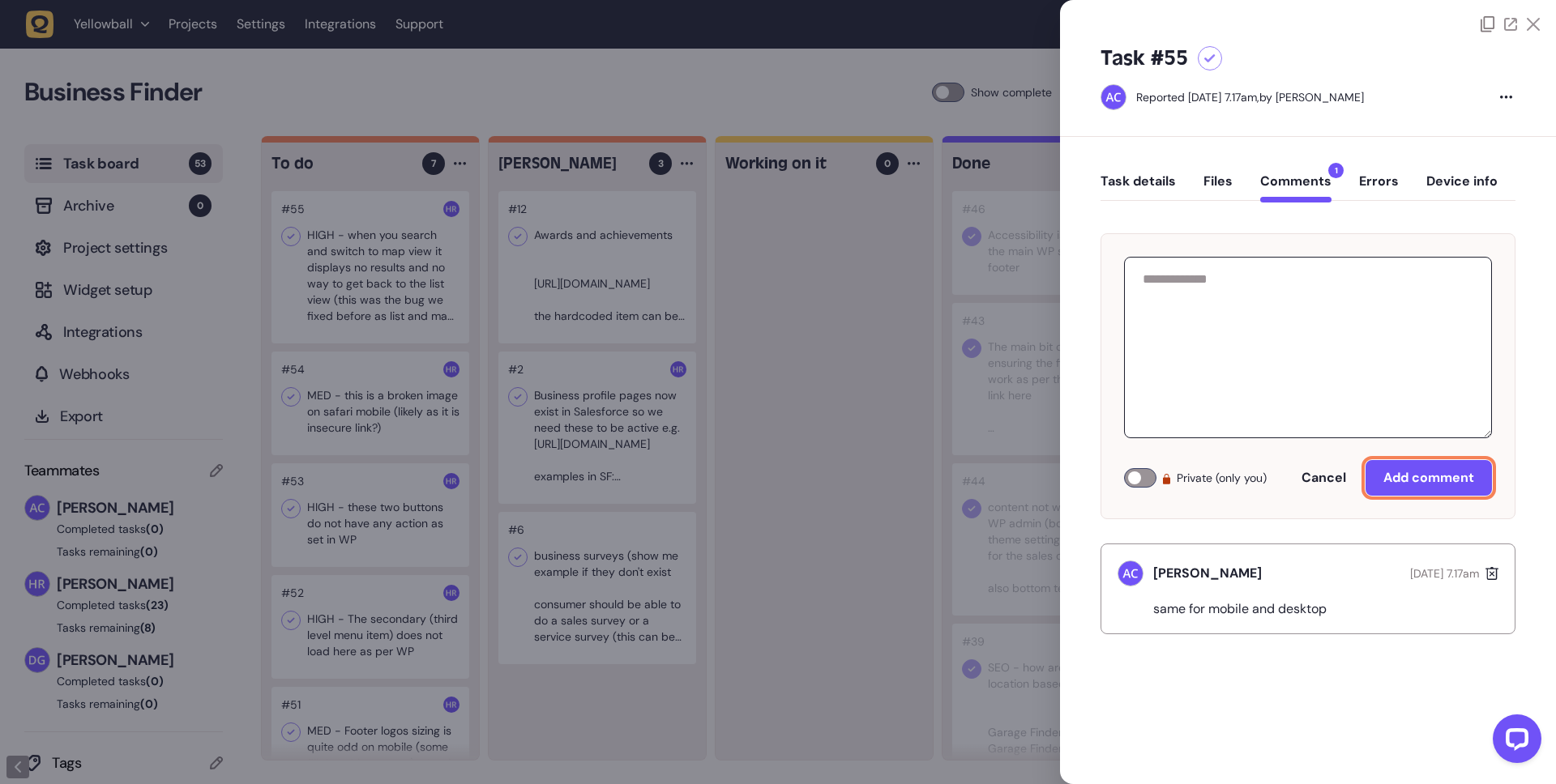 scroll, scrollTop: 0, scrollLeft: 0, axis: both 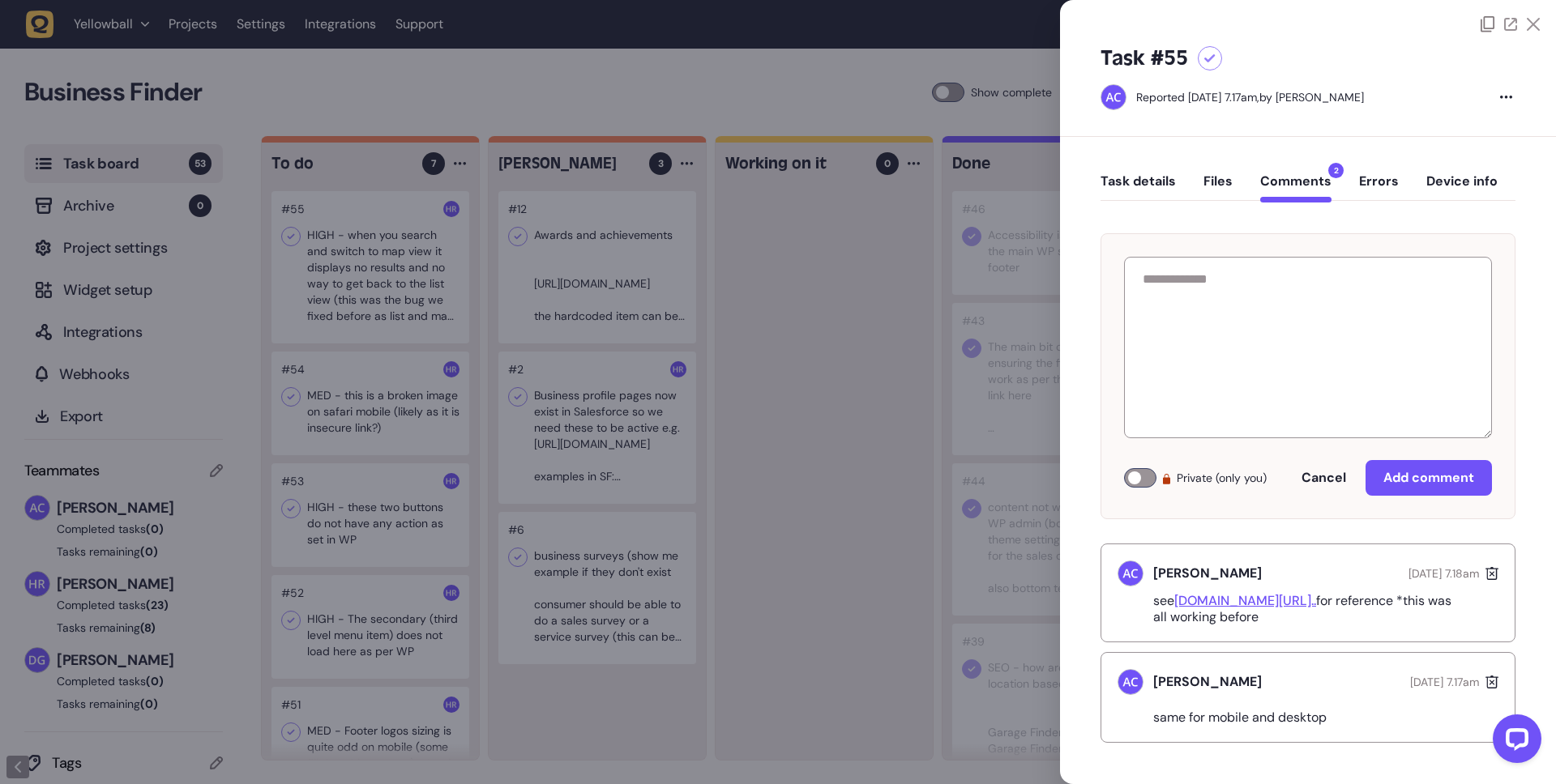 click on "Task #55 Reported [DATE] 7.17am,  by [PERSON_NAME]" 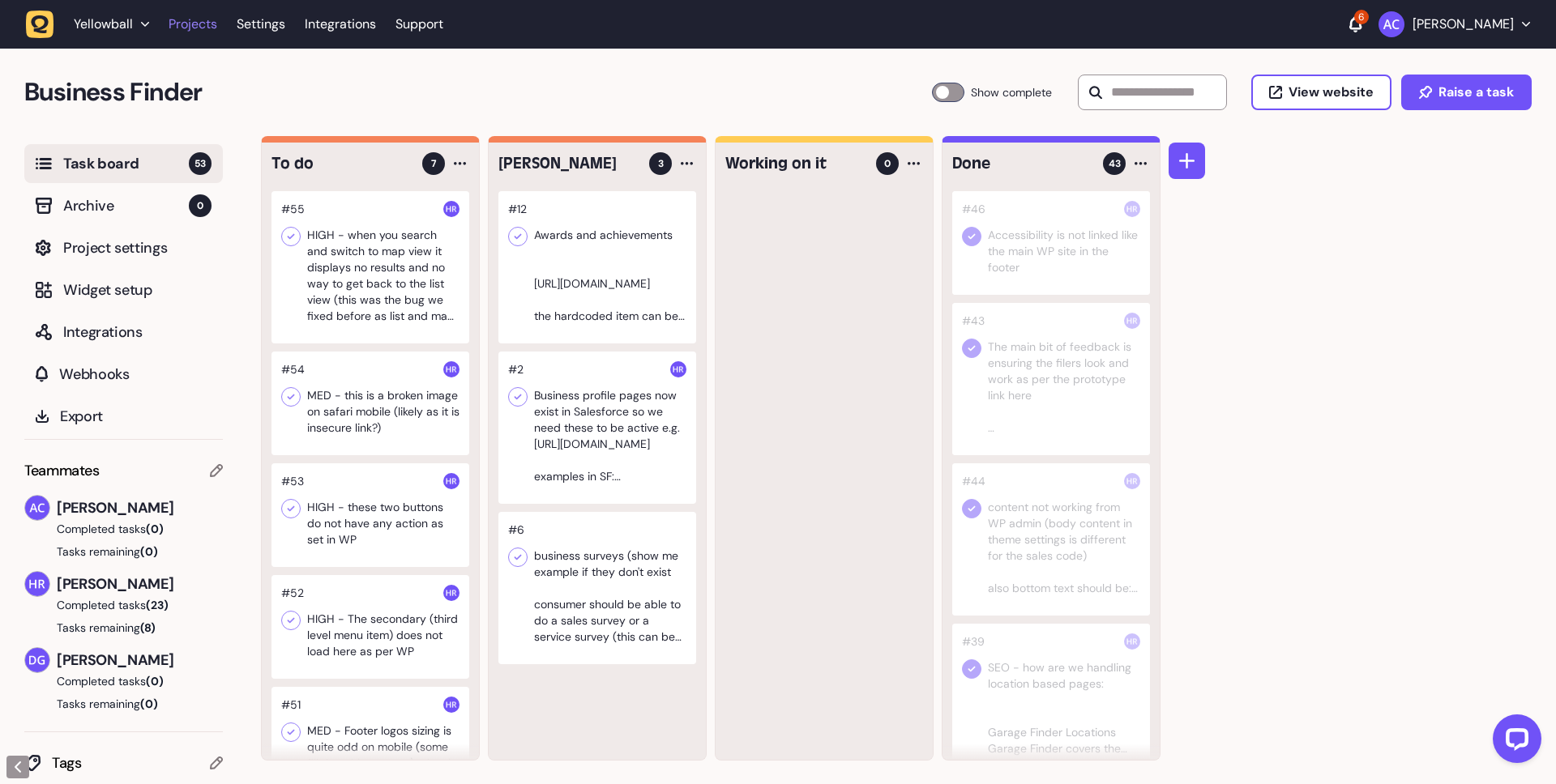 click on "Projects" 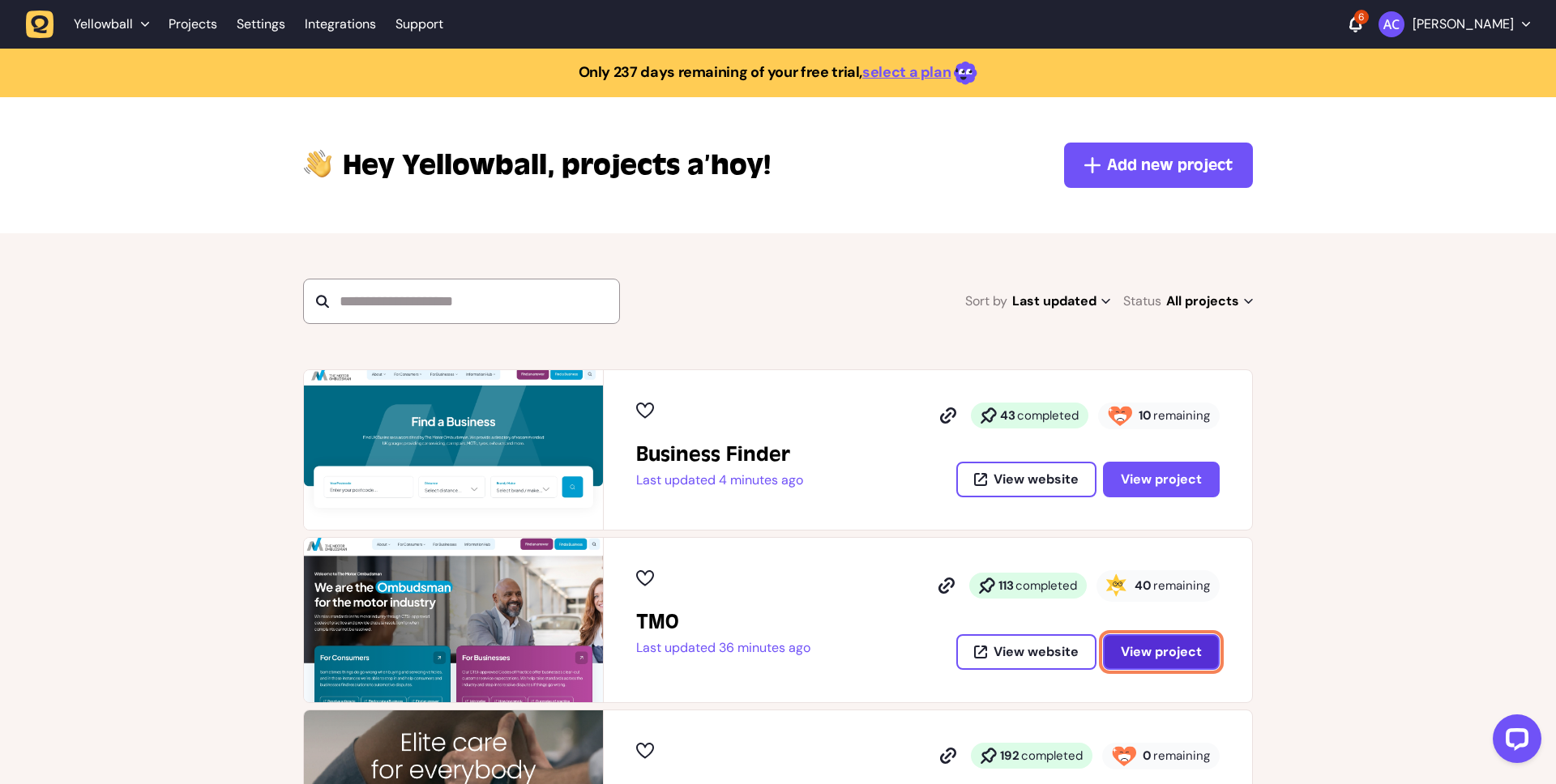 click on "View project" 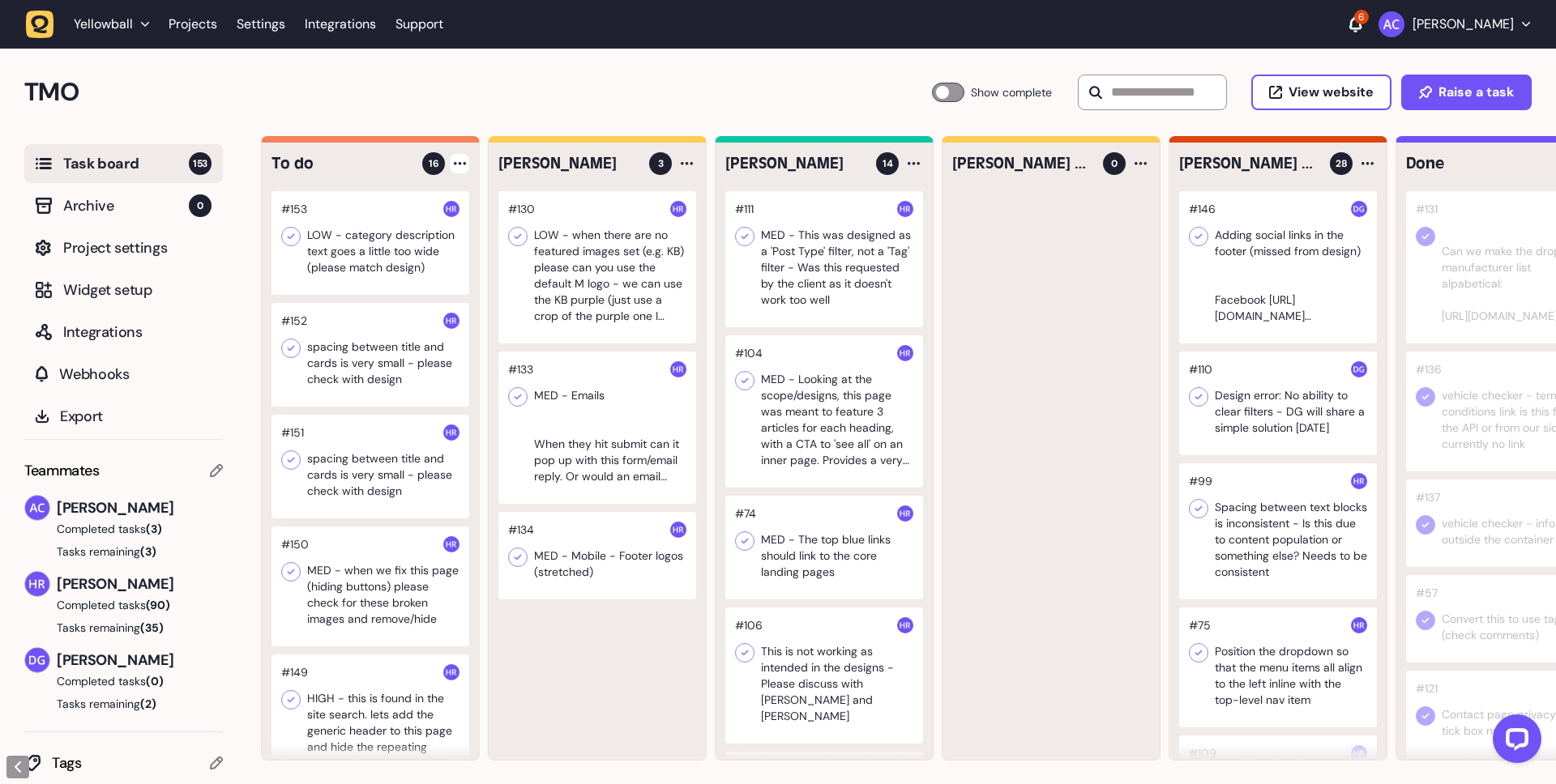 click 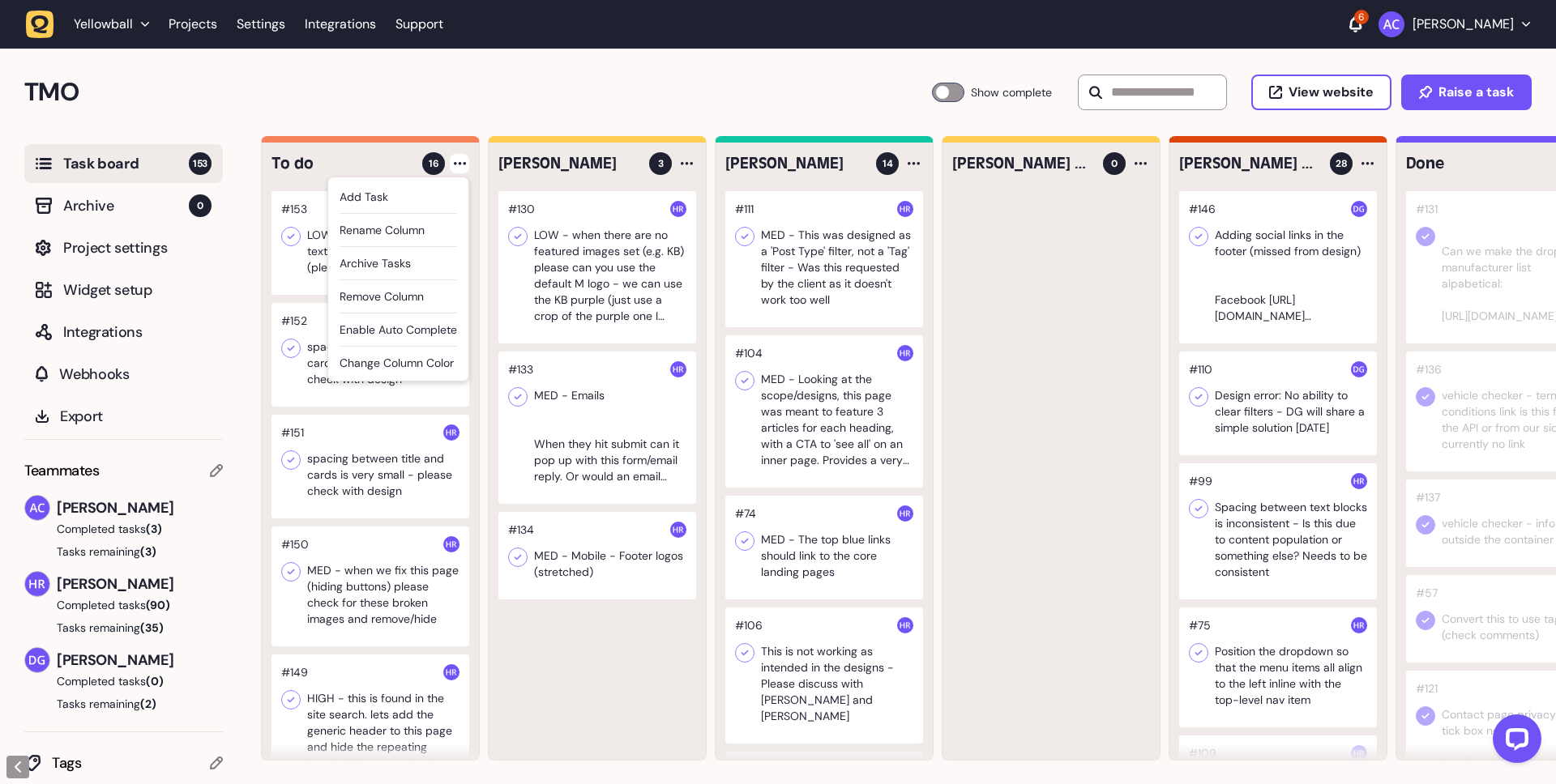 click on "Add Task" 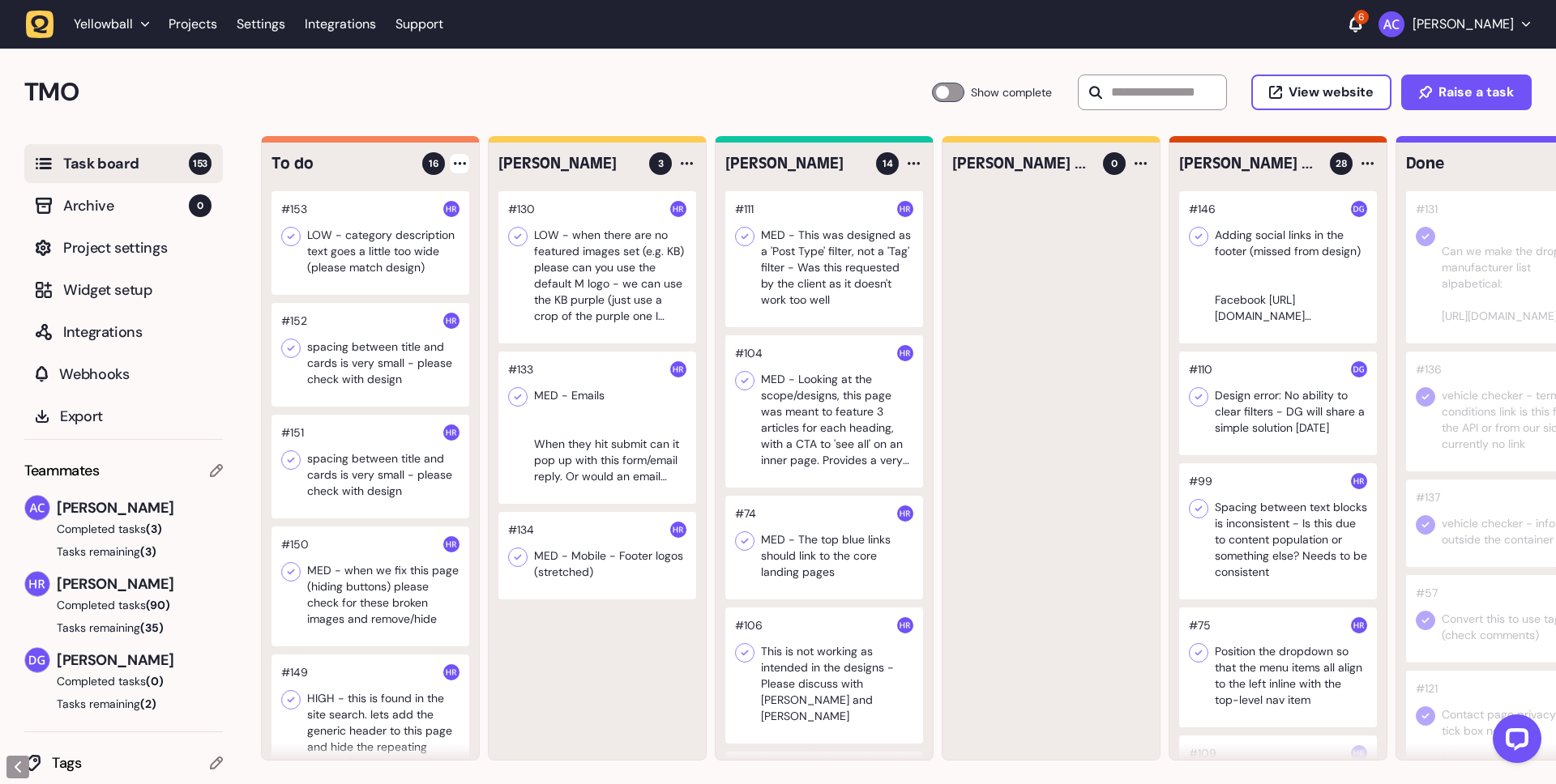click 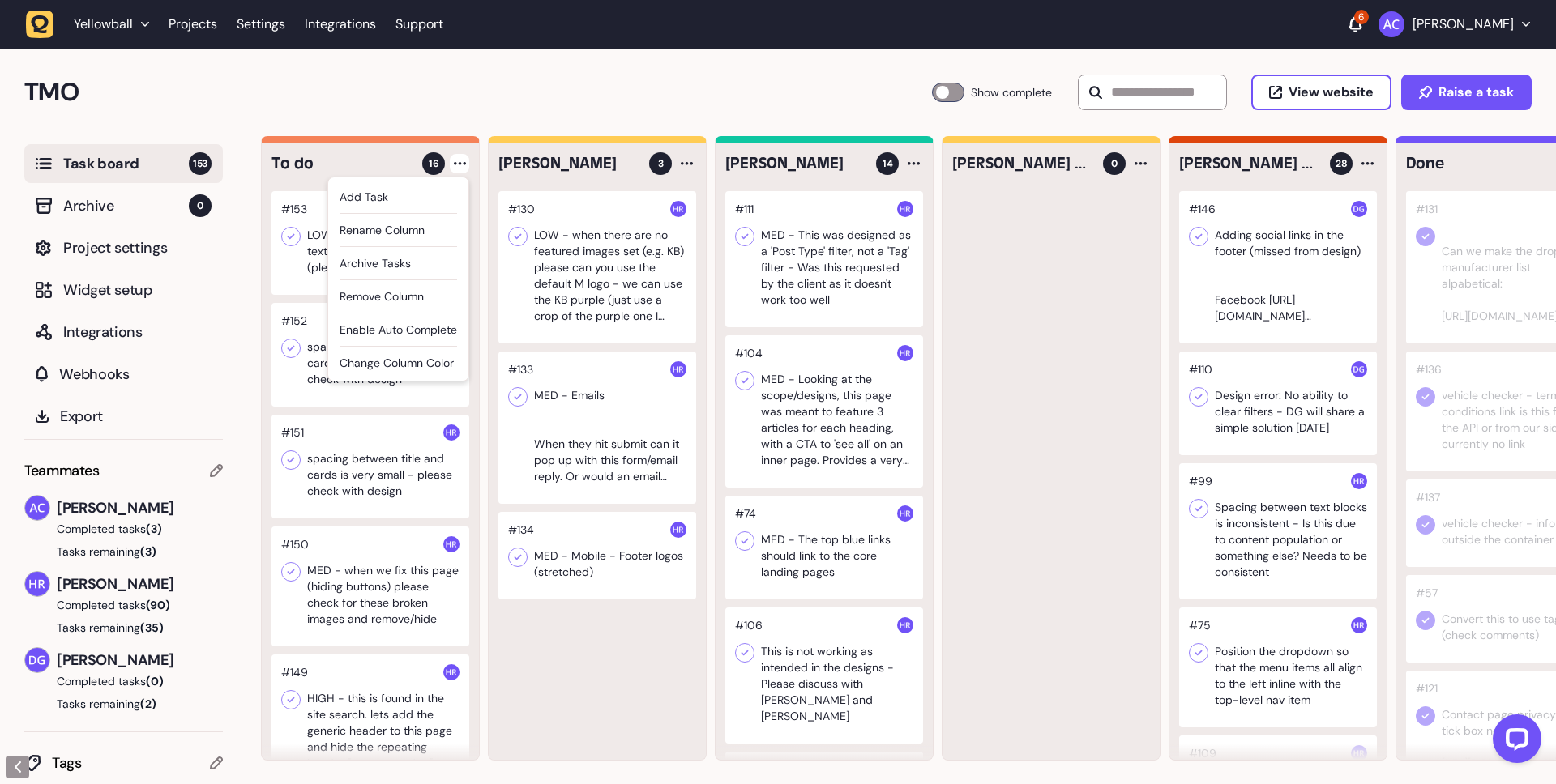 click on "Add Task Rename column Archive tasks Remove column Enable auto complete  Change column color" 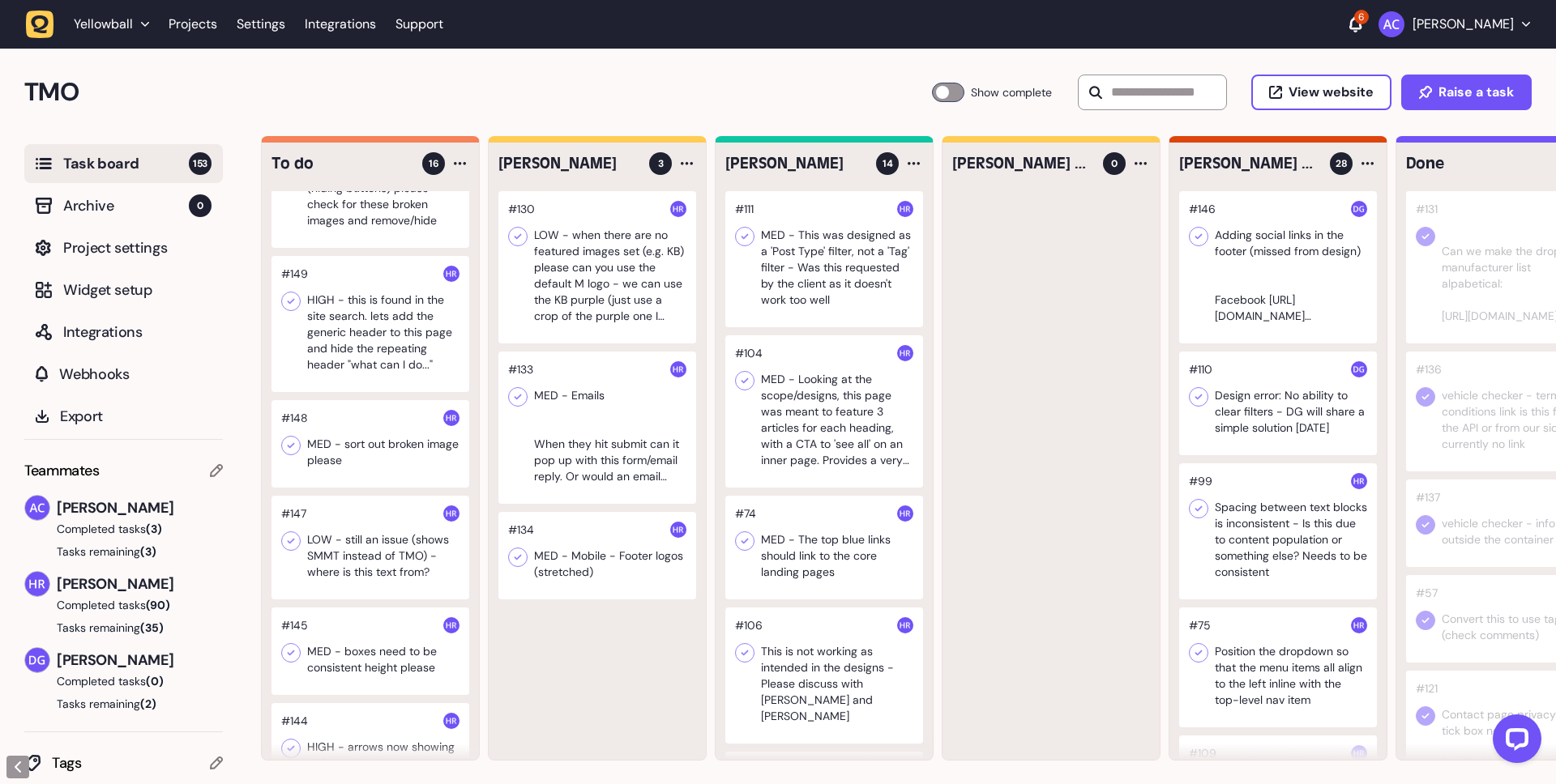 scroll, scrollTop: 435, scrollLeft: 0, axis: vertical 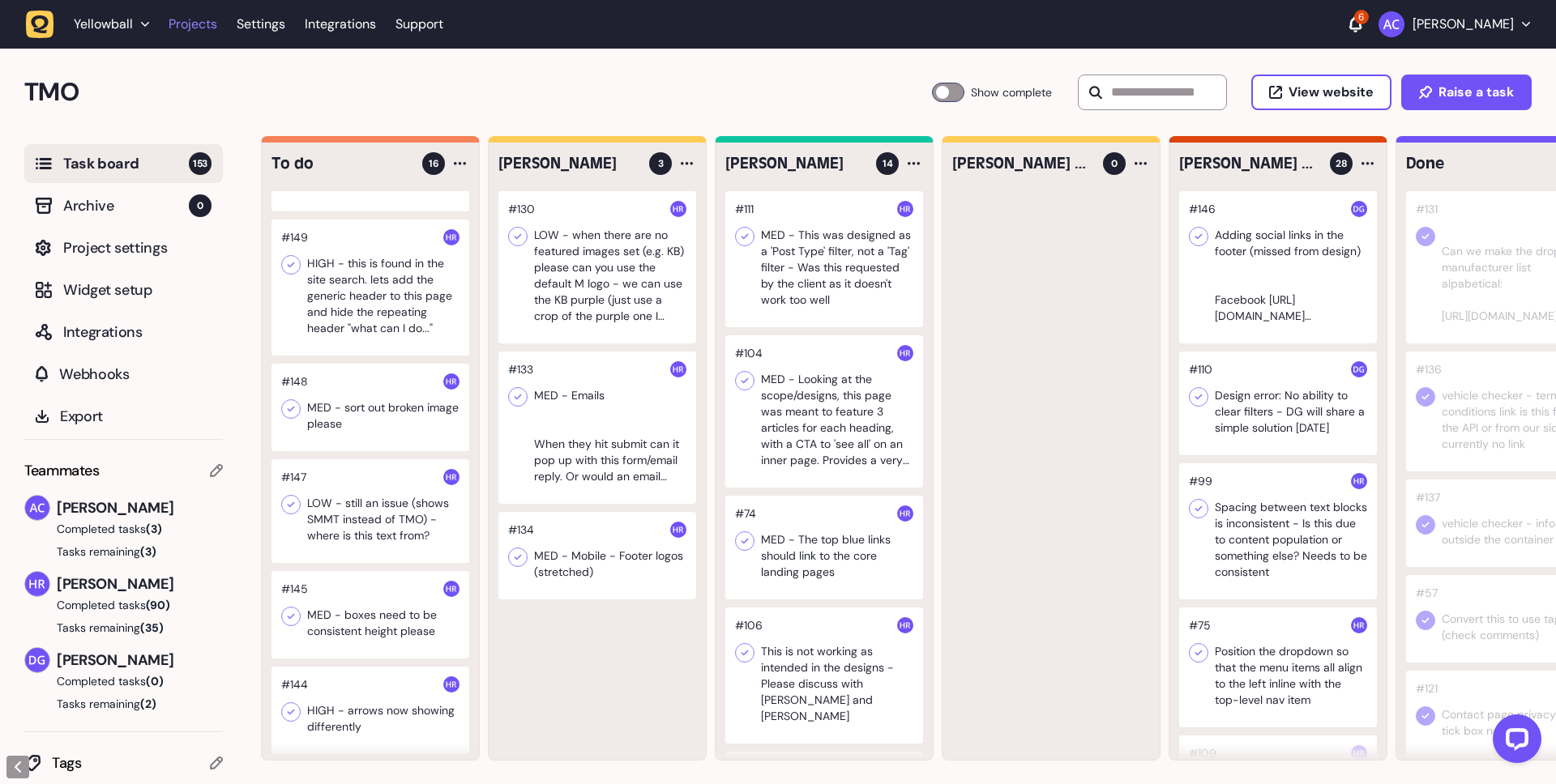 click on "Projects" 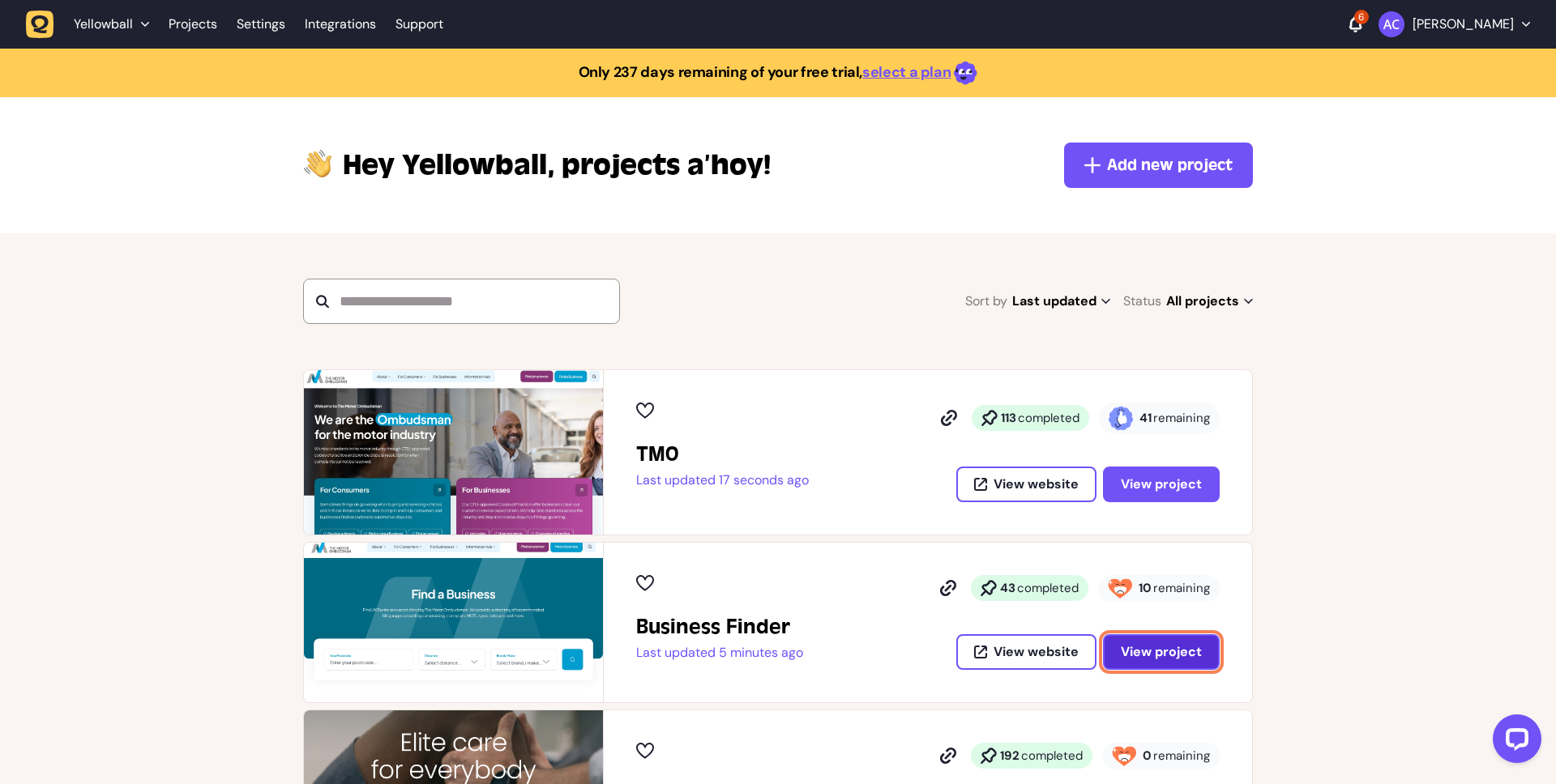 click on "View project" 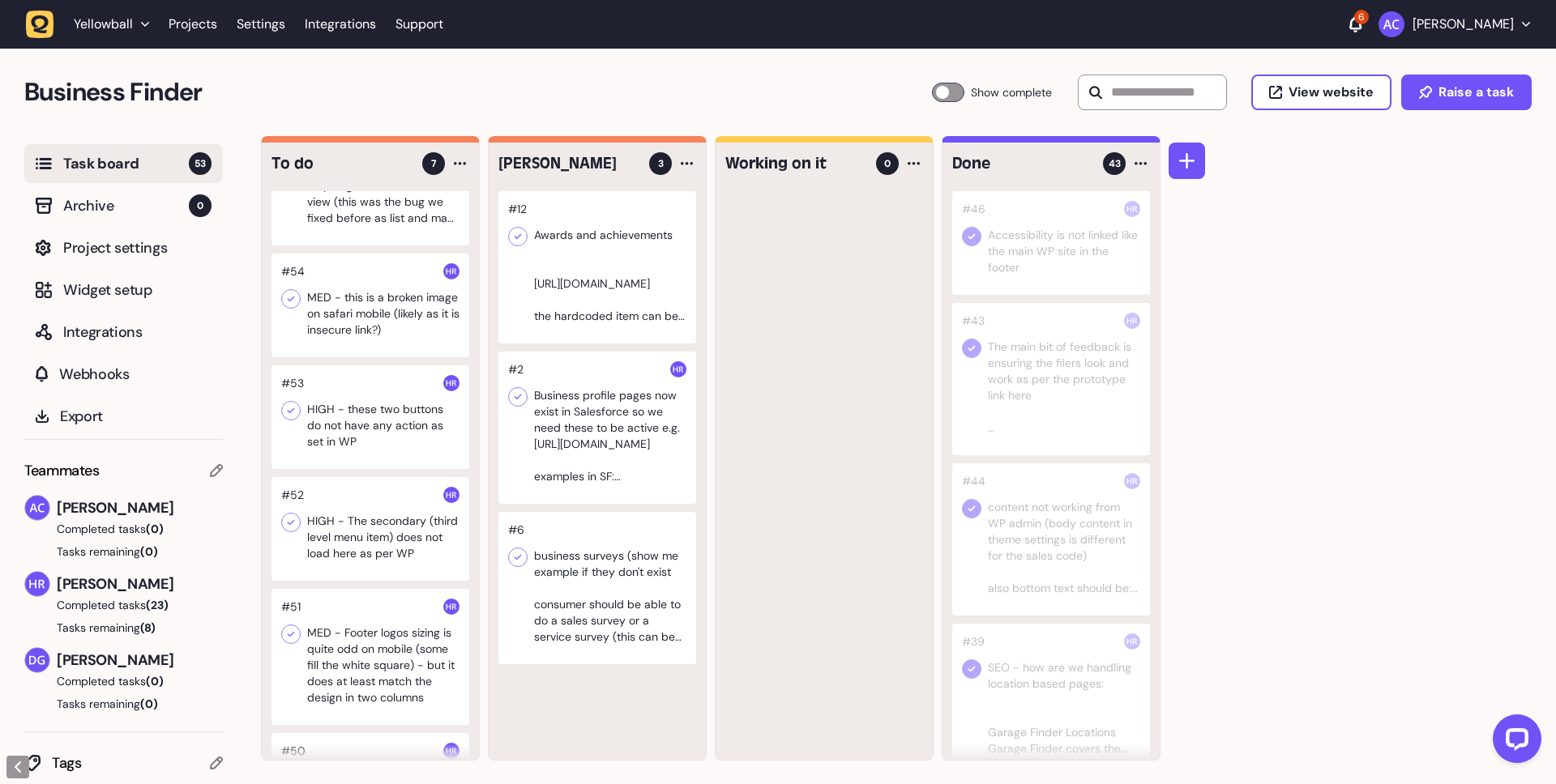 scroll, scrollTop: 0, scrollLeft: 0, axis: both 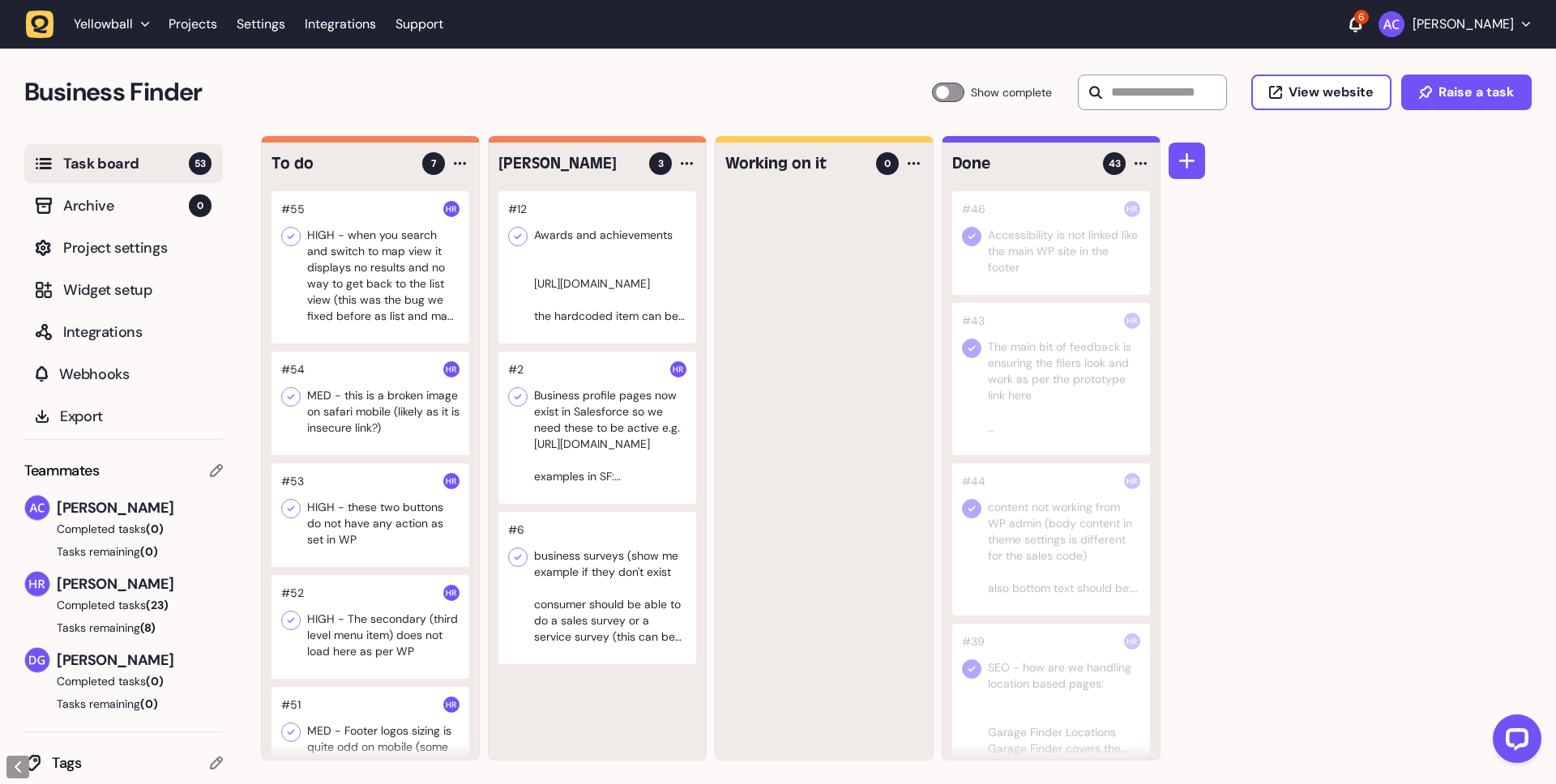 click 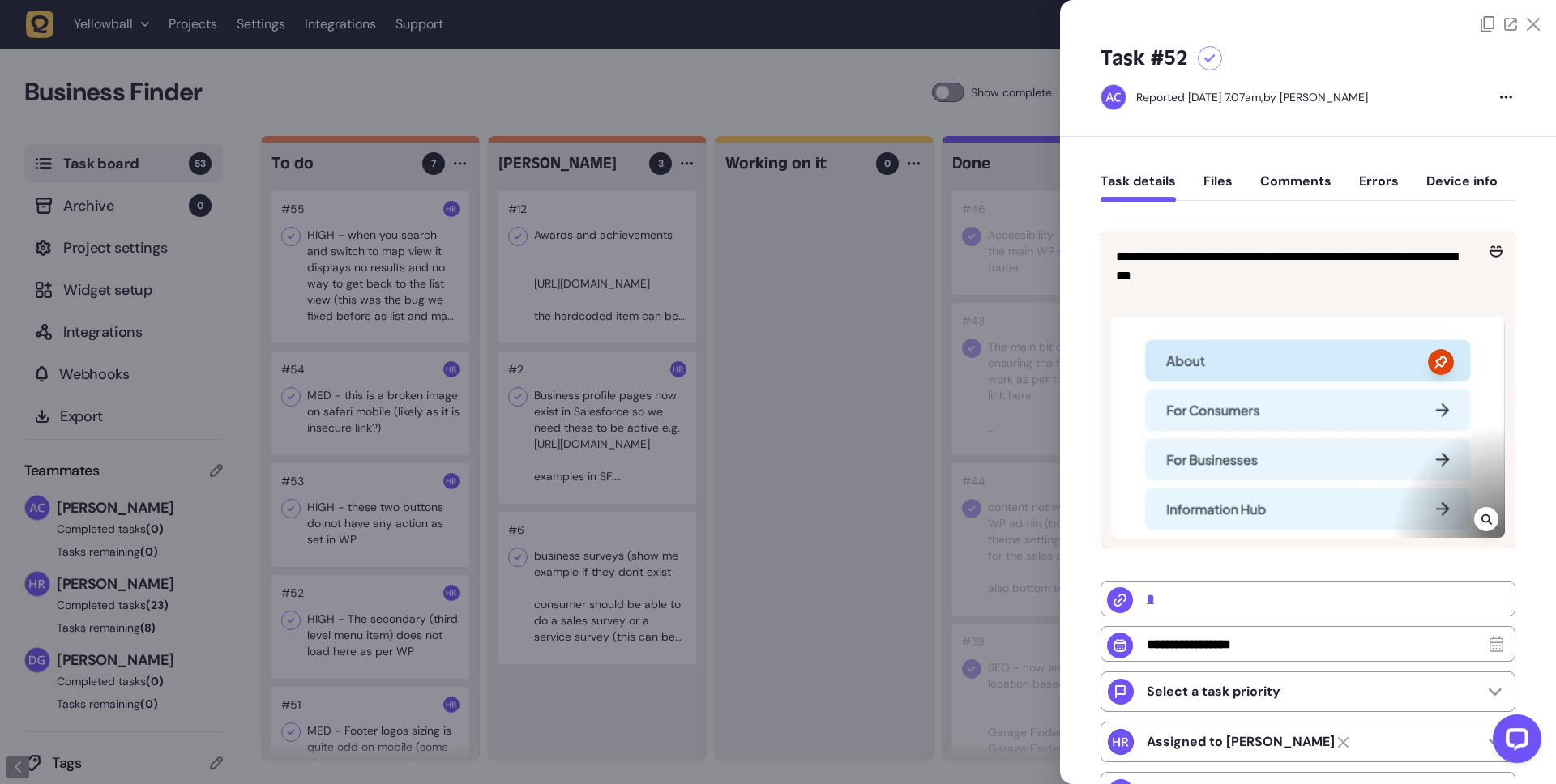 click on "Comments" 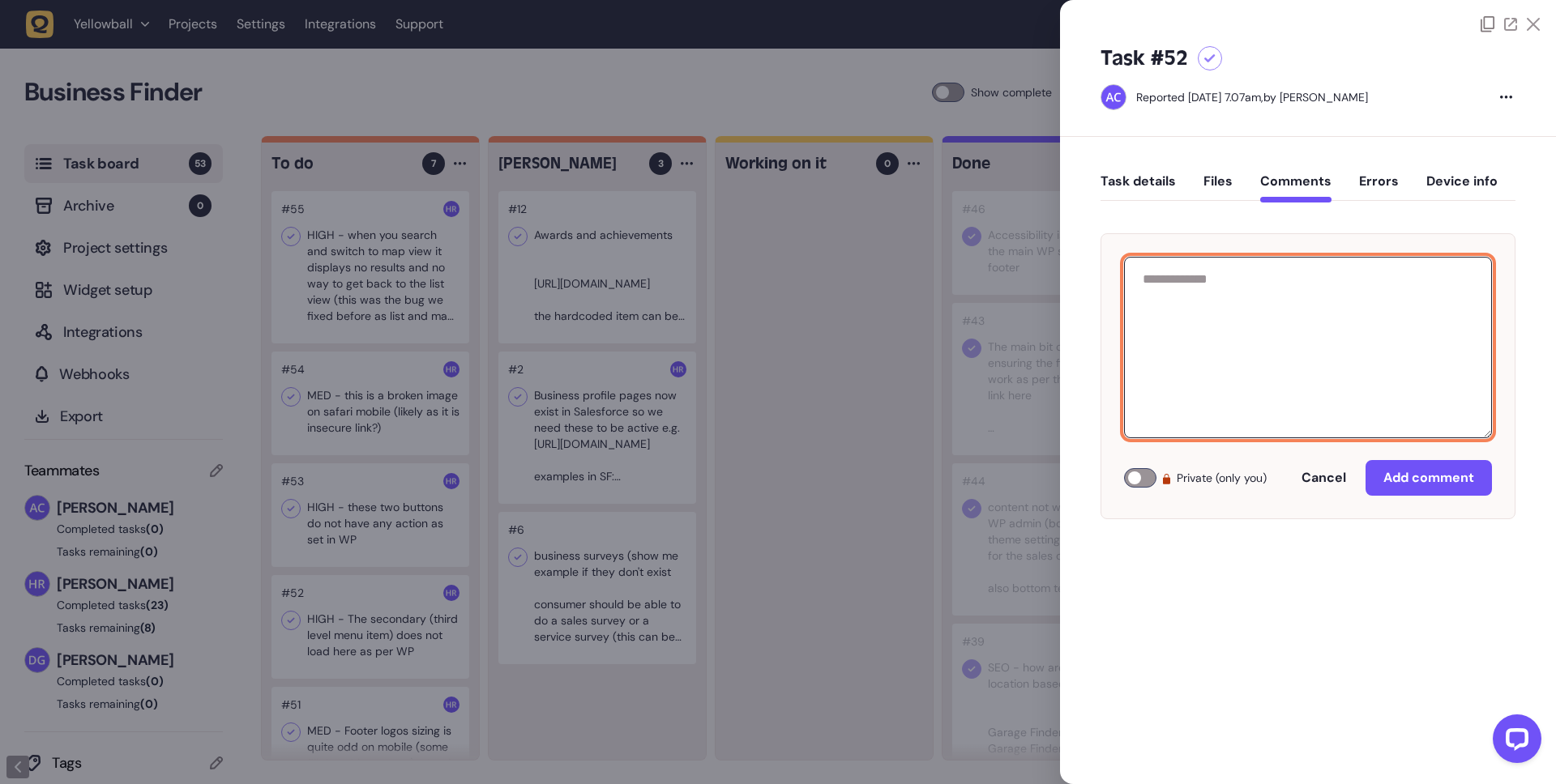 click 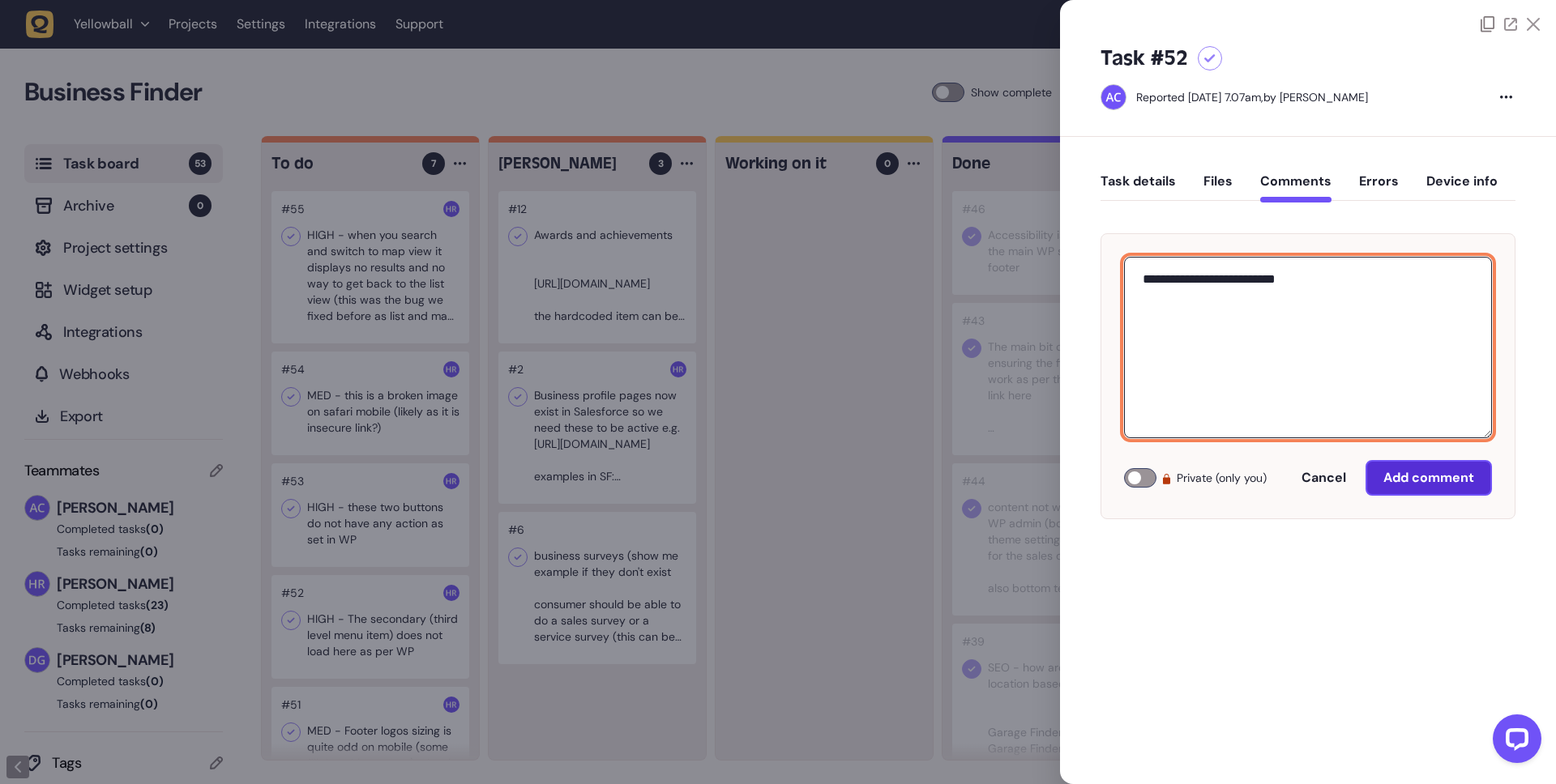 type on "**********" 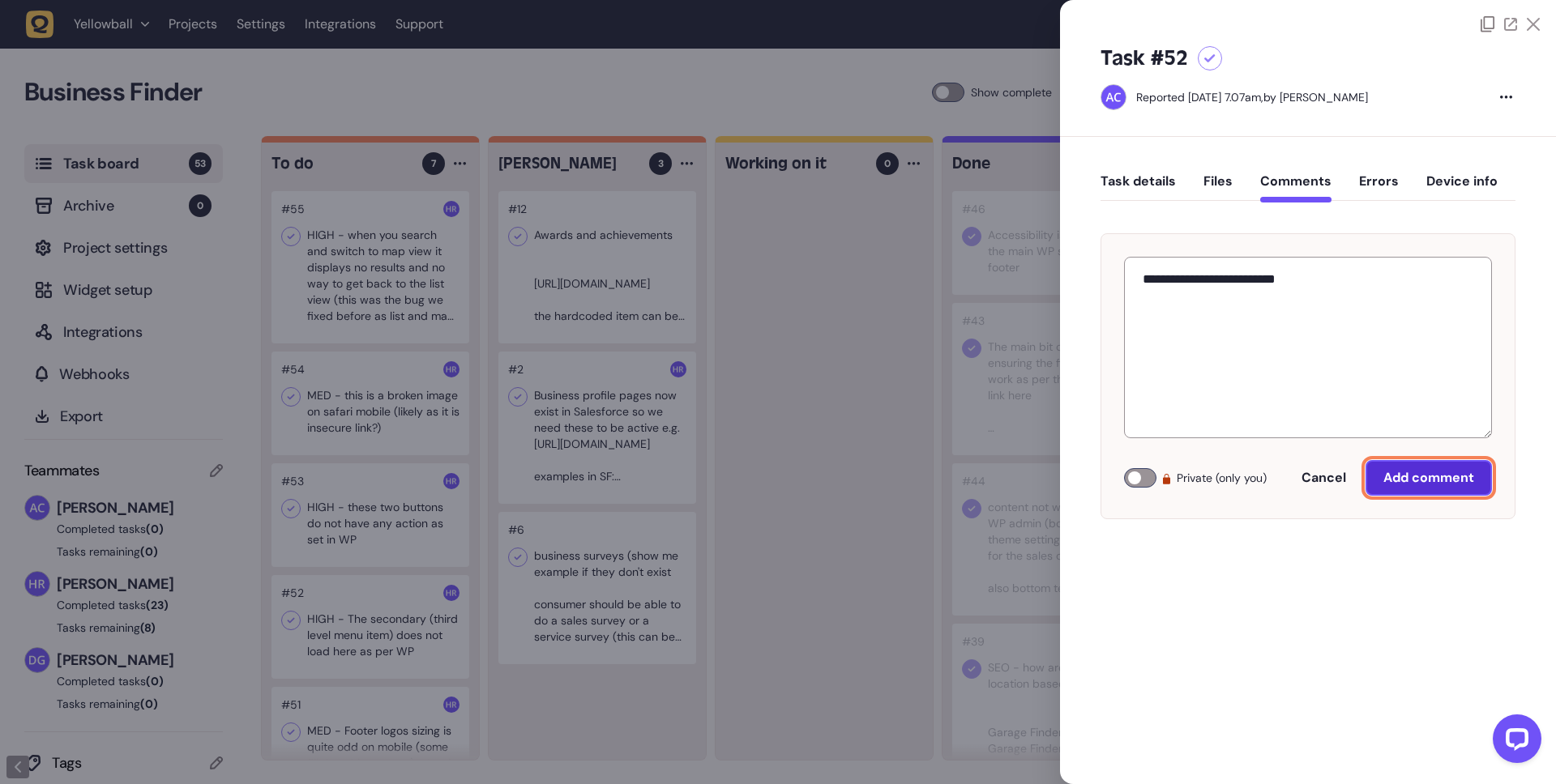 click on "Add comment" 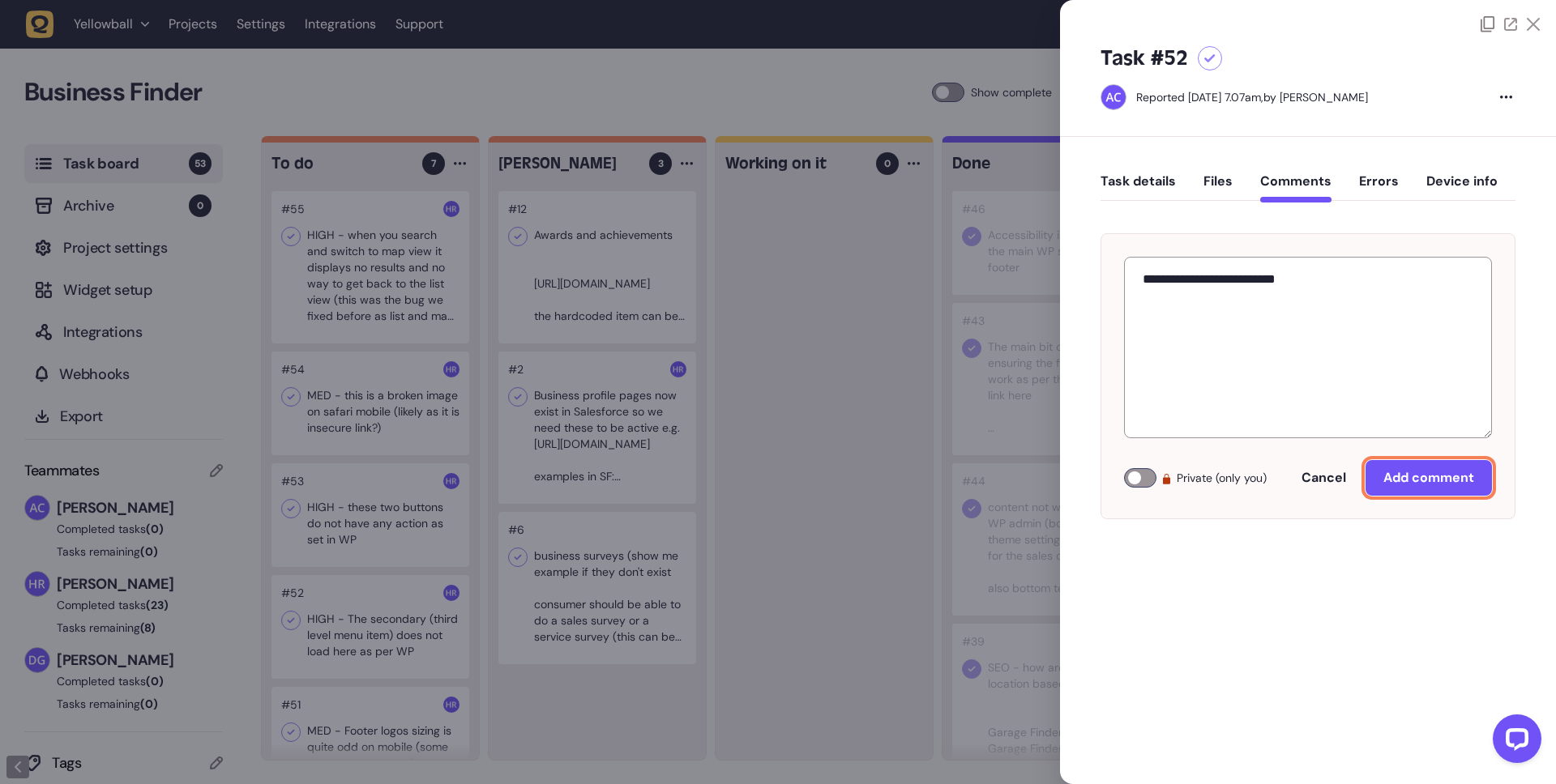 type 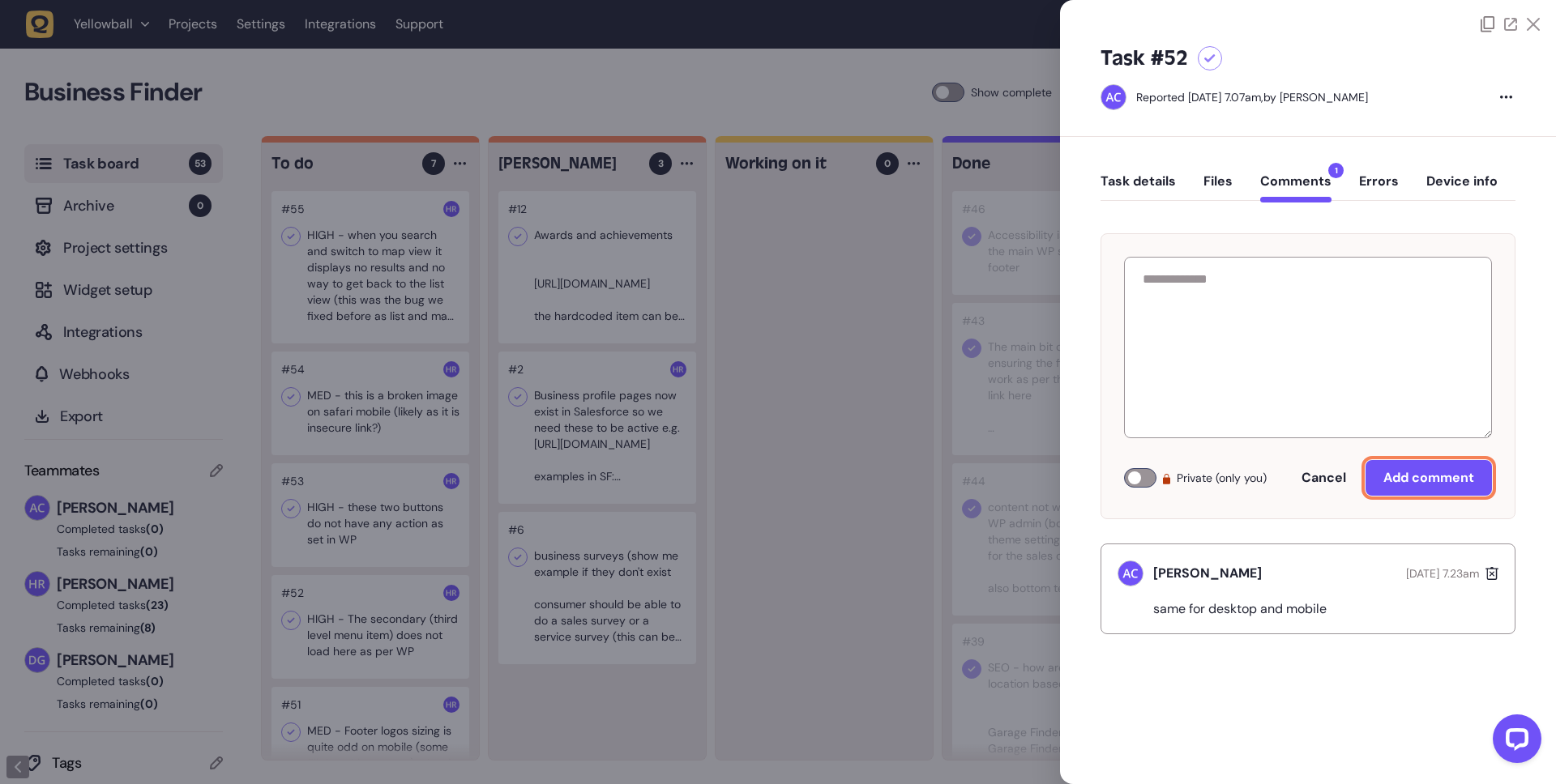 click on "Task details" 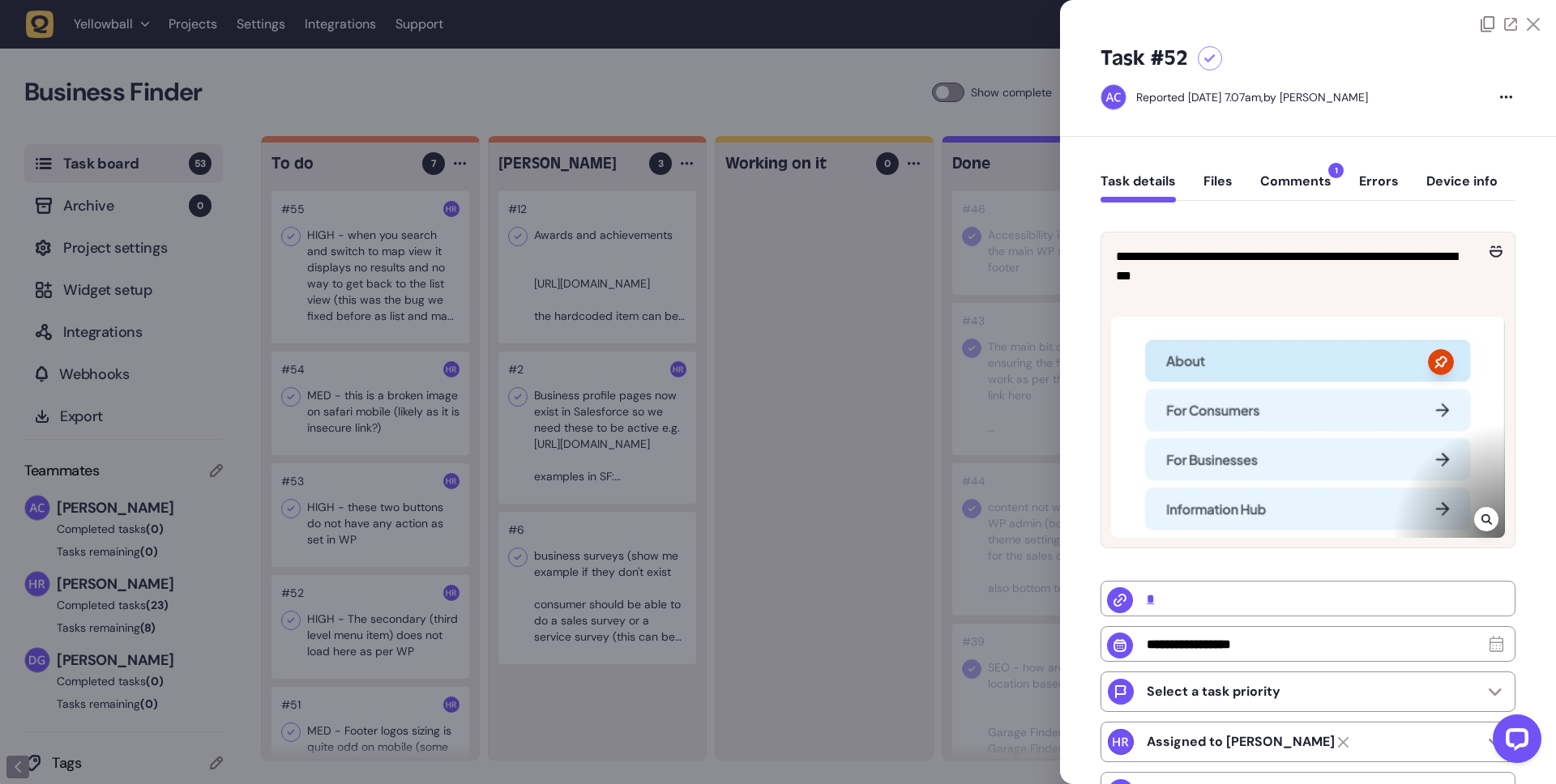 click on "Files" 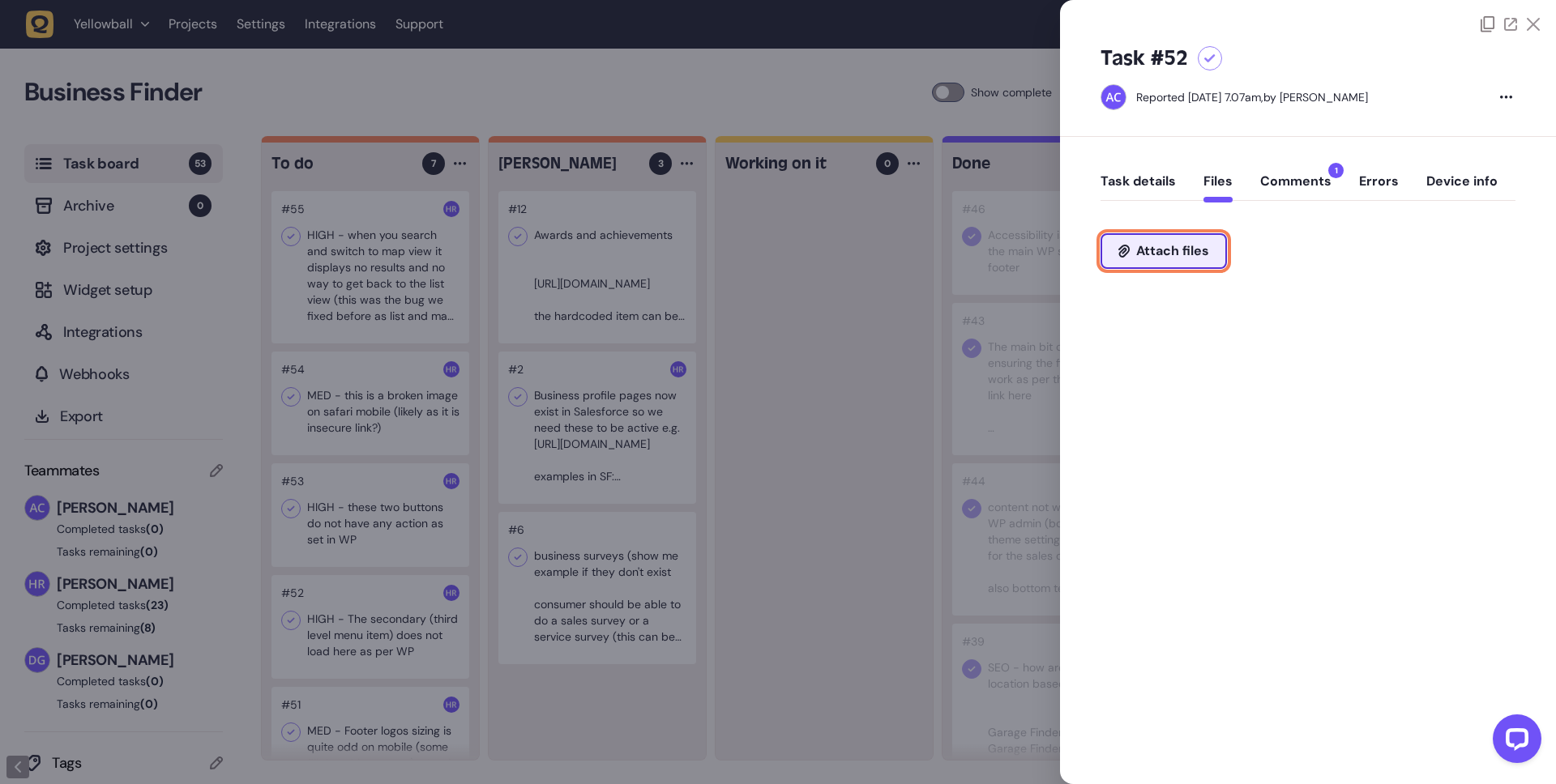 click on "Attach files" 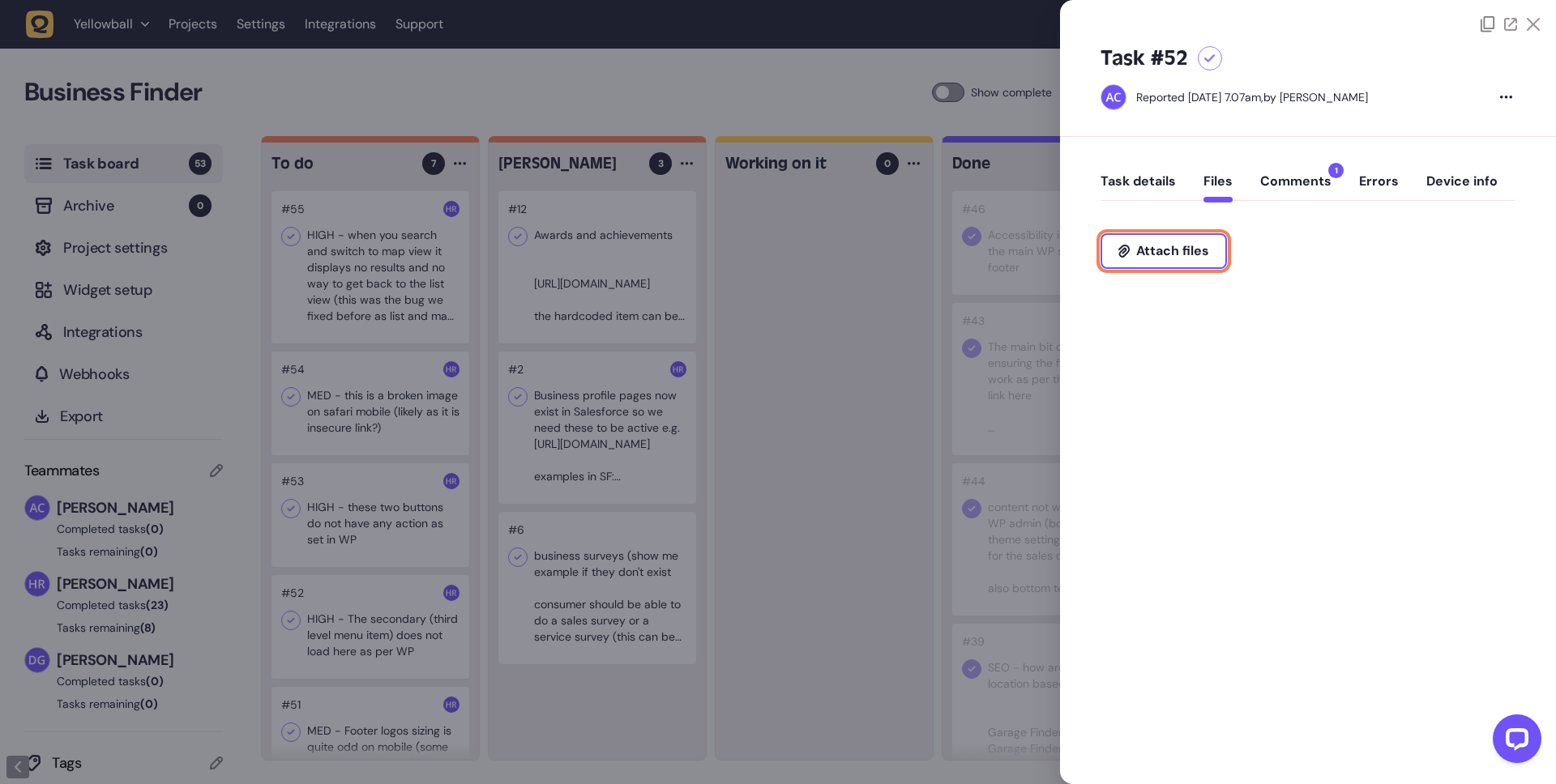 type on "**********" 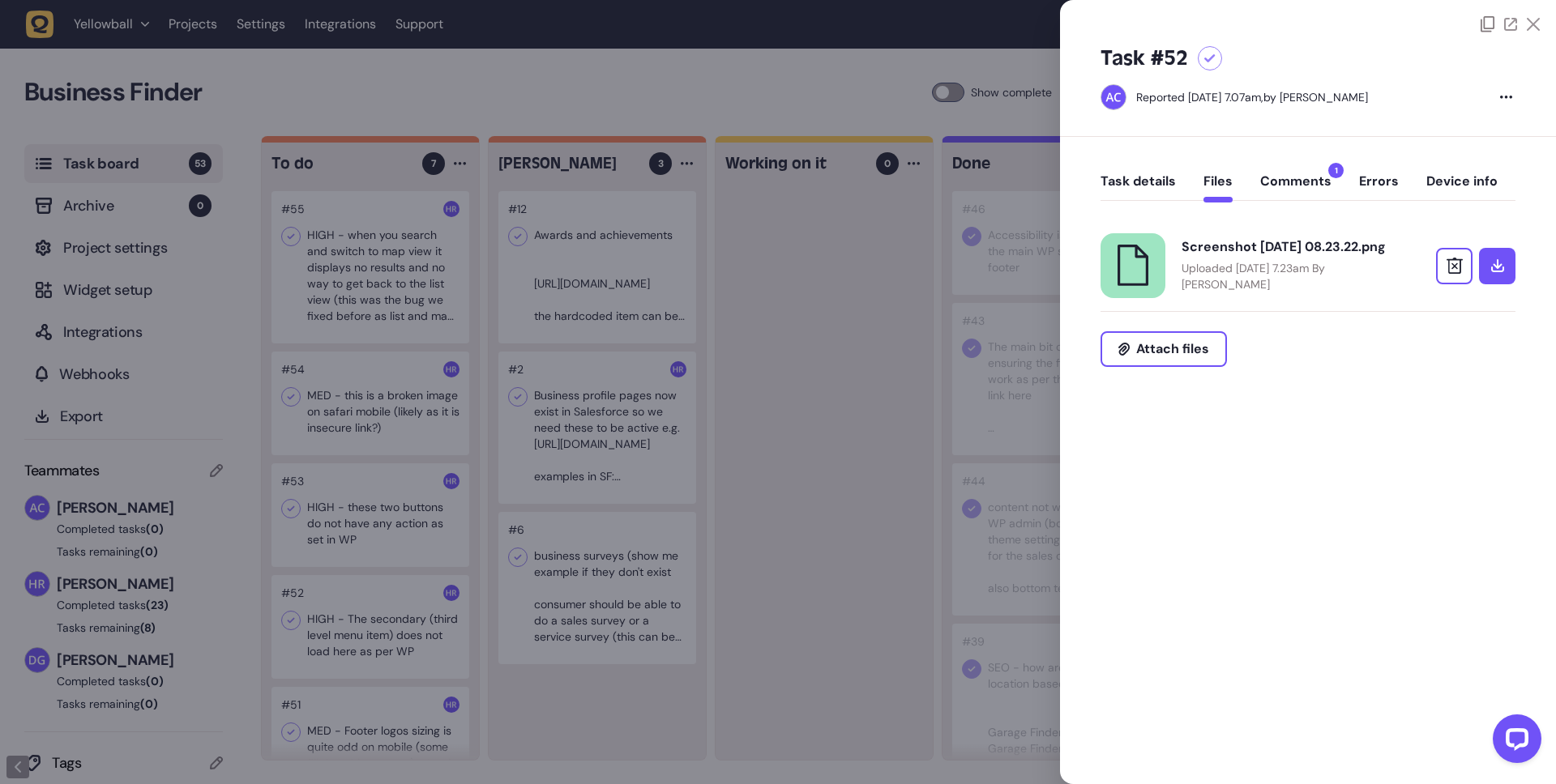 click 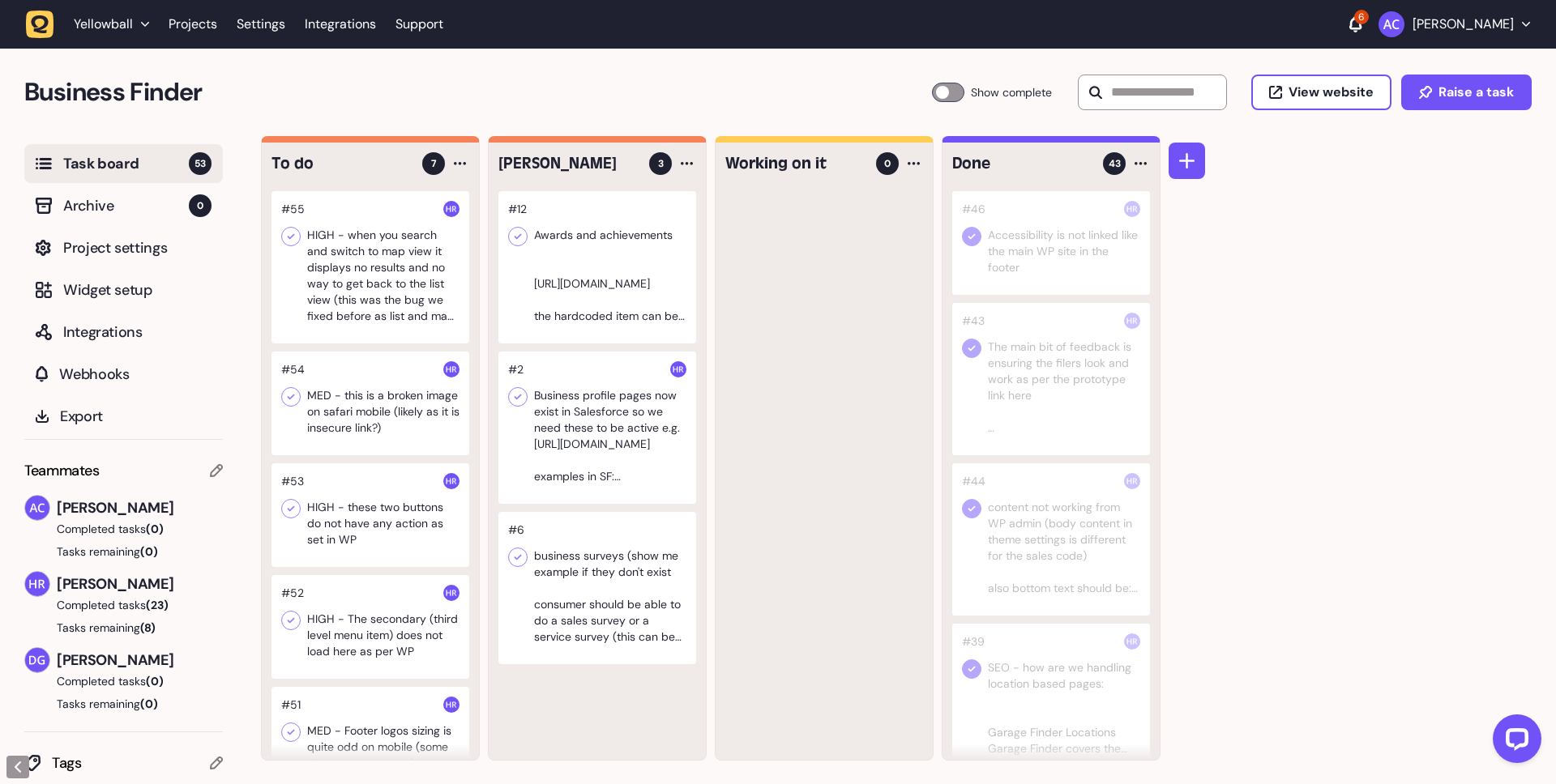 click 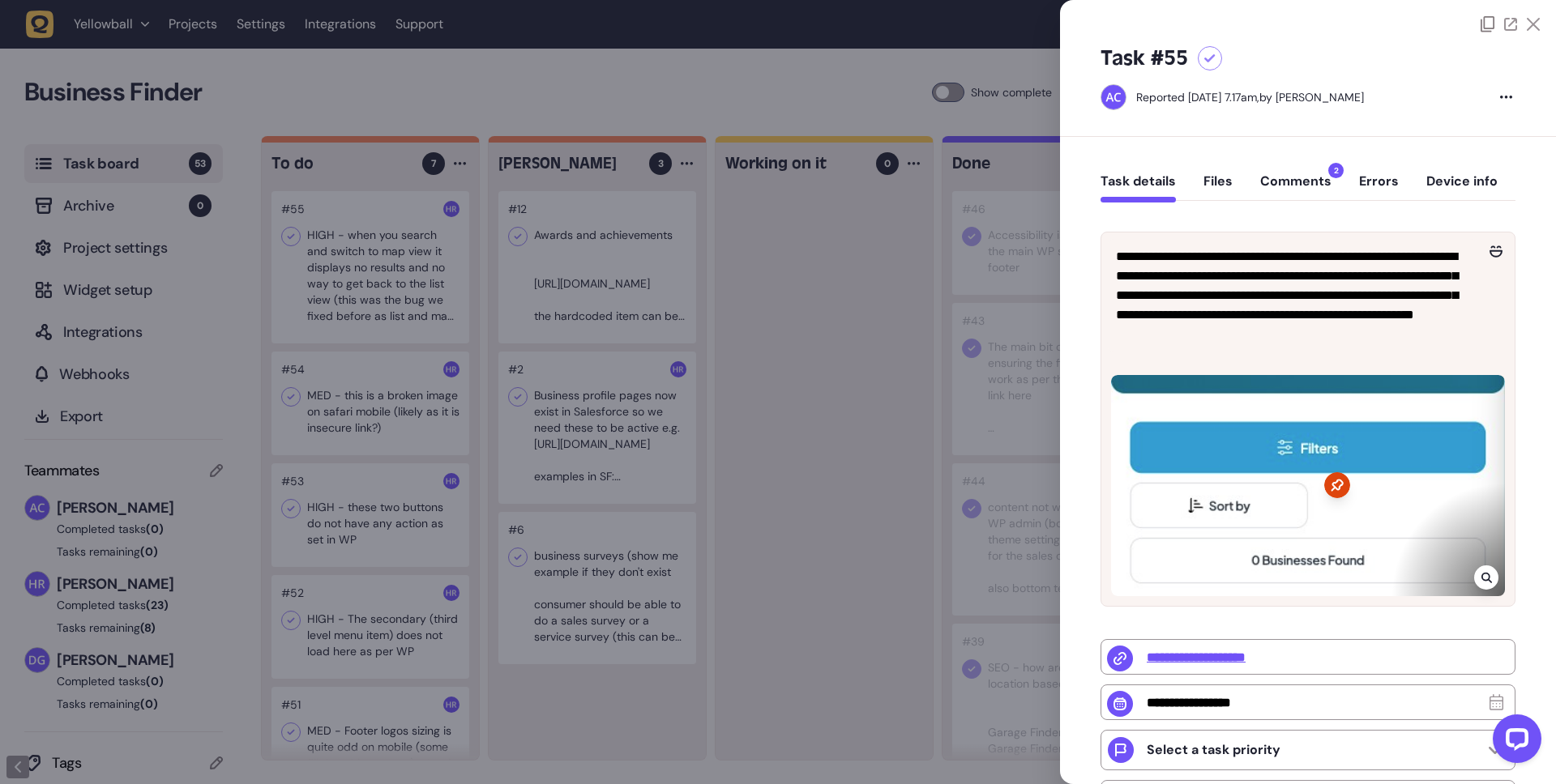 click on "Comments  2" 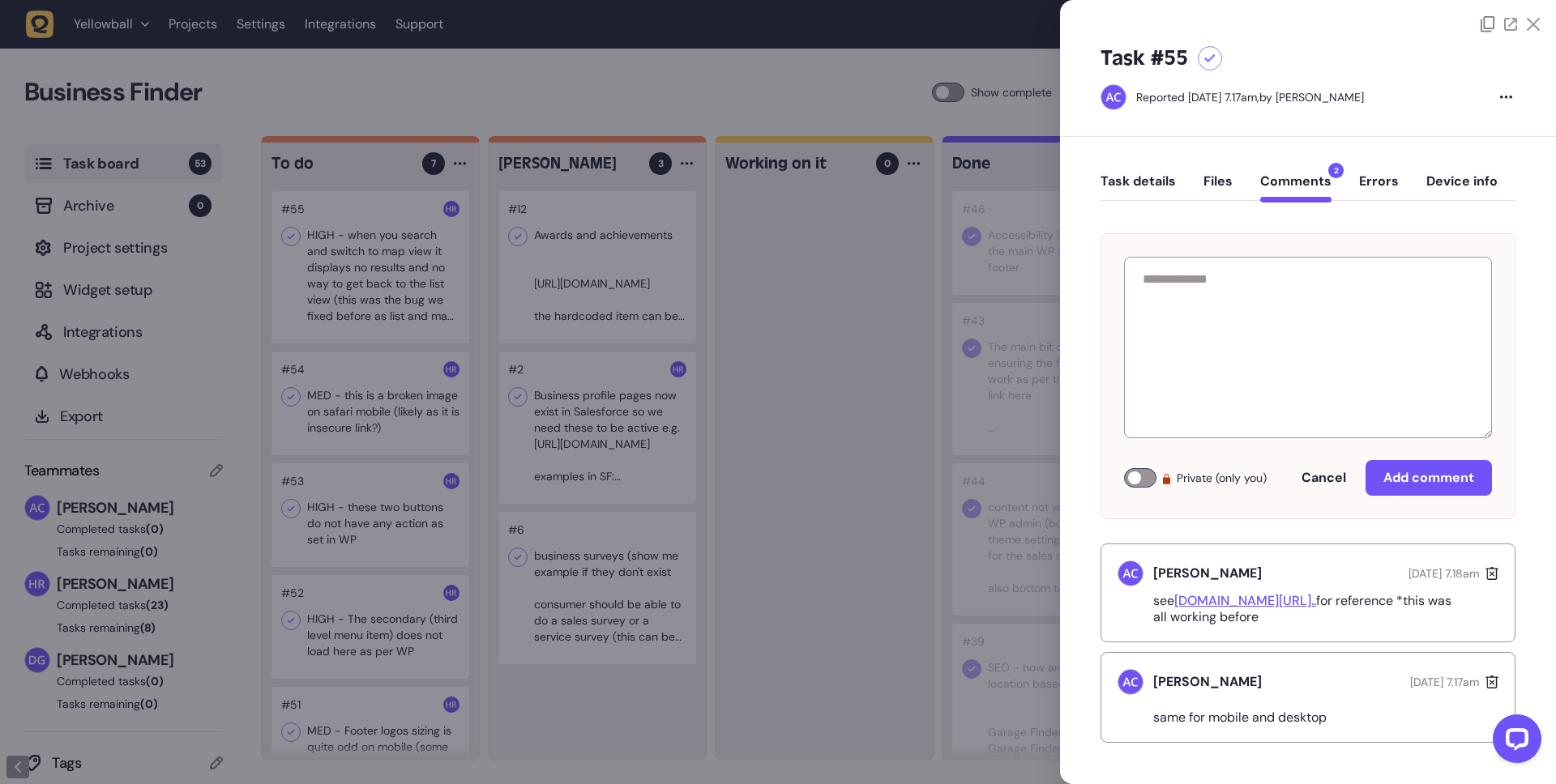 click 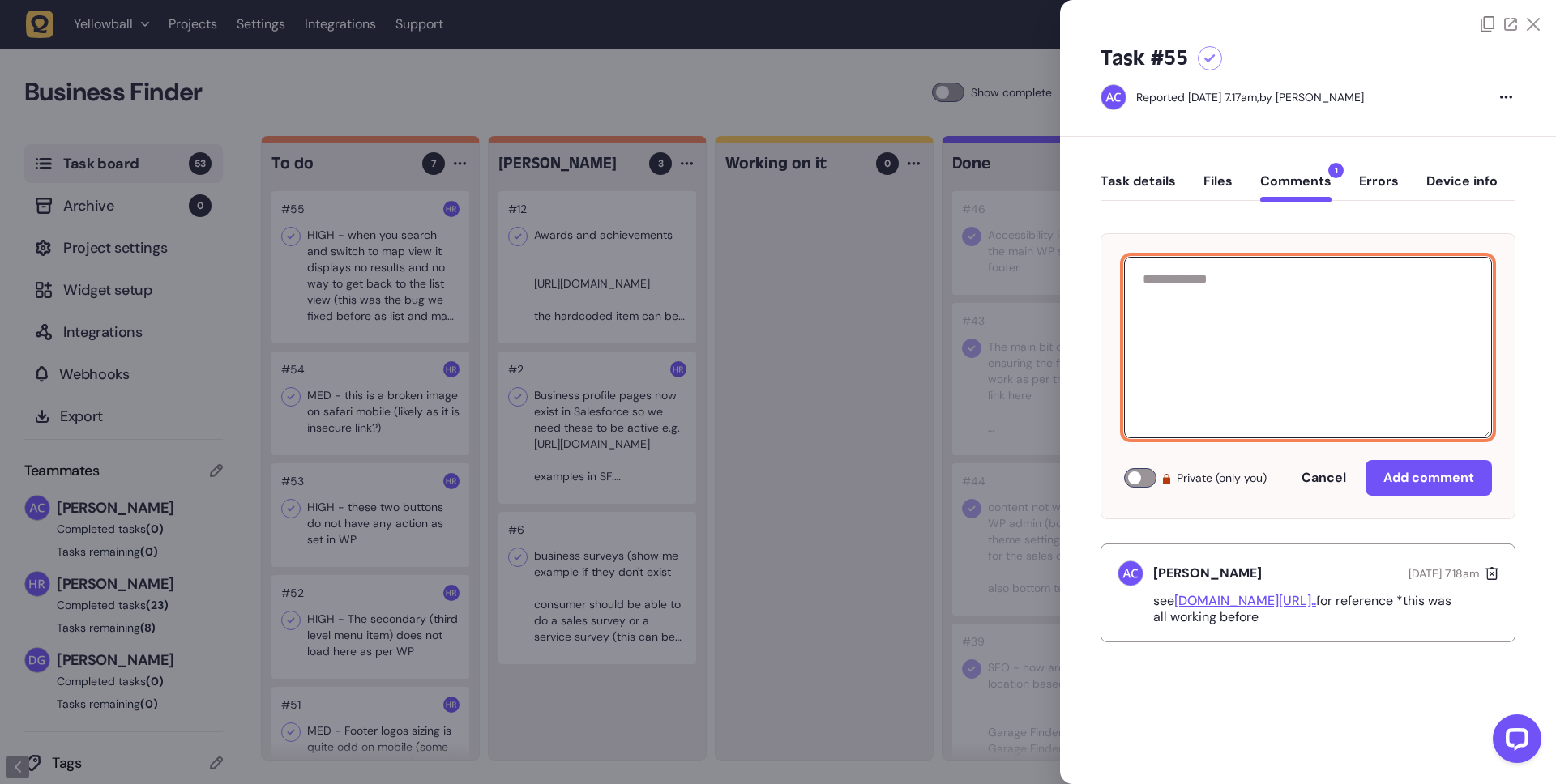 click 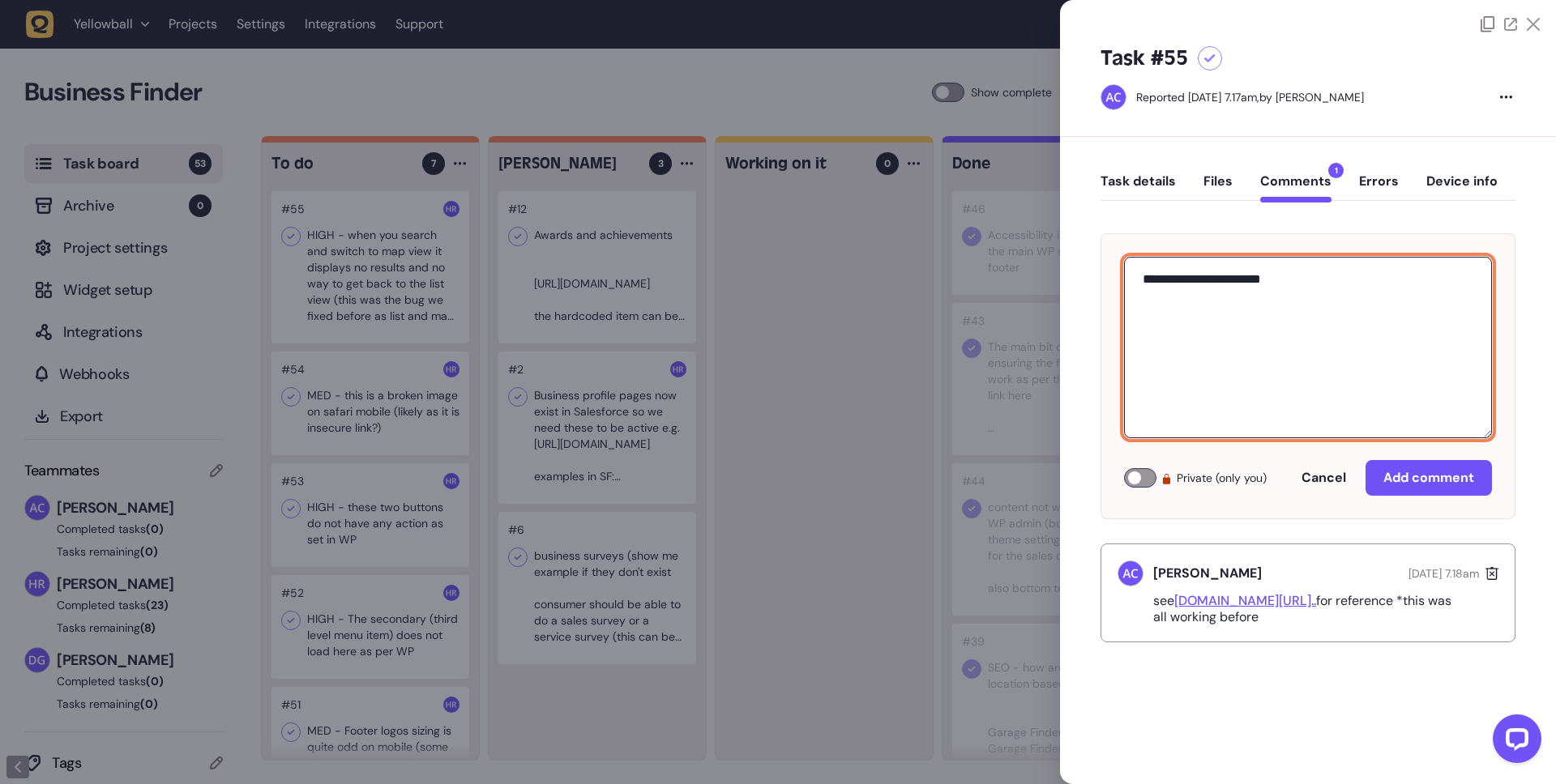 paste on "**********" 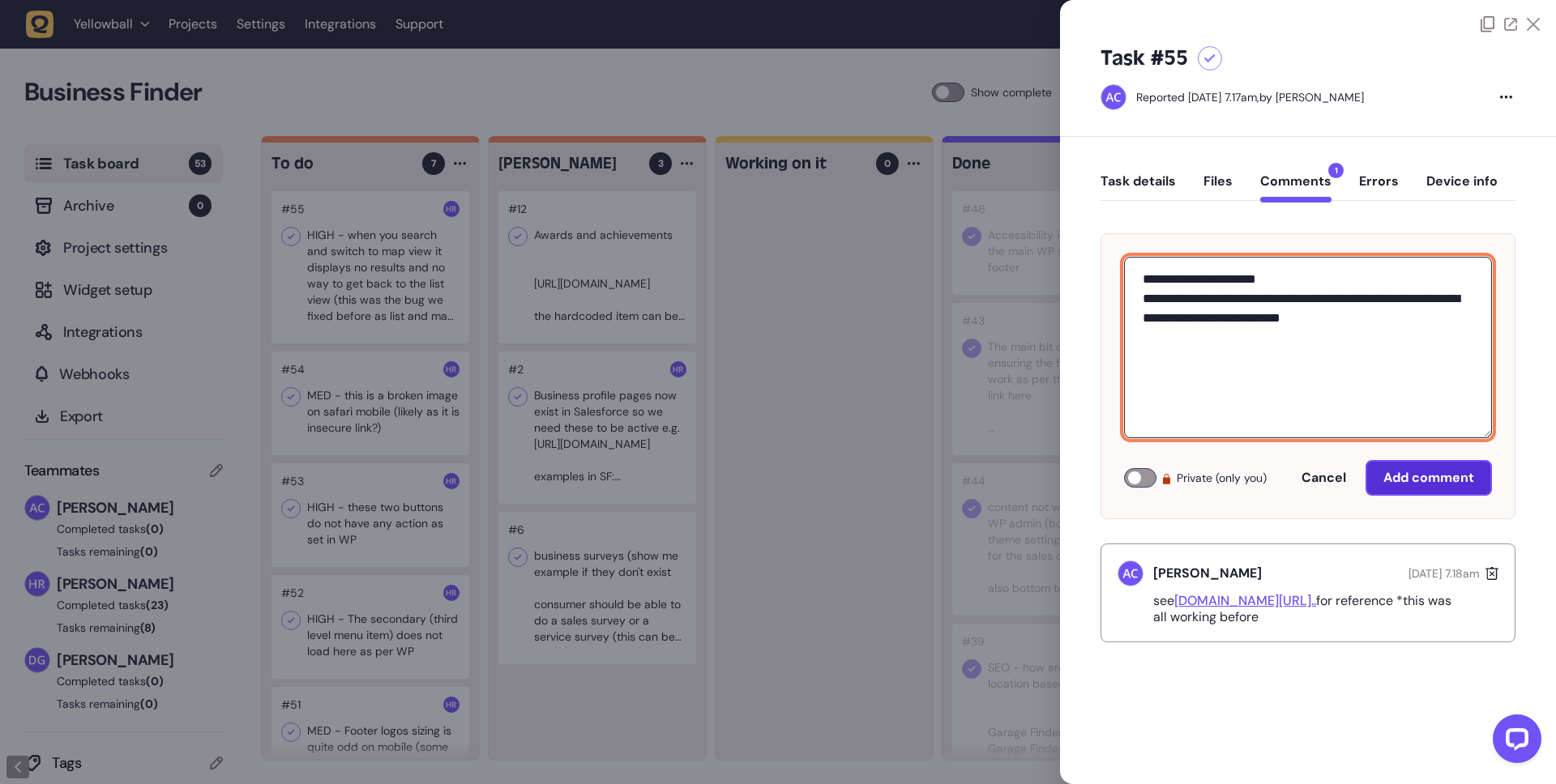 type on "**********" 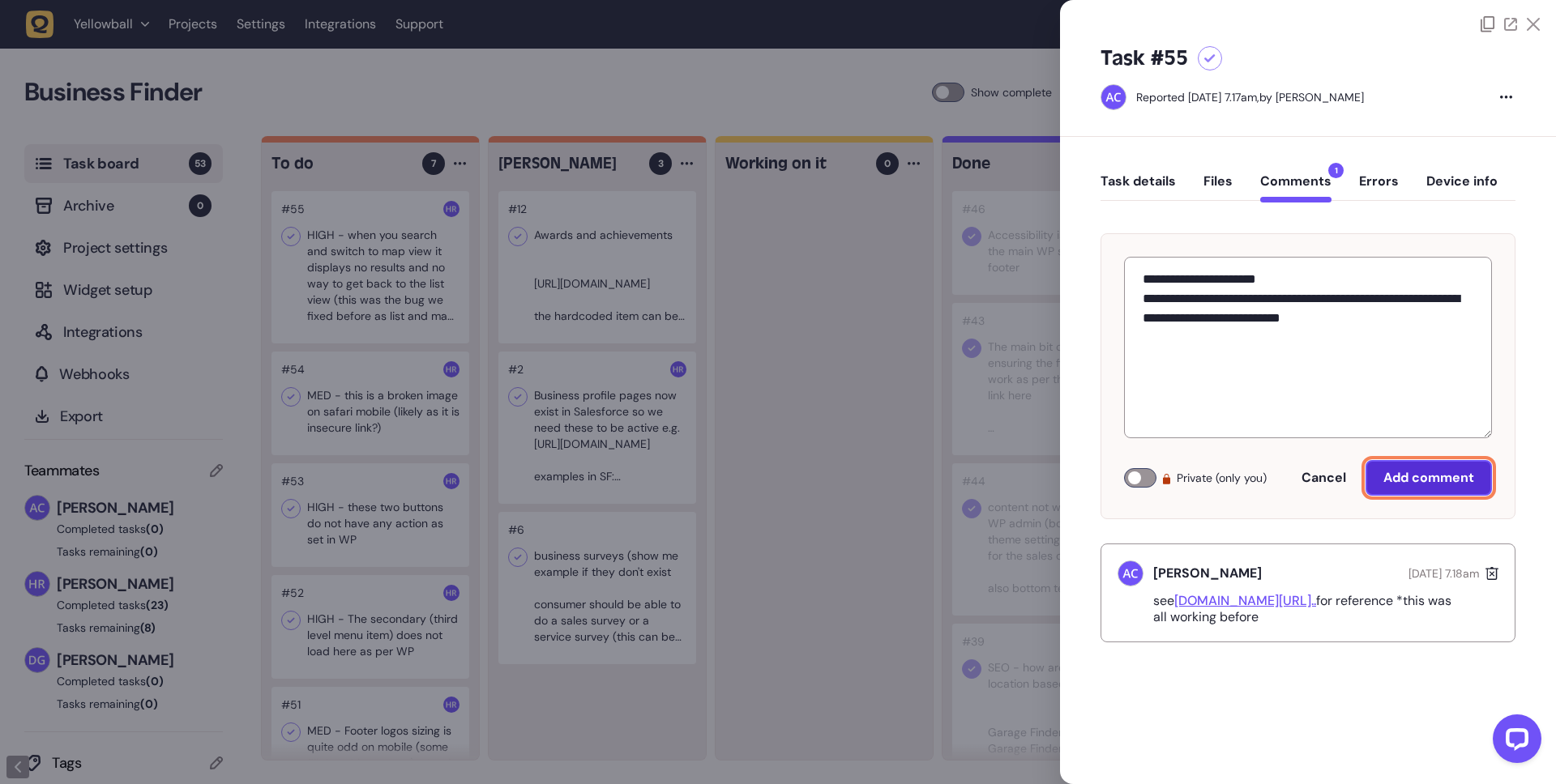 click on "Add comment" 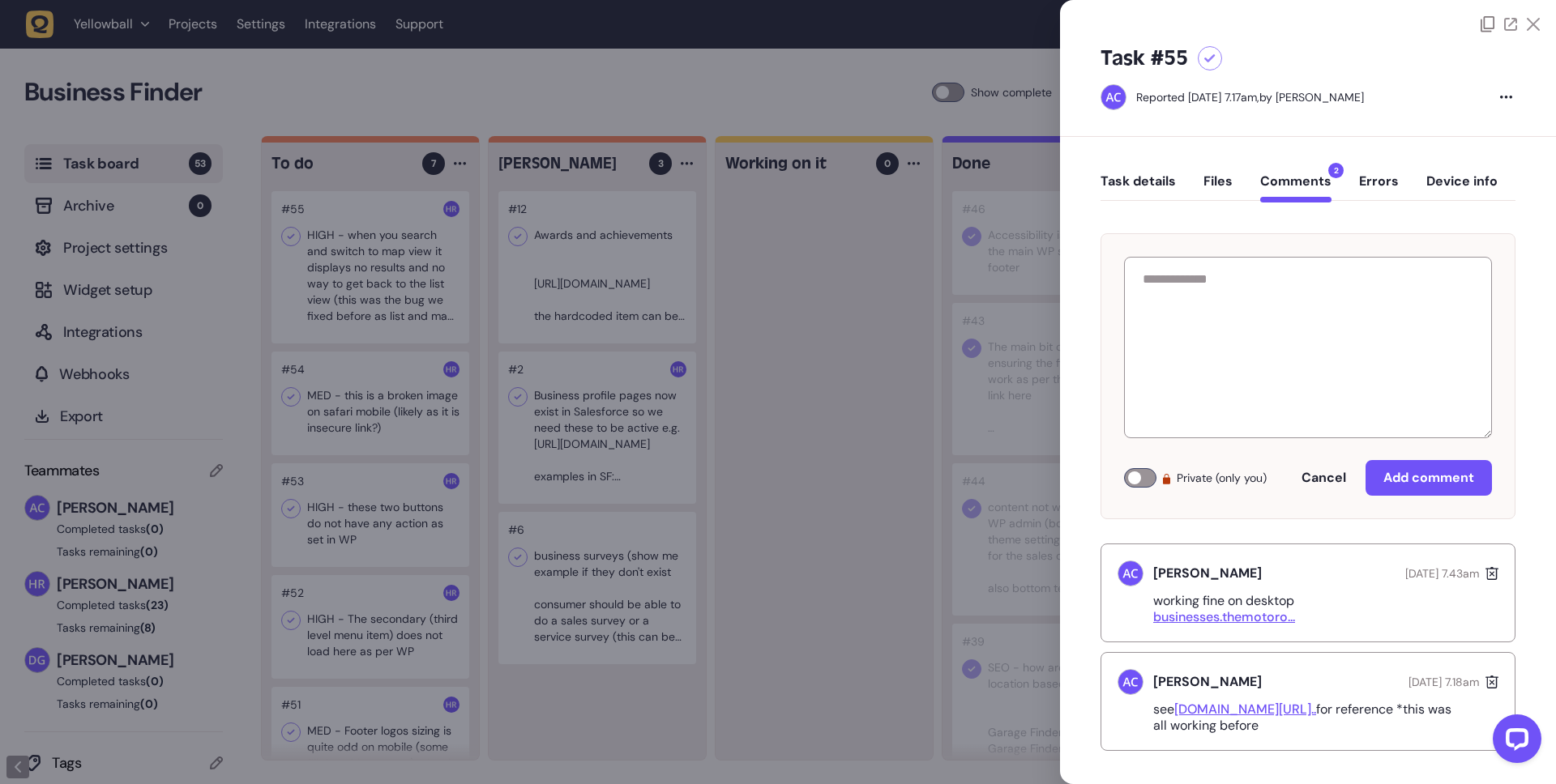 click 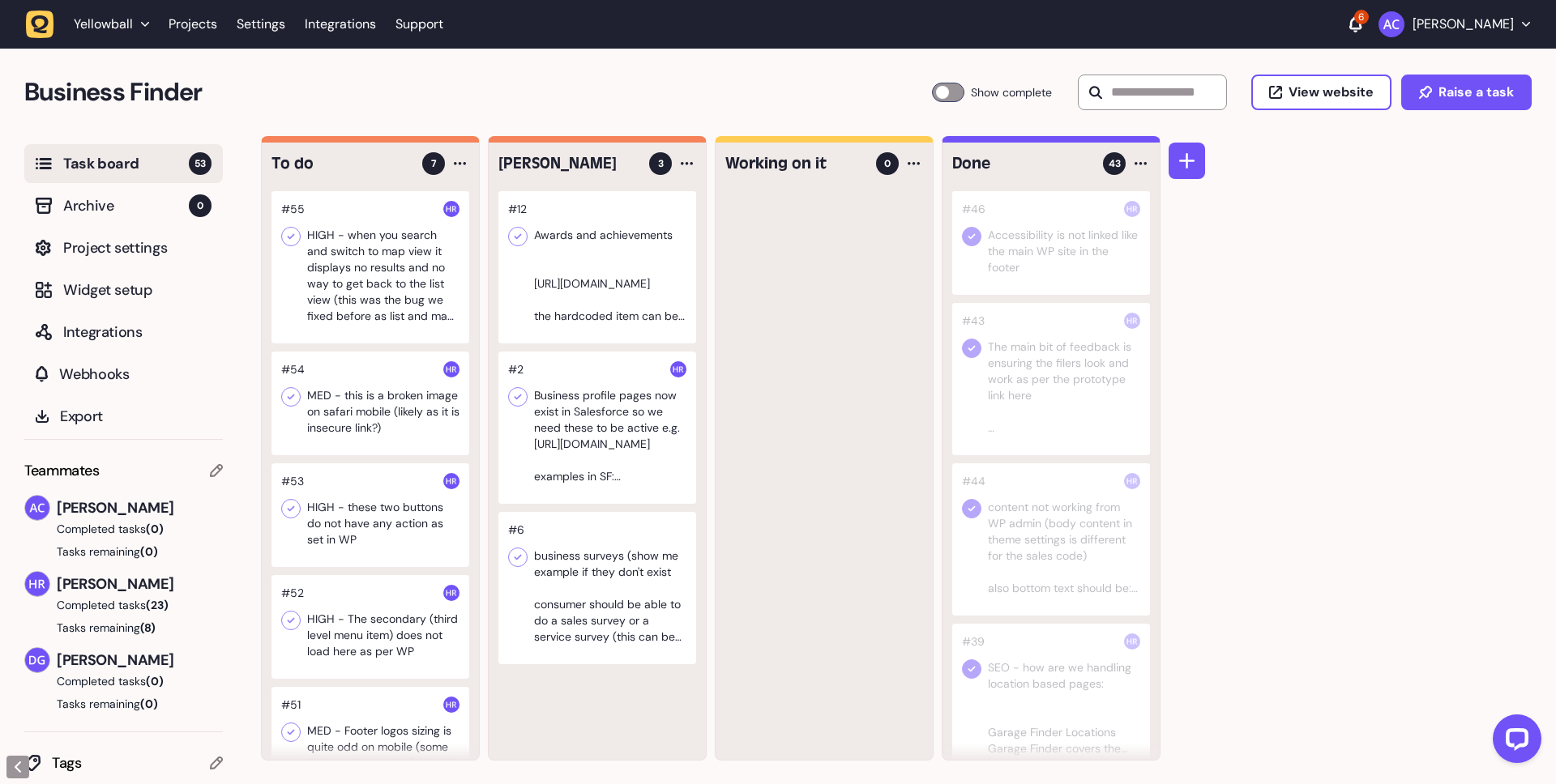 click on "6" 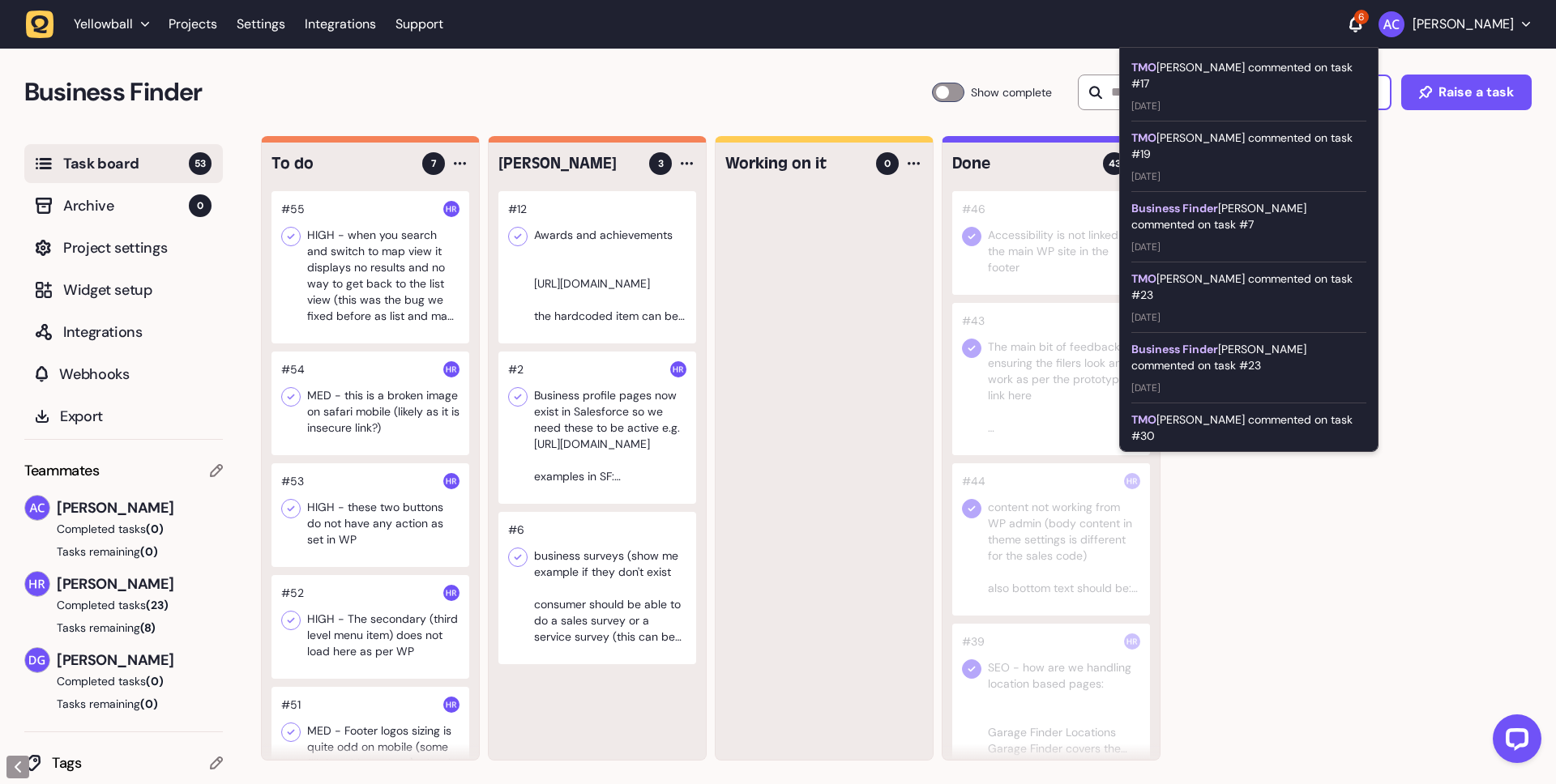click on "6" 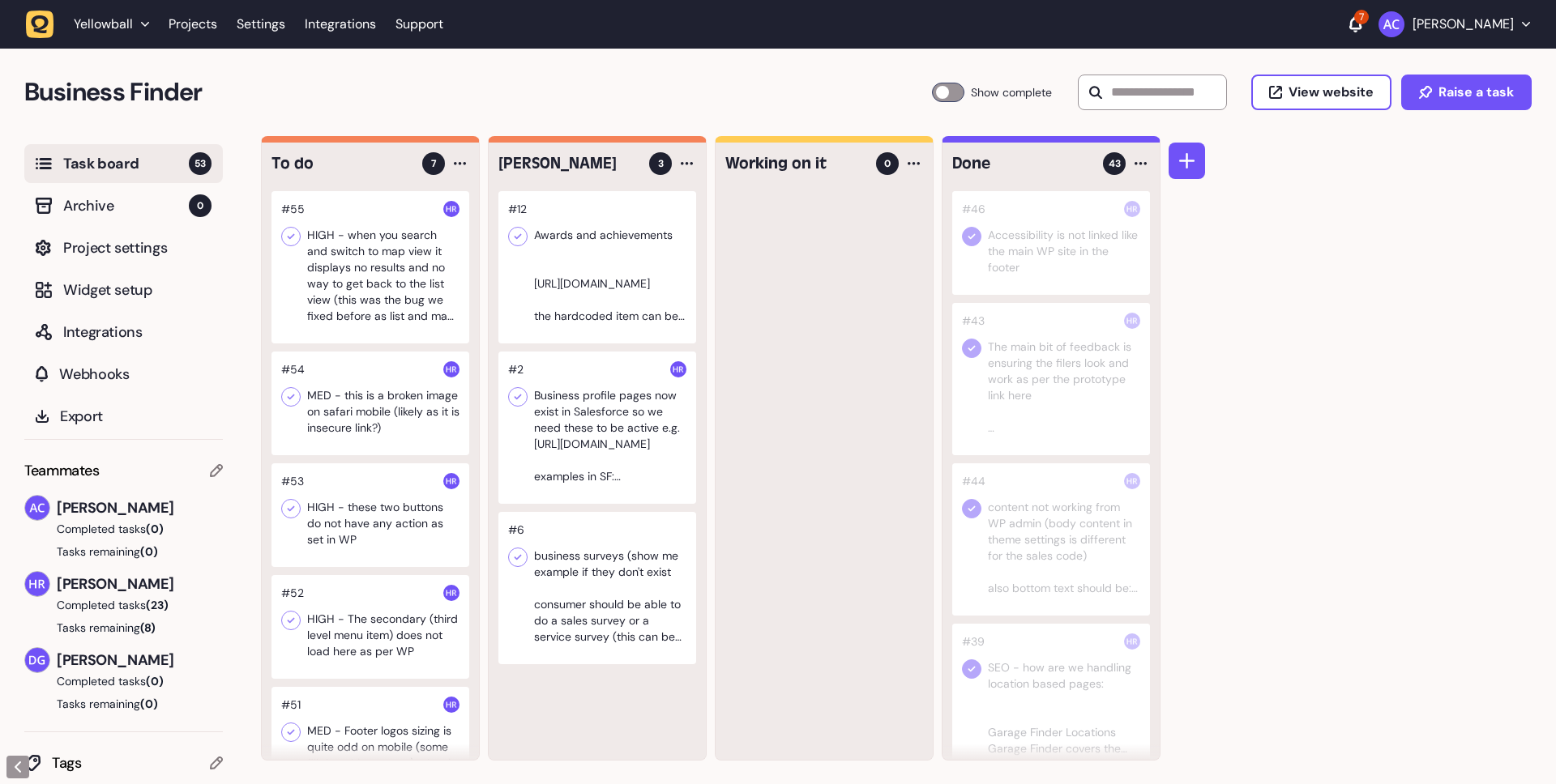 scroll, scrollTop: 0, scrollLeft: 0, axis: both 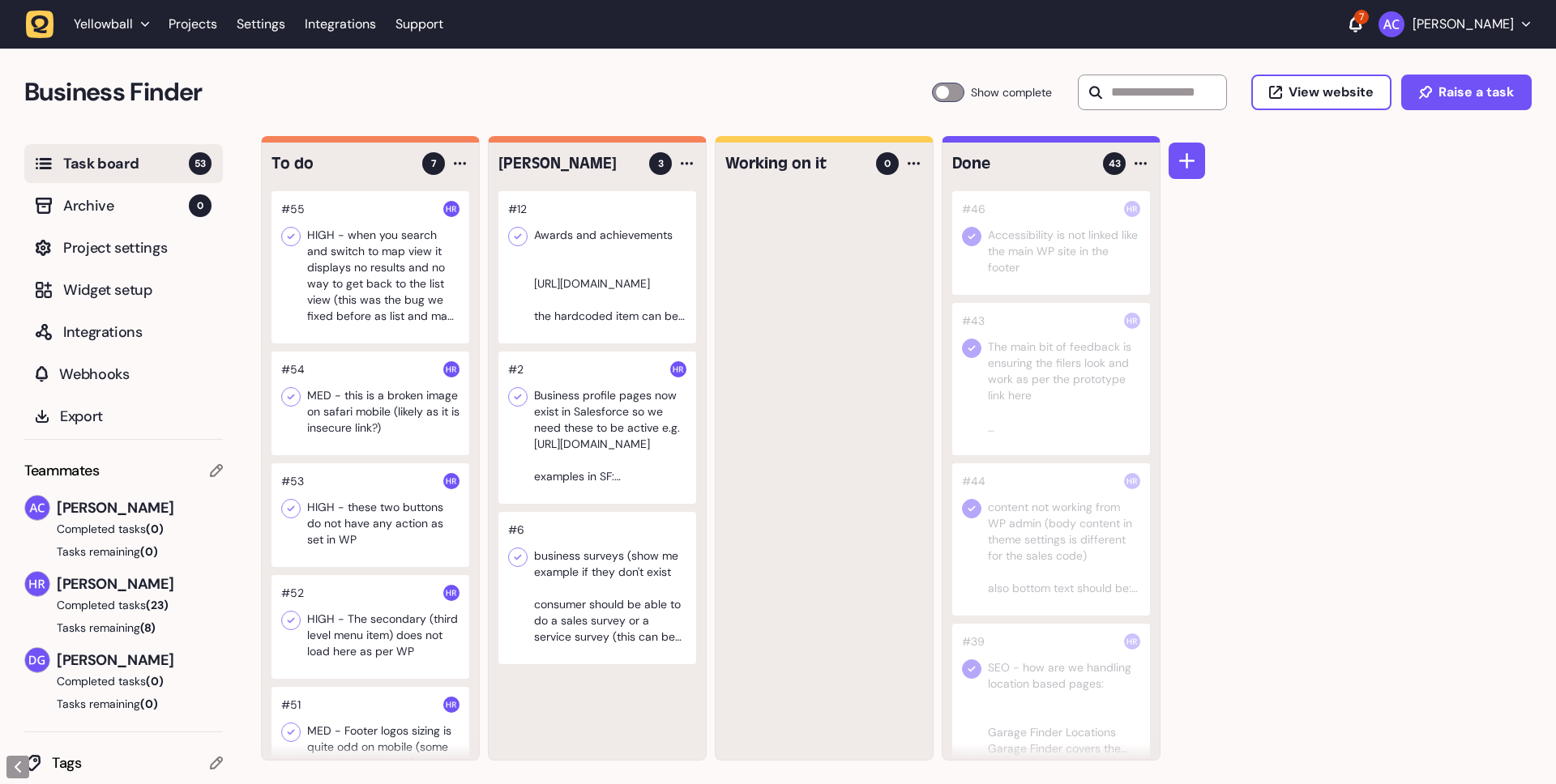 click on "7 Ameet Chohan" 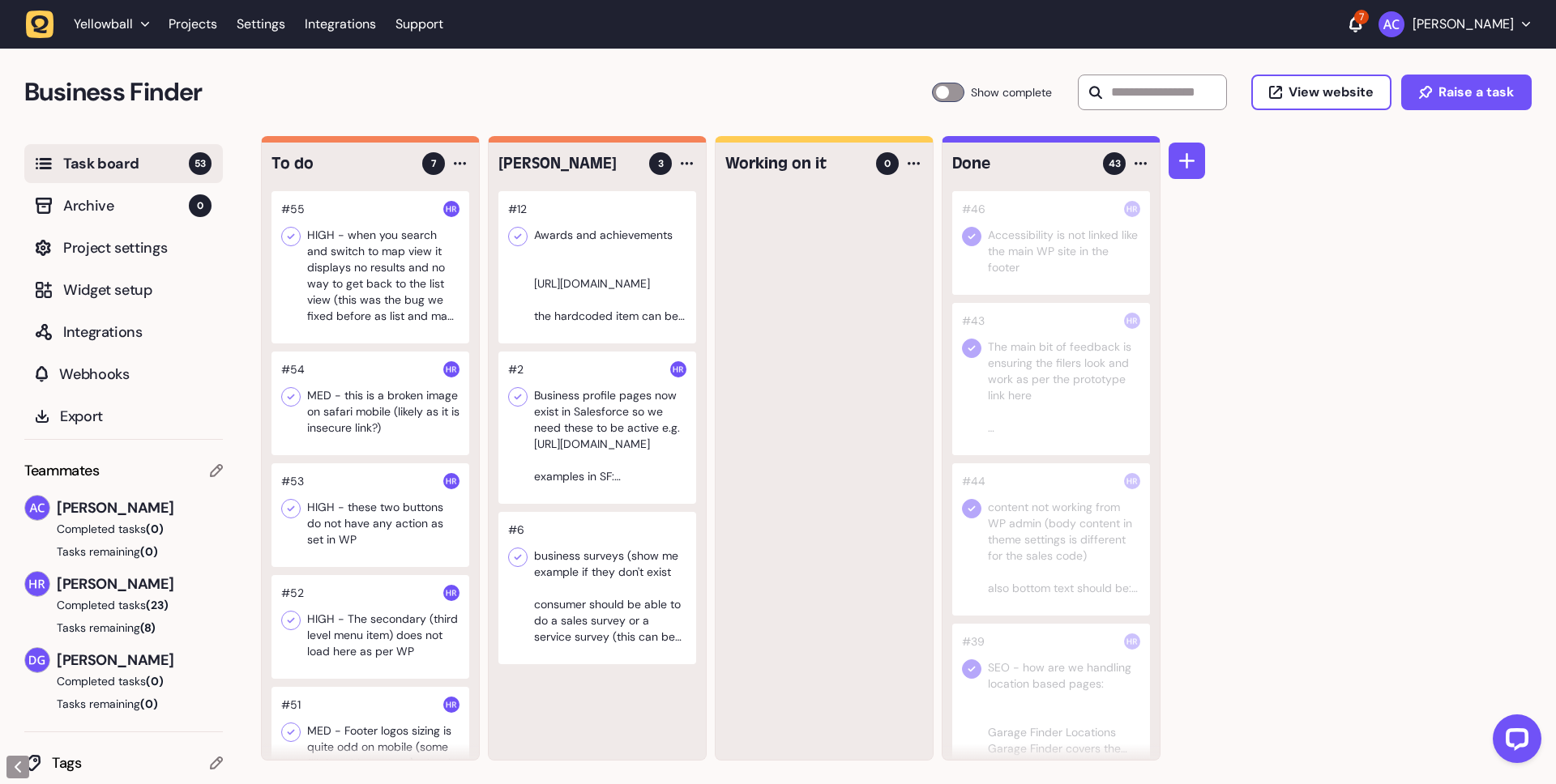 scroll, scrollTop: 0, scrollLeft: 0, axis: both 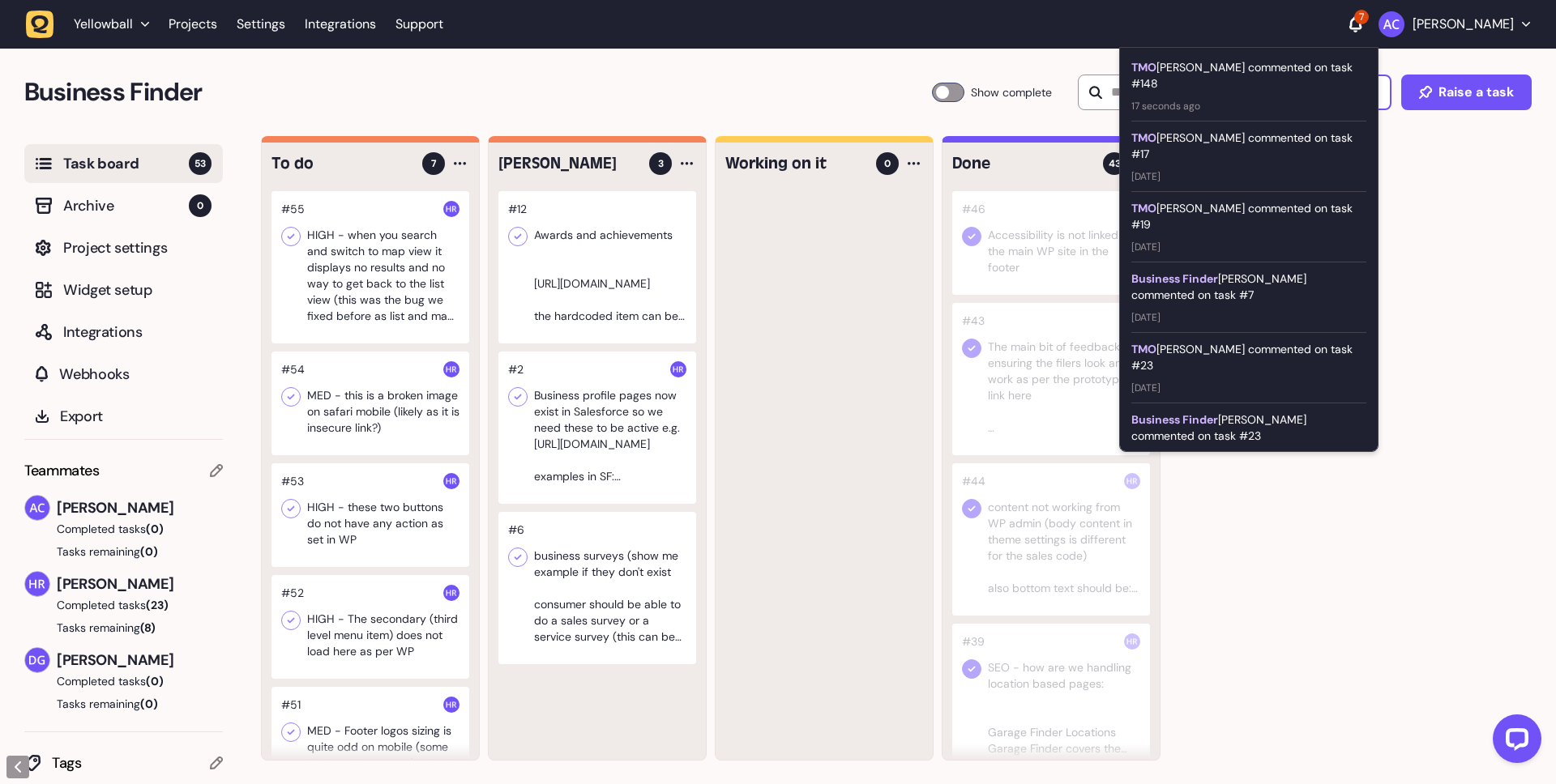 click on "TMO" 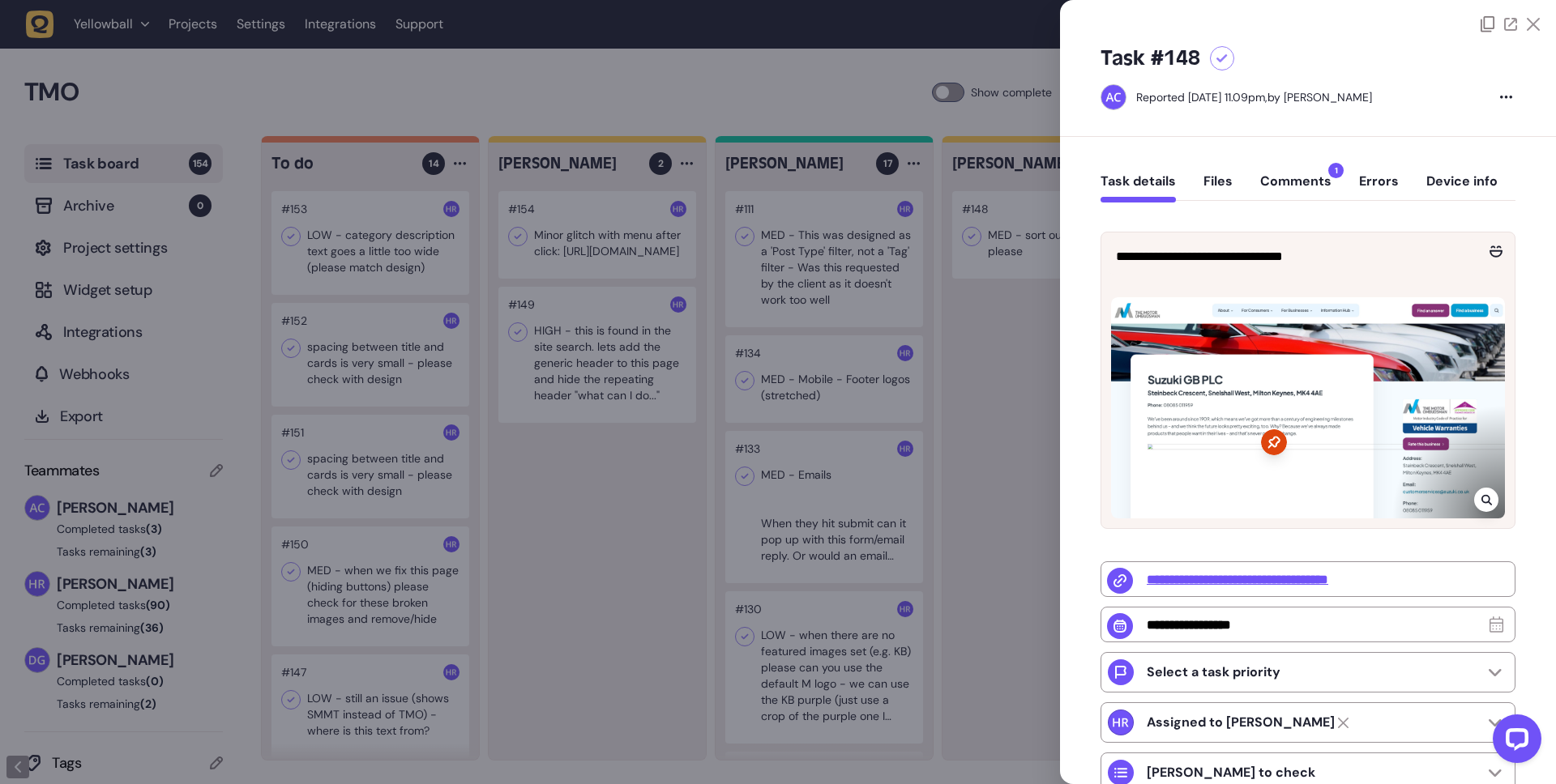 click on "Comments  1" 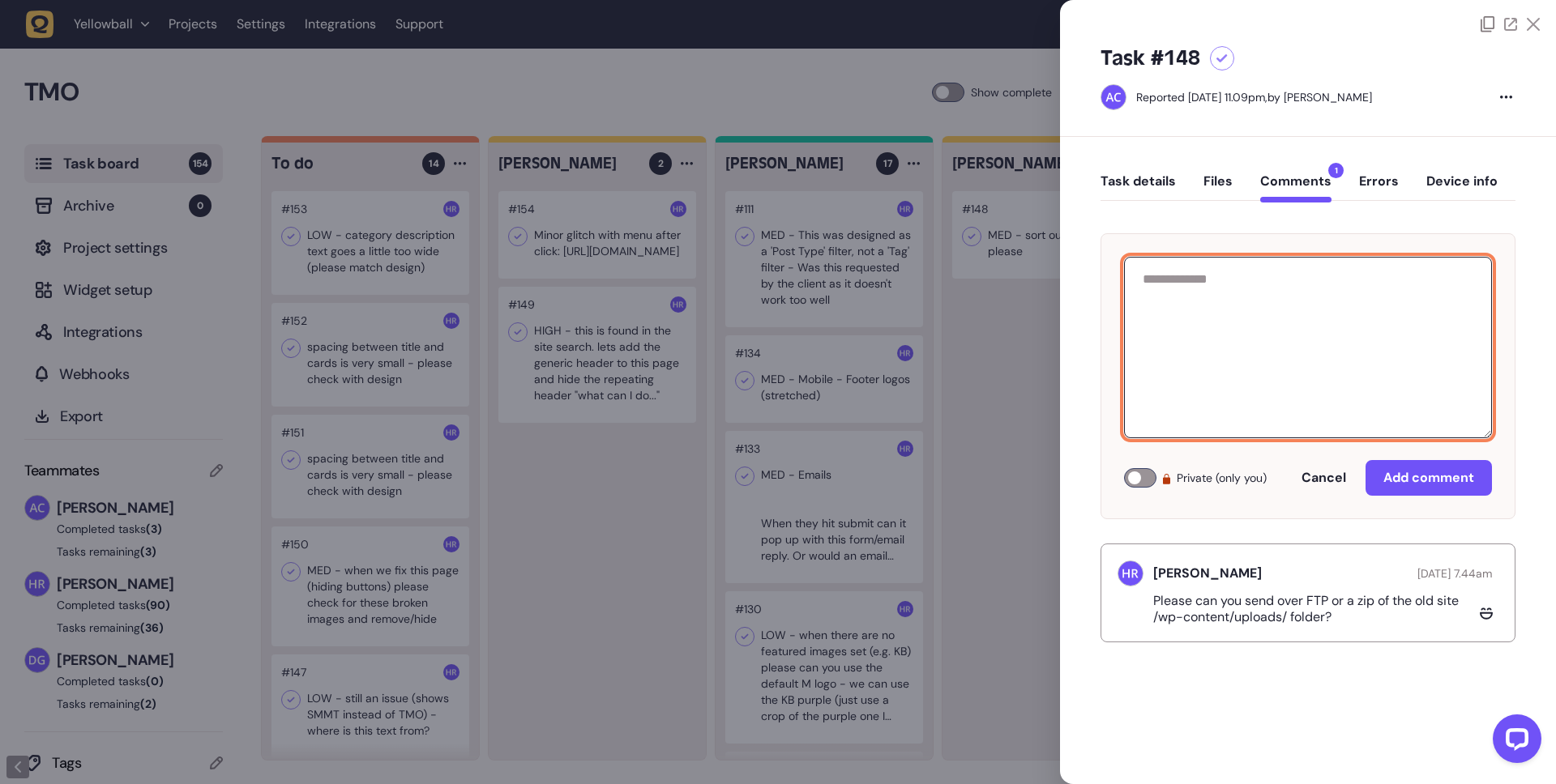 click 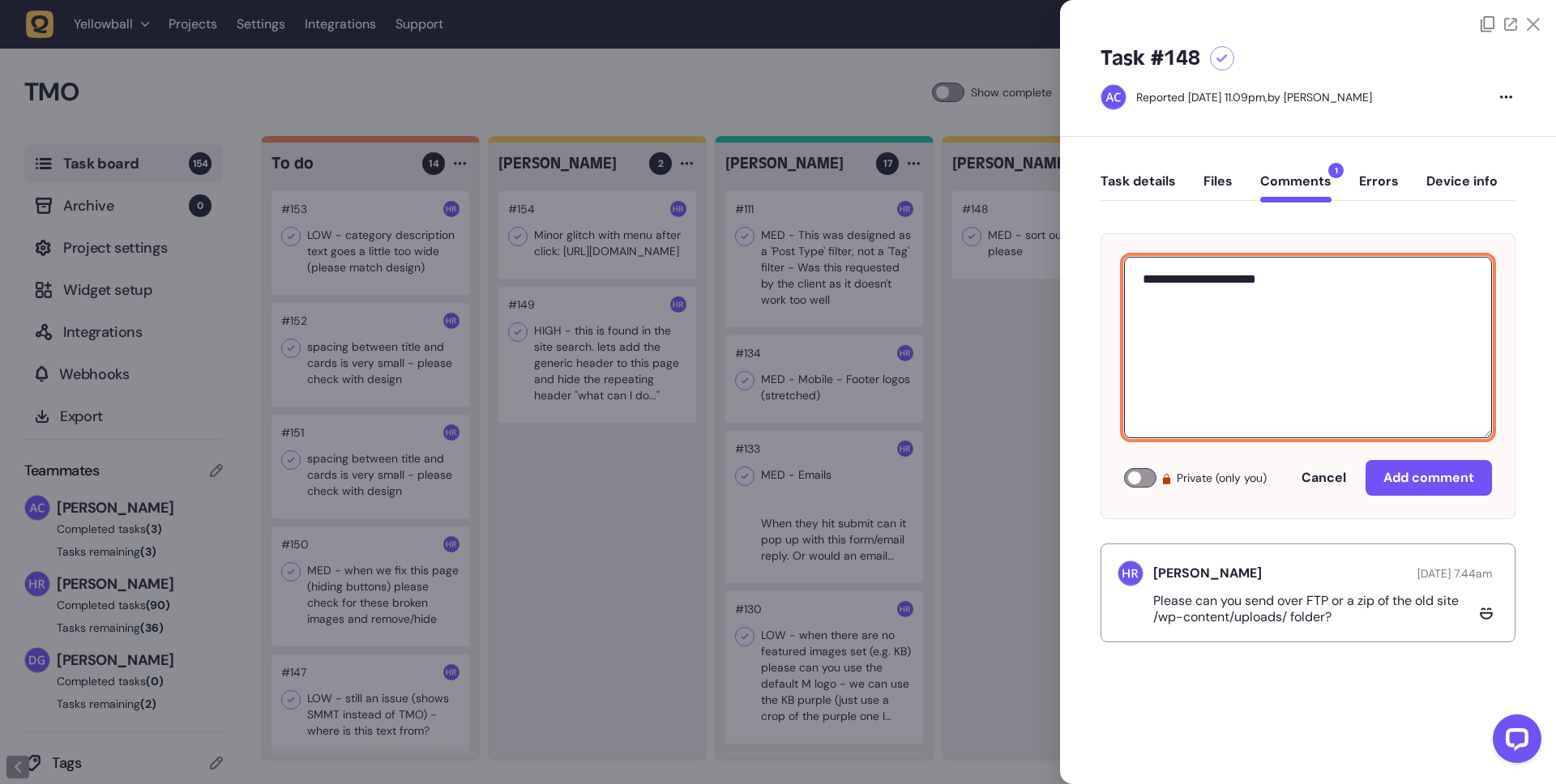 paste on "**********" 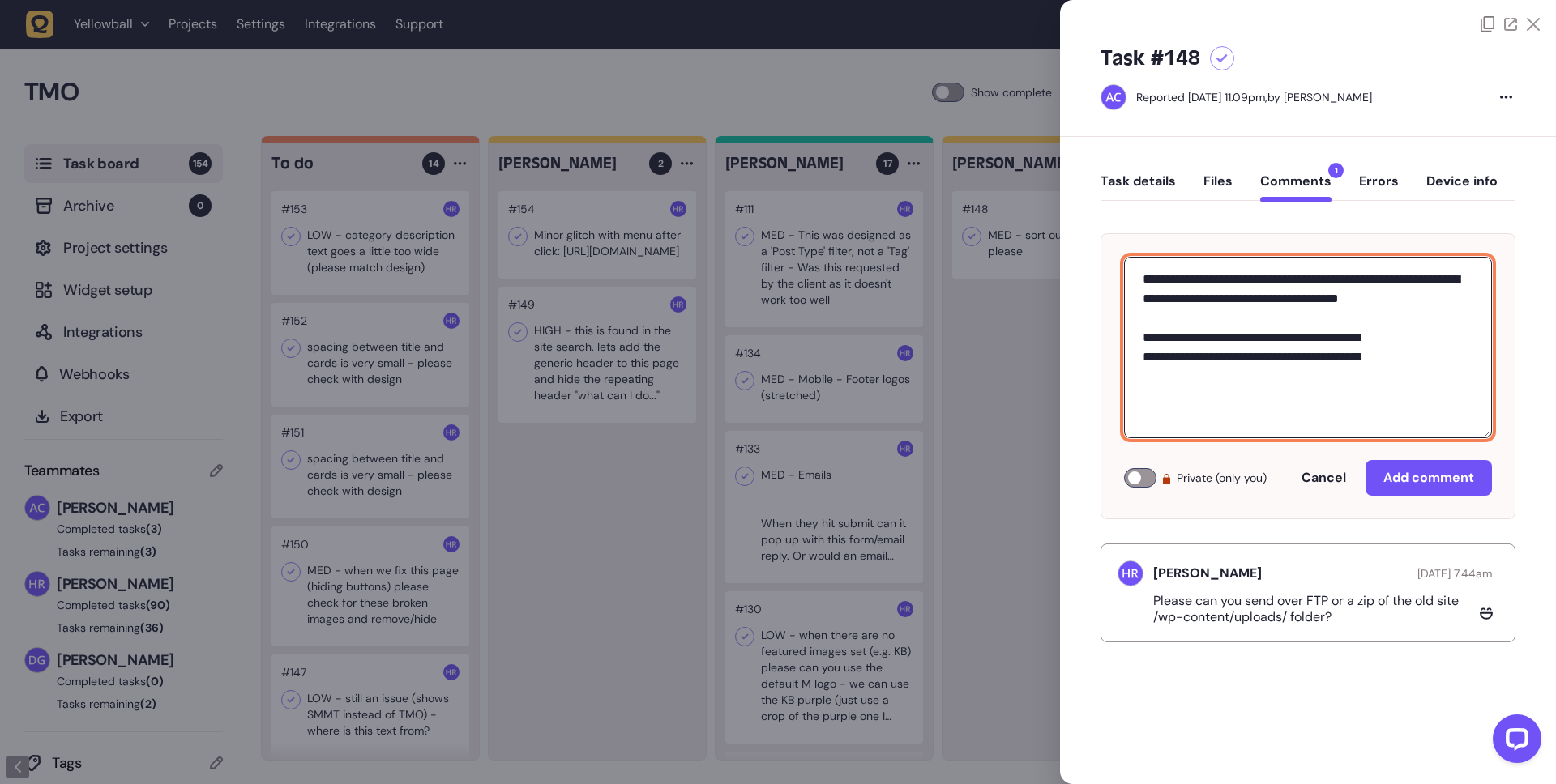 paste on "**********" 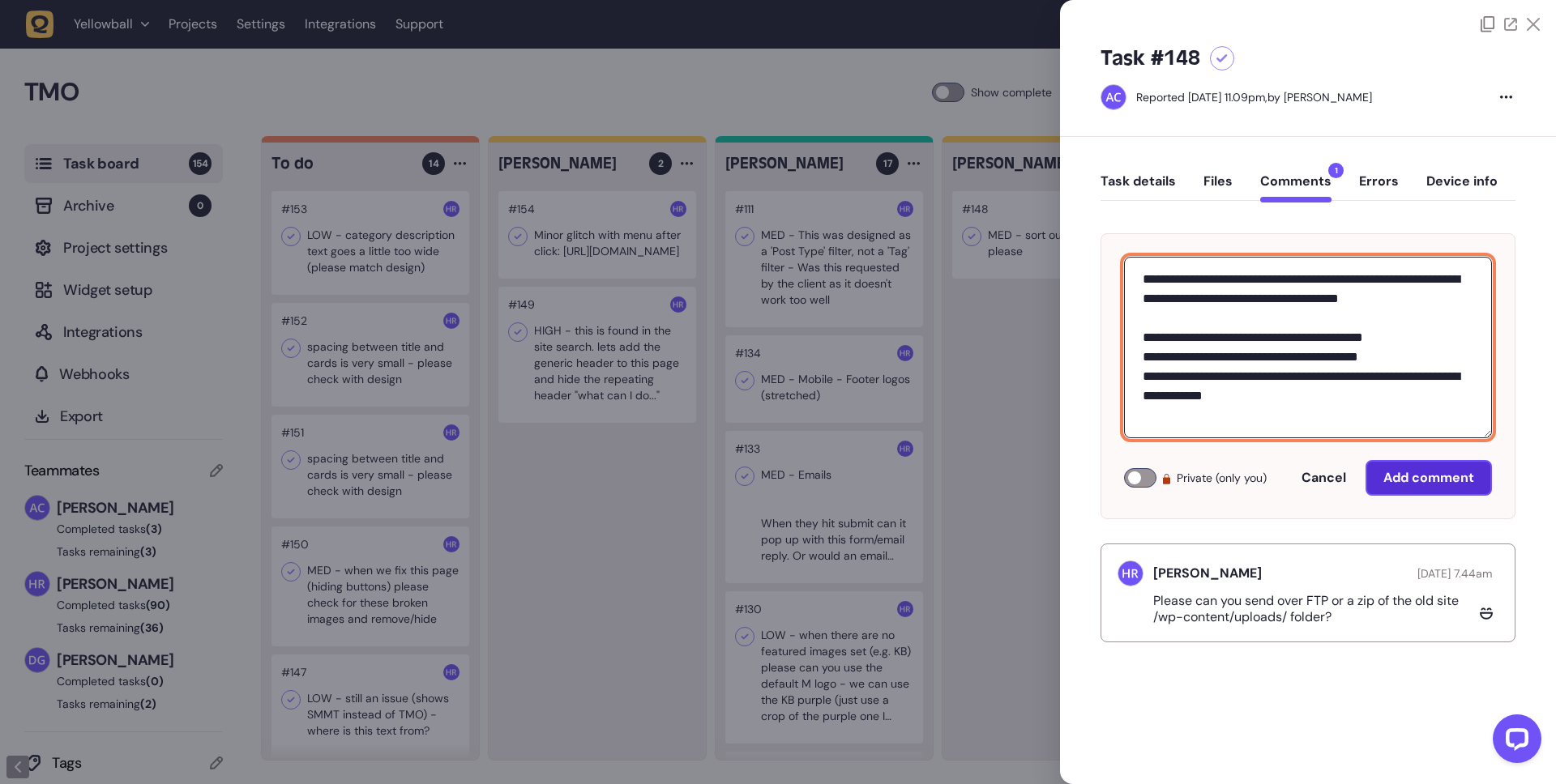 type on "**********" 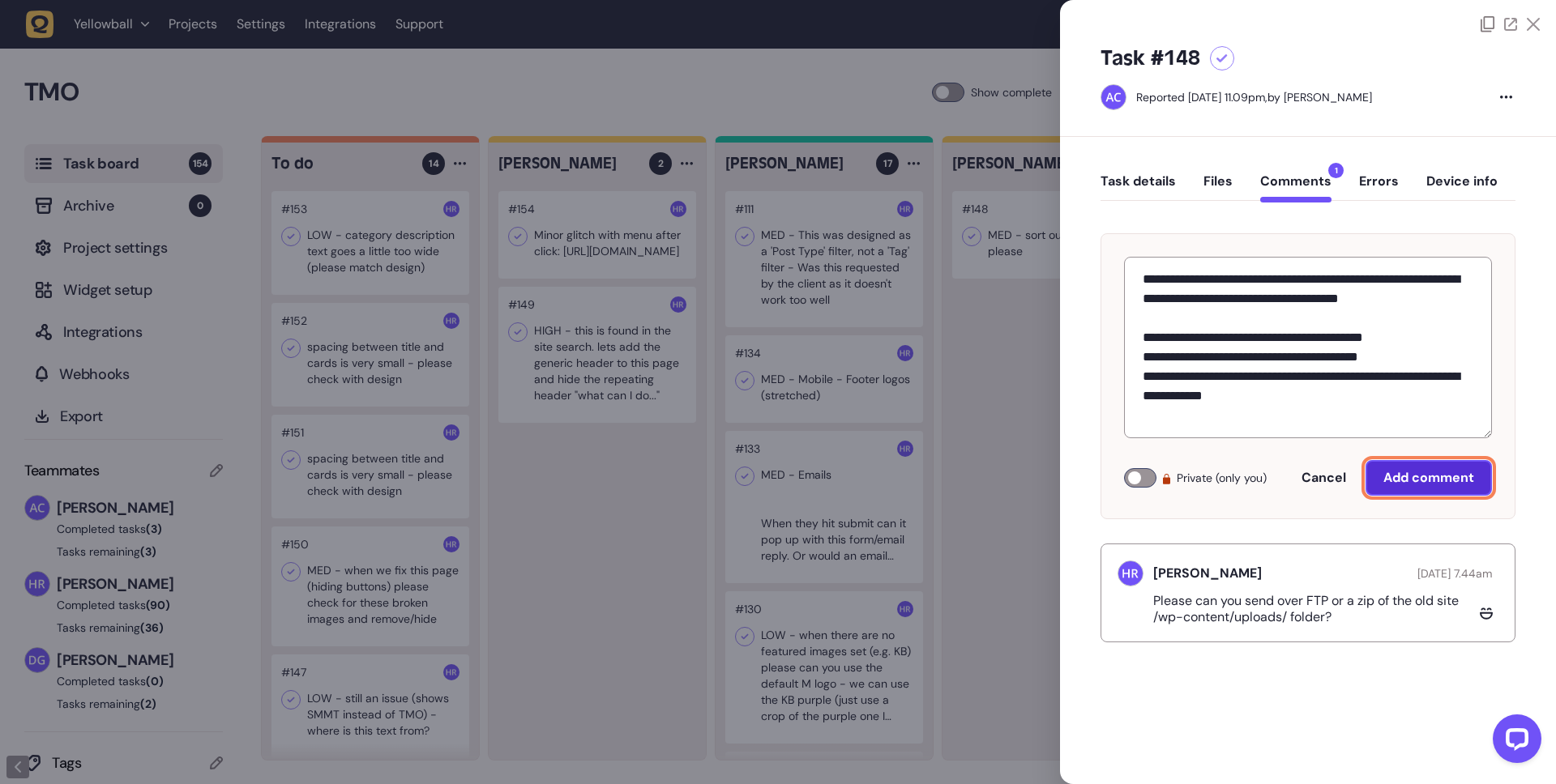 click on "Add comment" 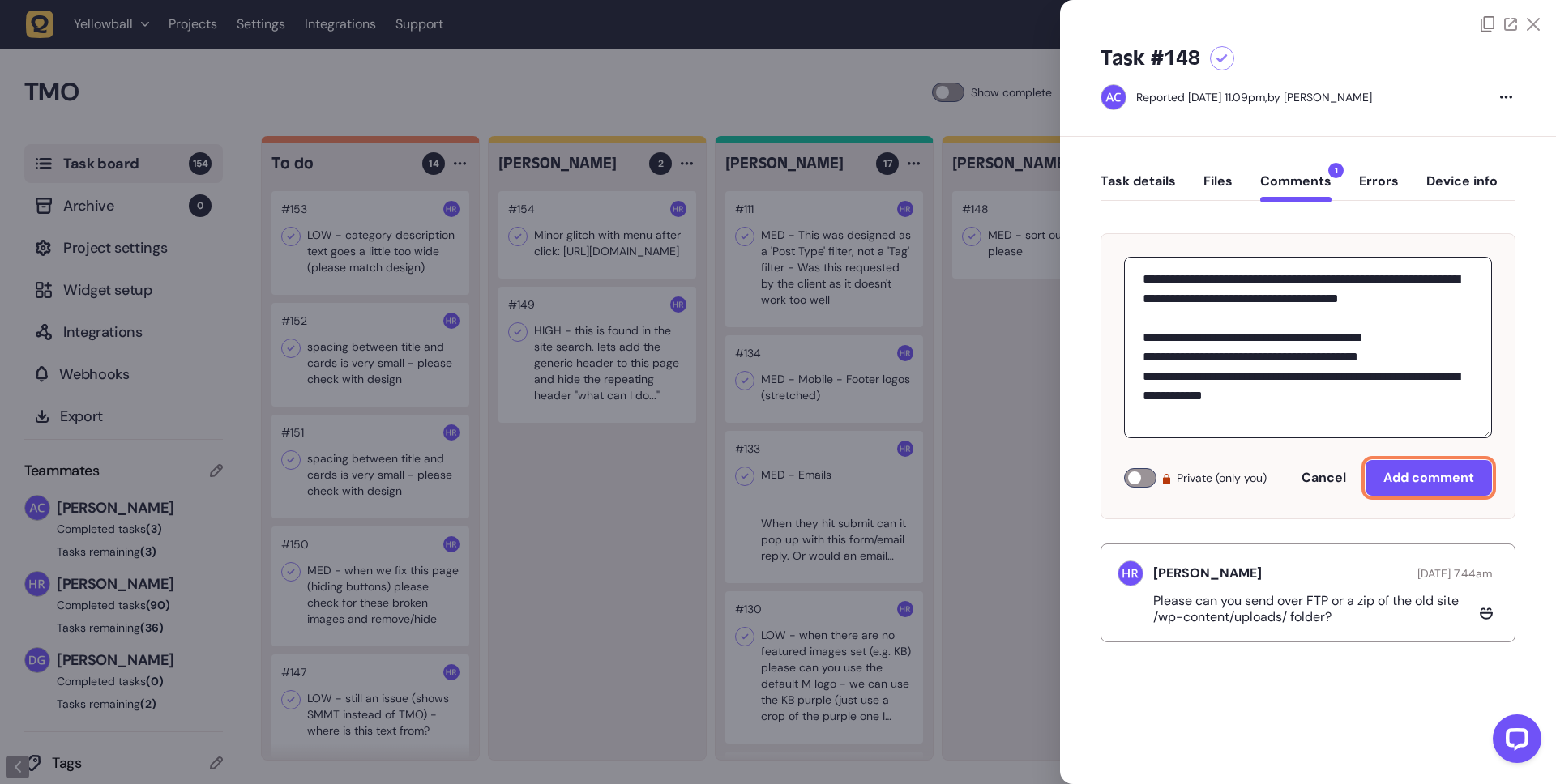type 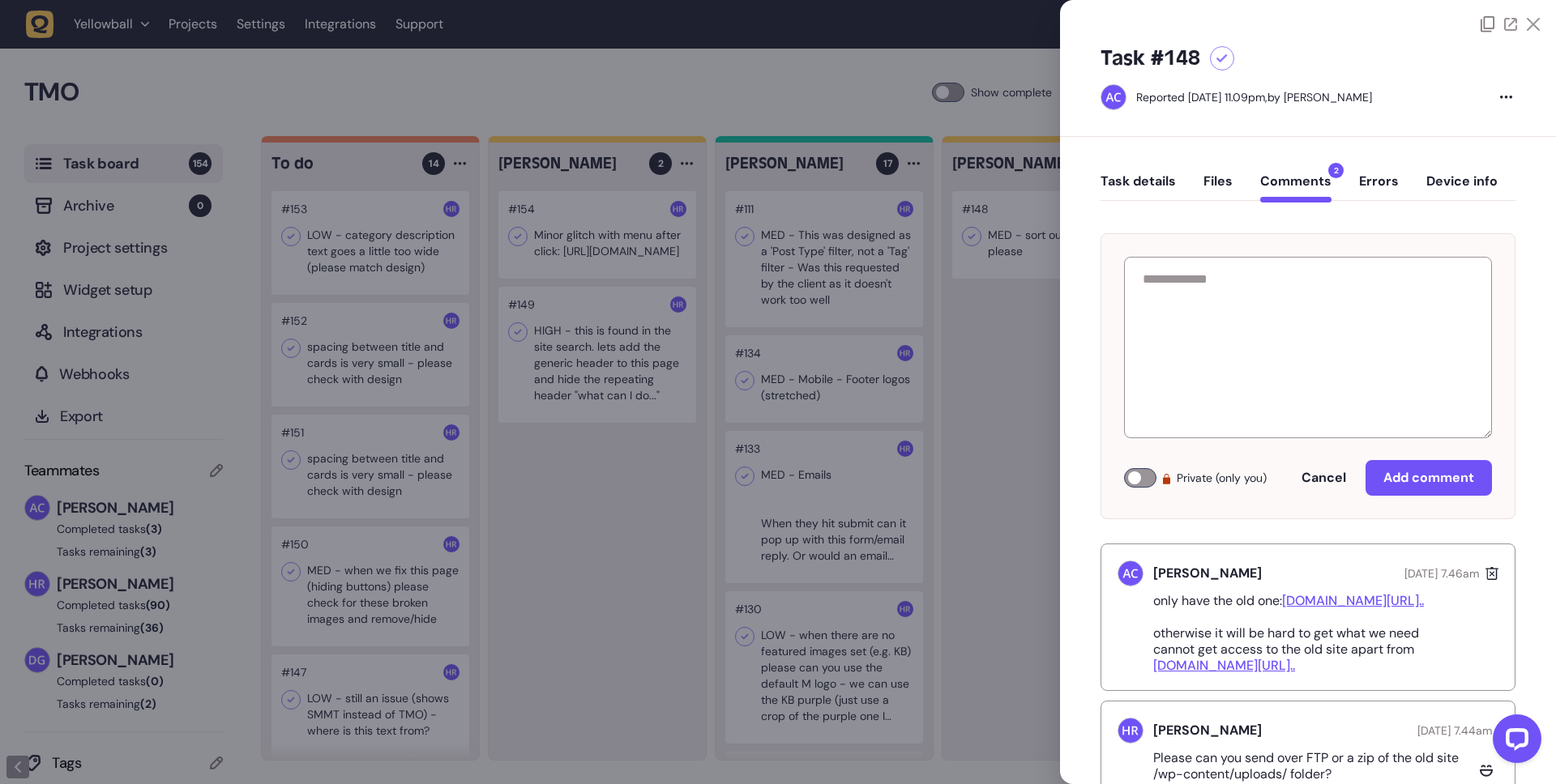 click 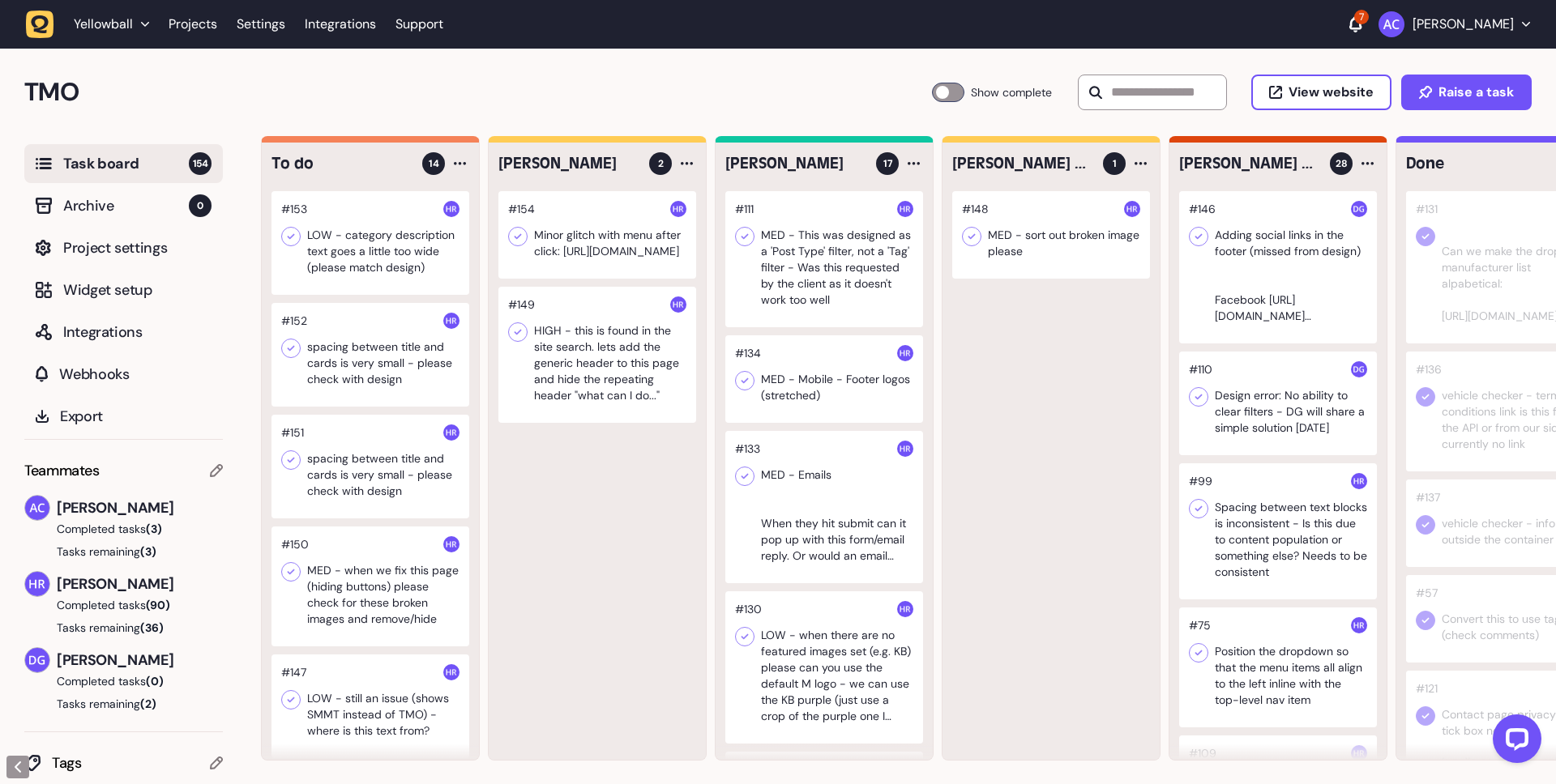click 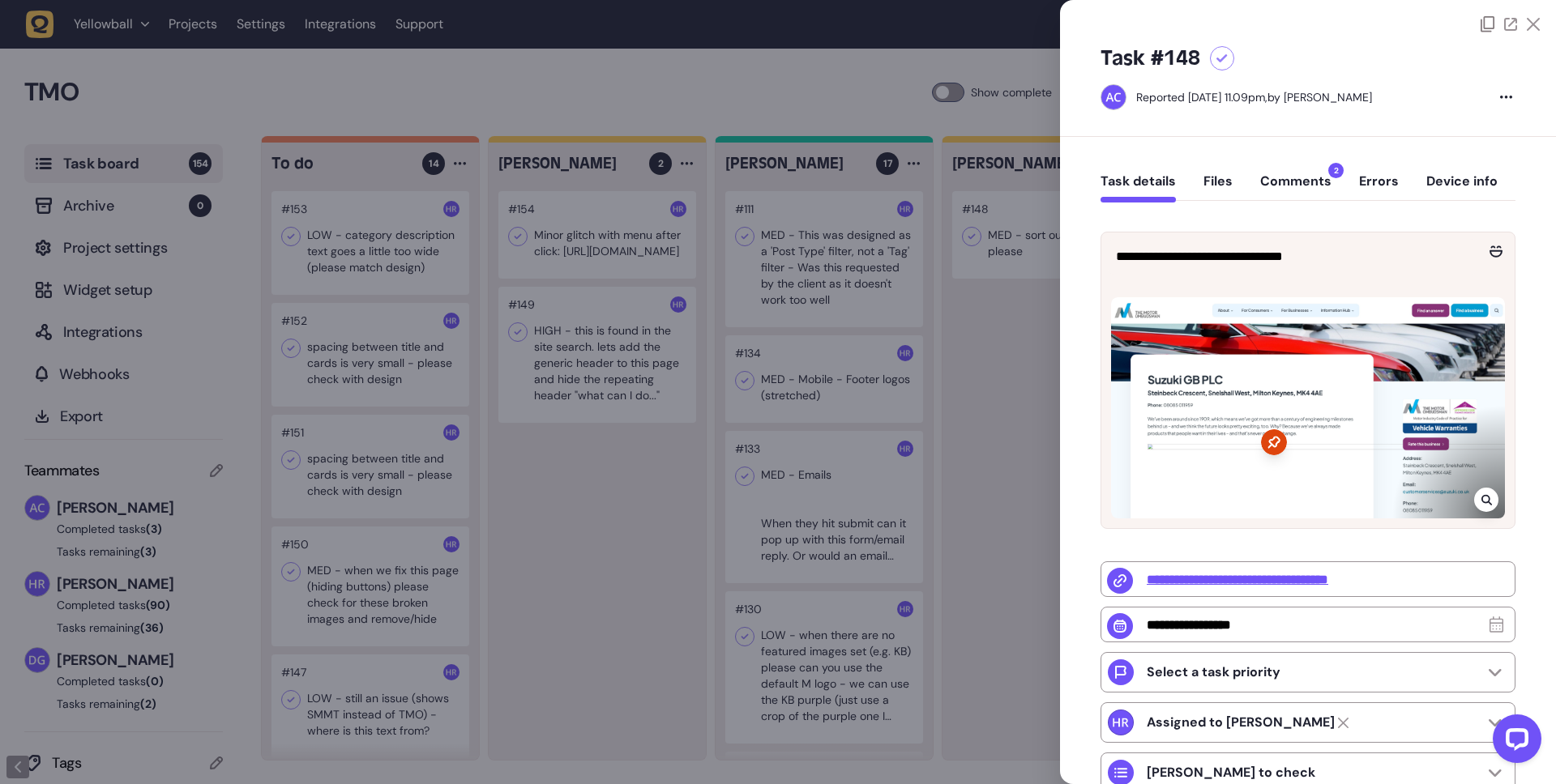 click on "Comments  2" 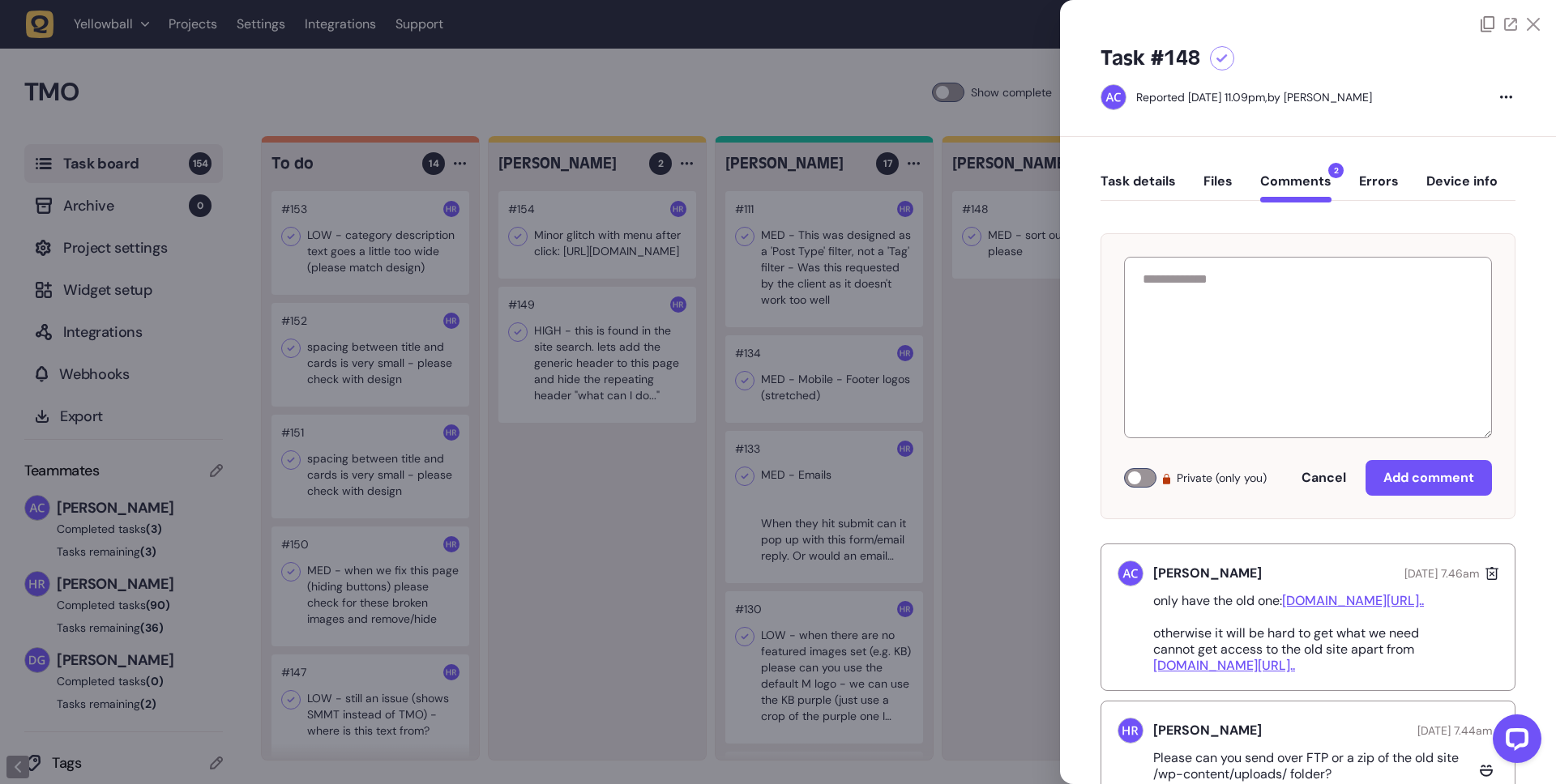 click on "Files" 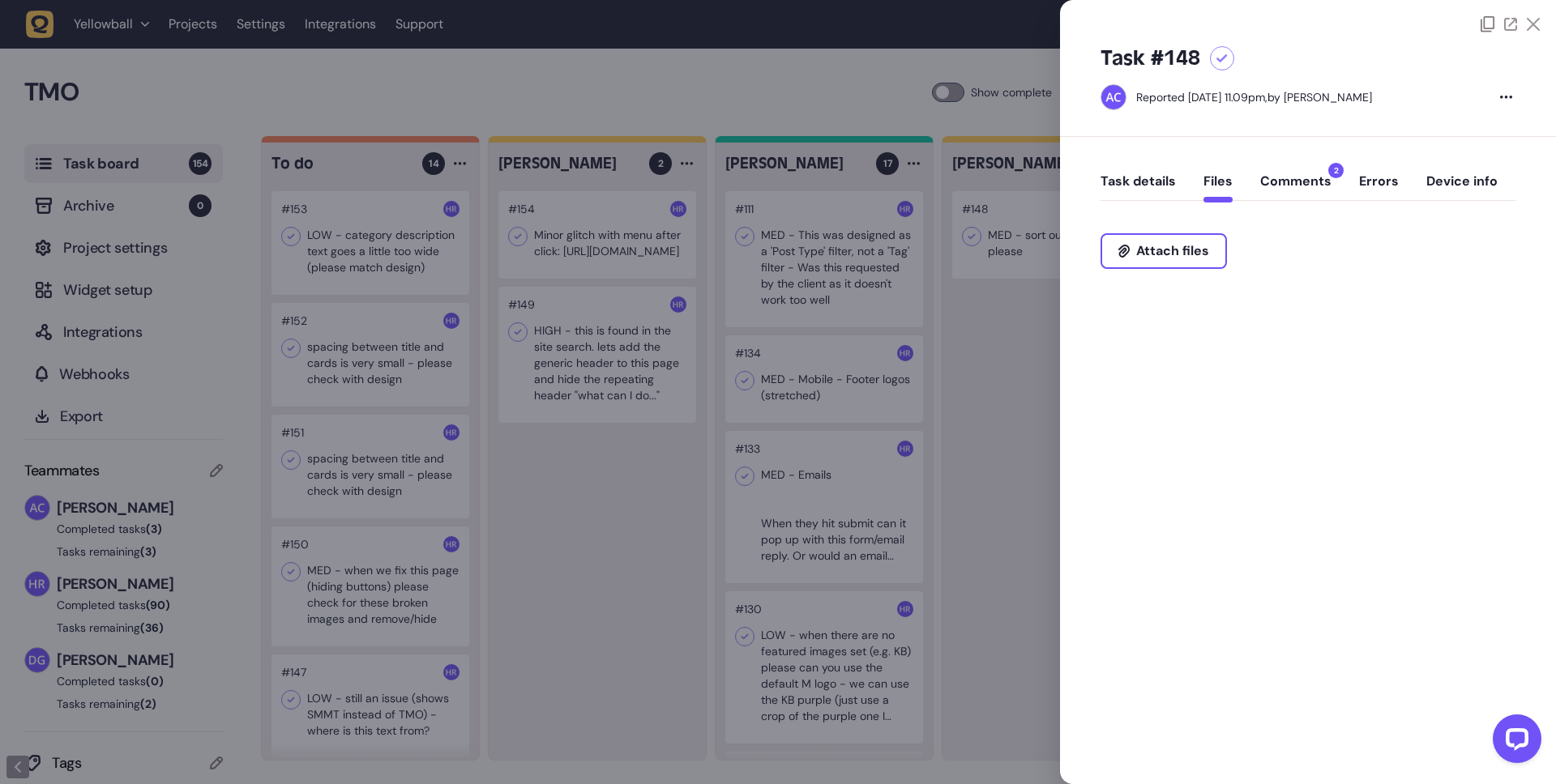 click on "Task details" 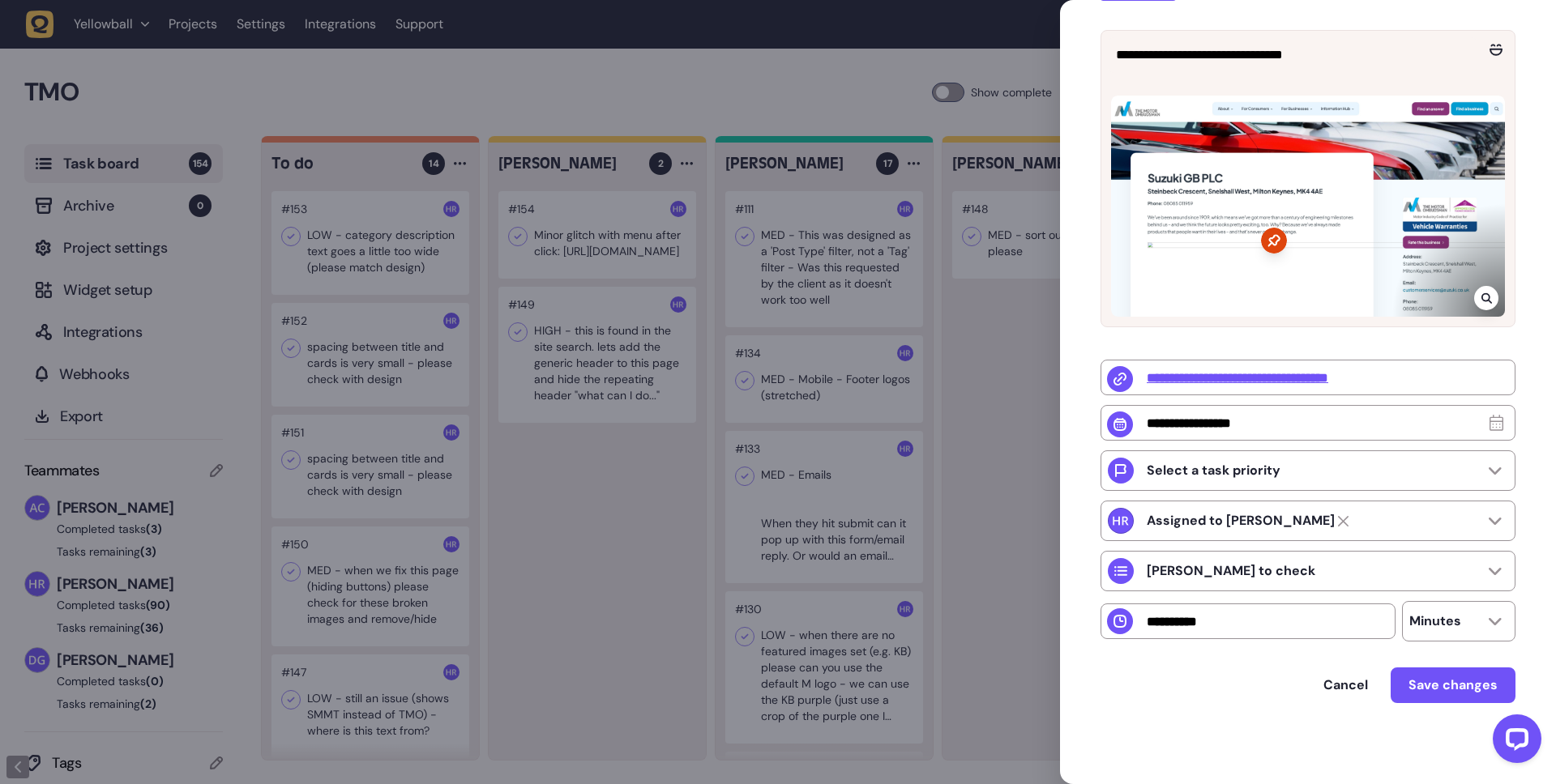 scroll, scrollTop: 0, scrollLeft: 0, axis: both 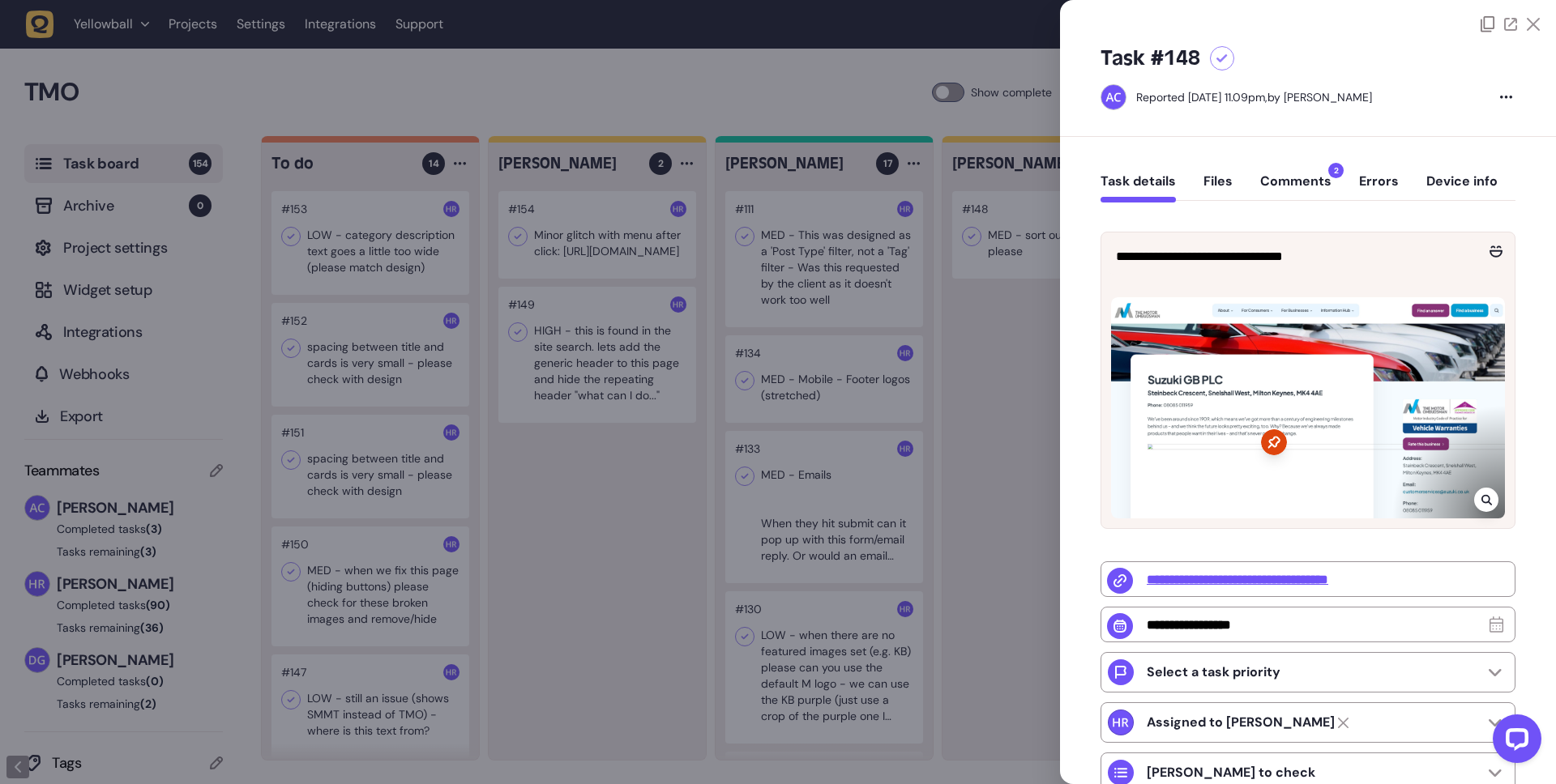 click 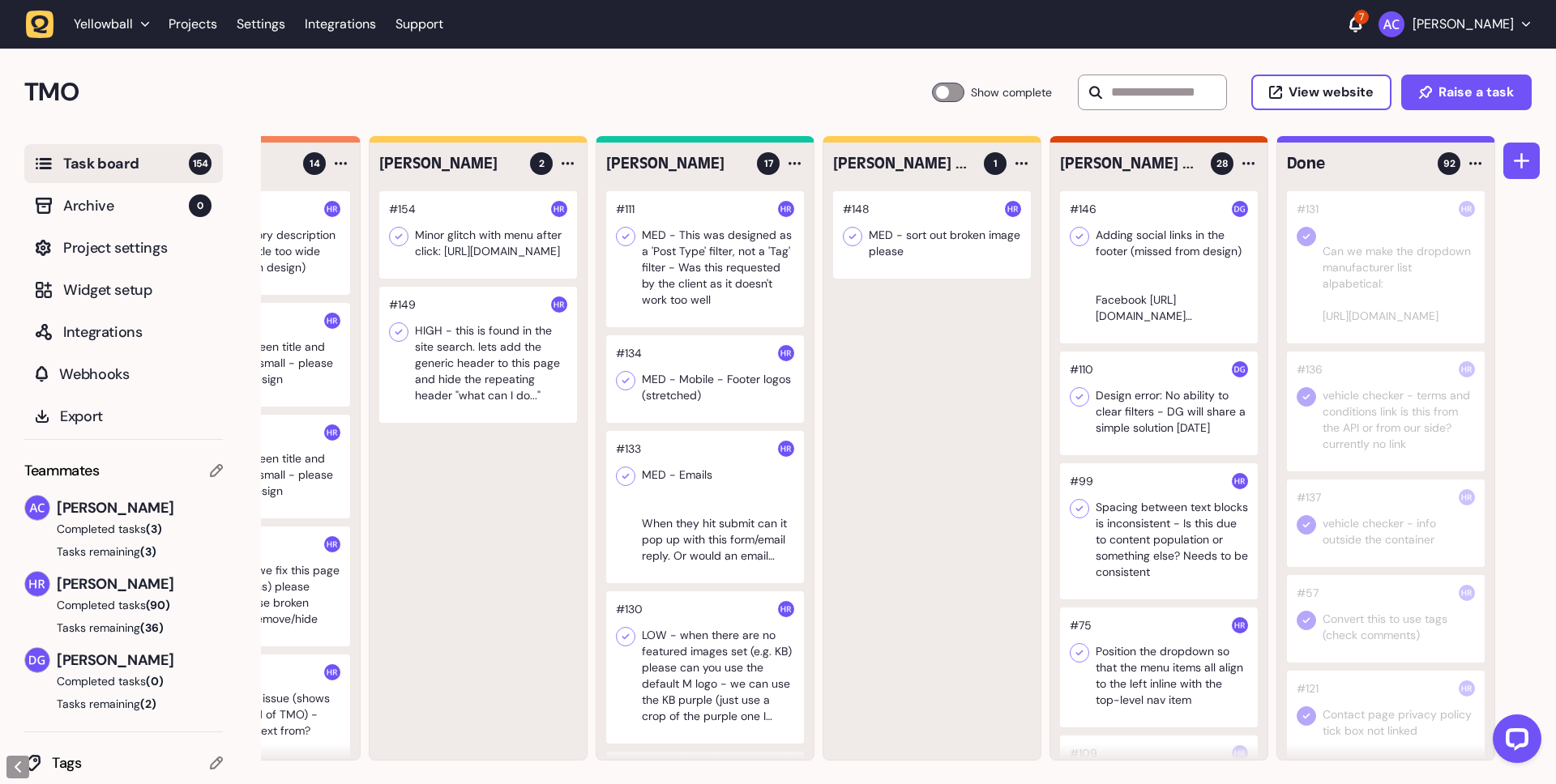 scroll, scrollTop: 0, scrollLeft: 0, axis: both 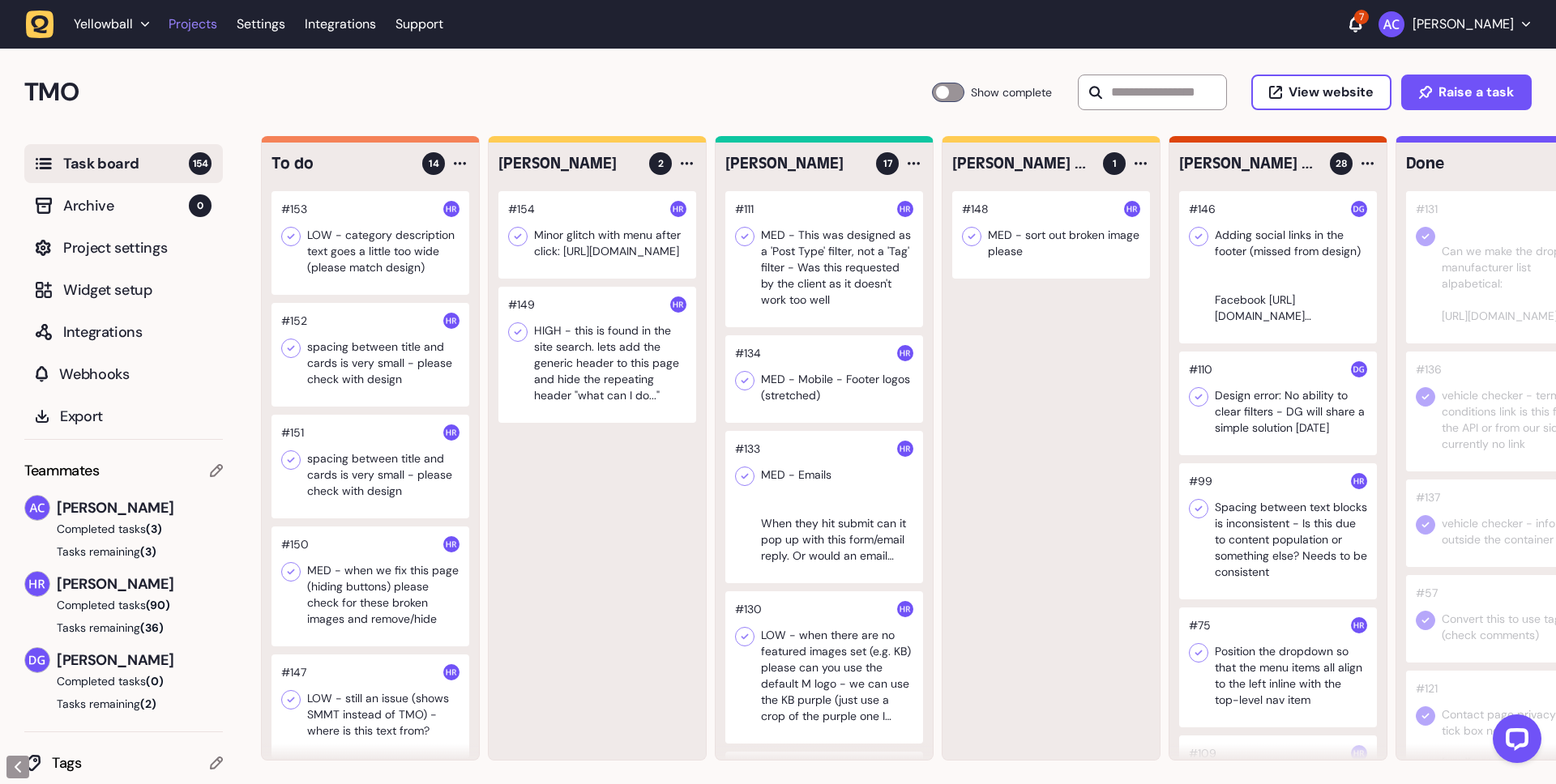 click on "Projects" 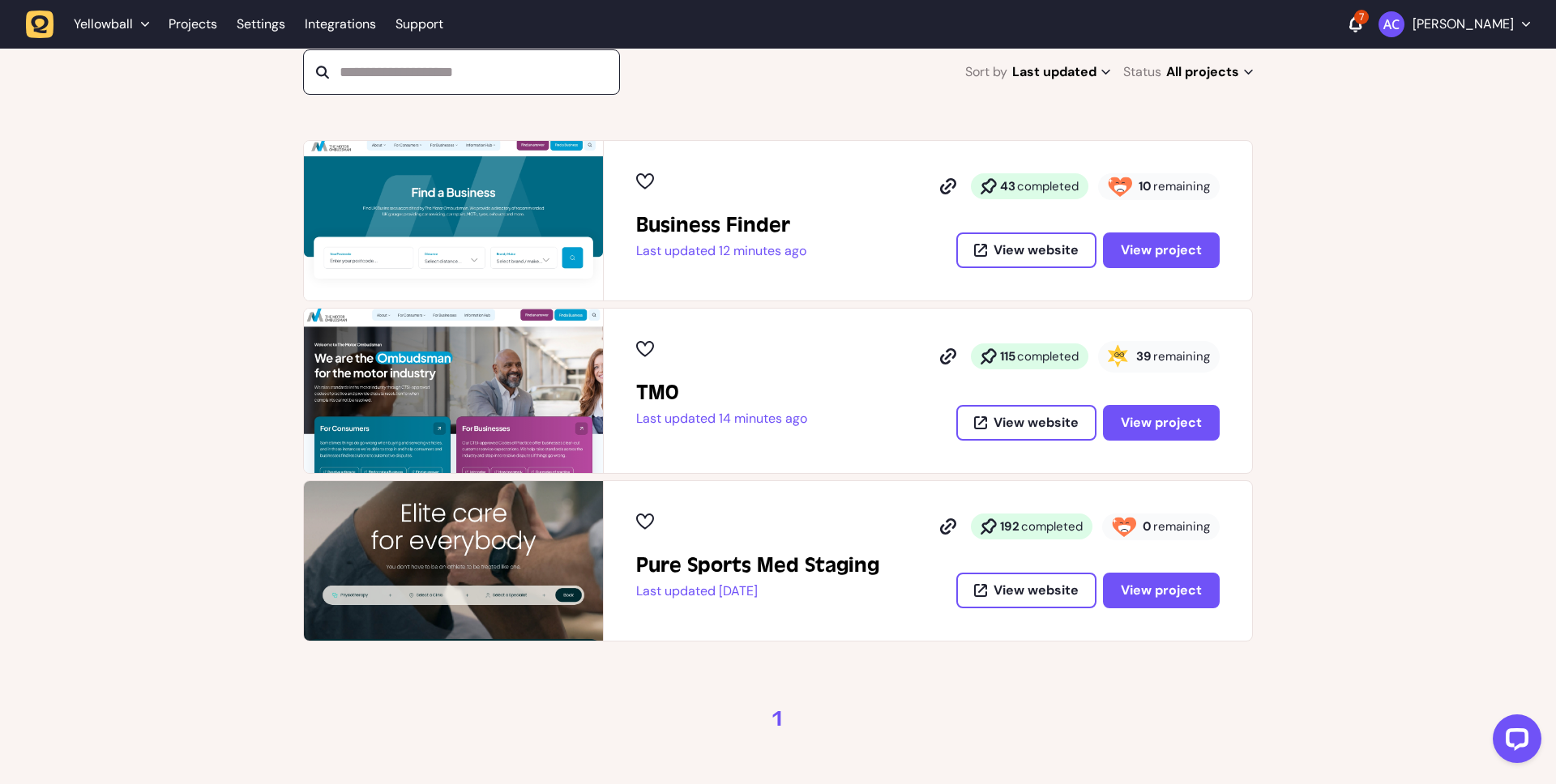 scroll, scrollTop: 220, scrollLeft: 0, axis: vertical 